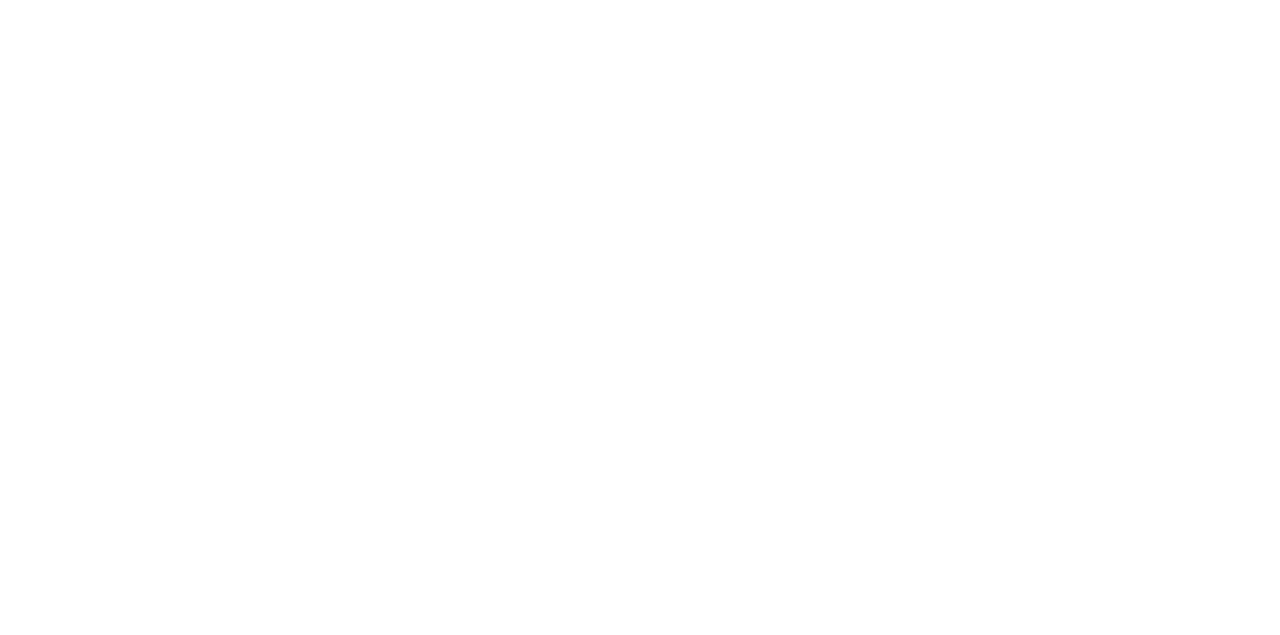 scroll, scrollTop: 0, scrollLeft: 0, axis: both 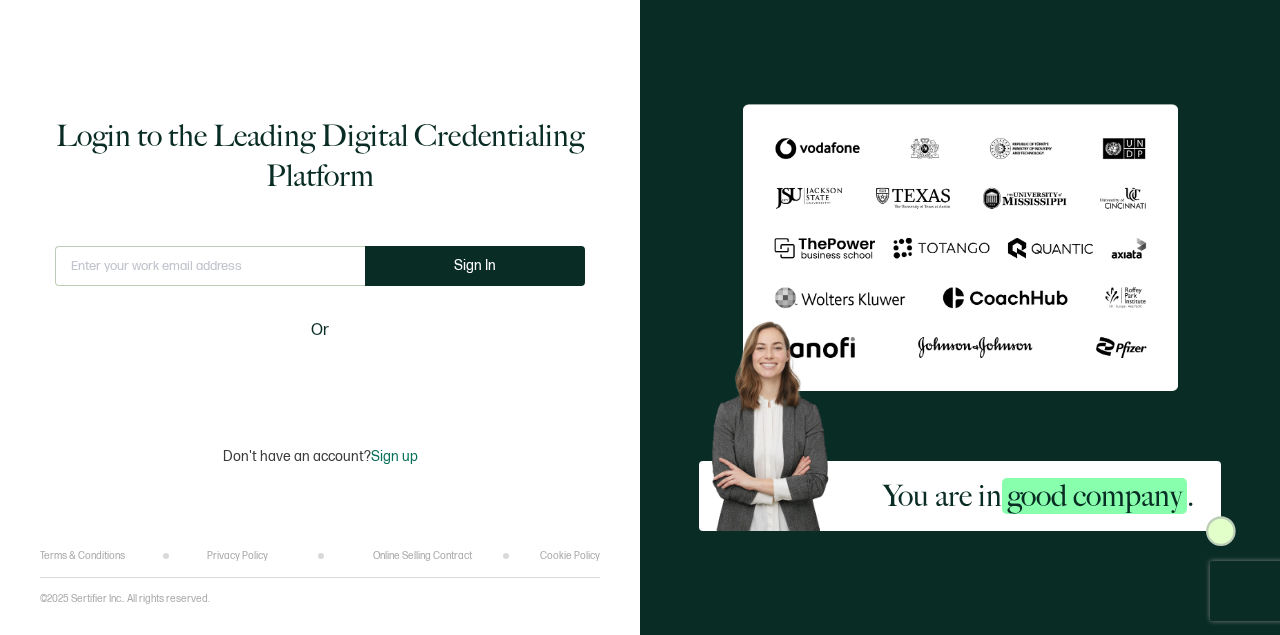 click at bounding box center [210, 266] 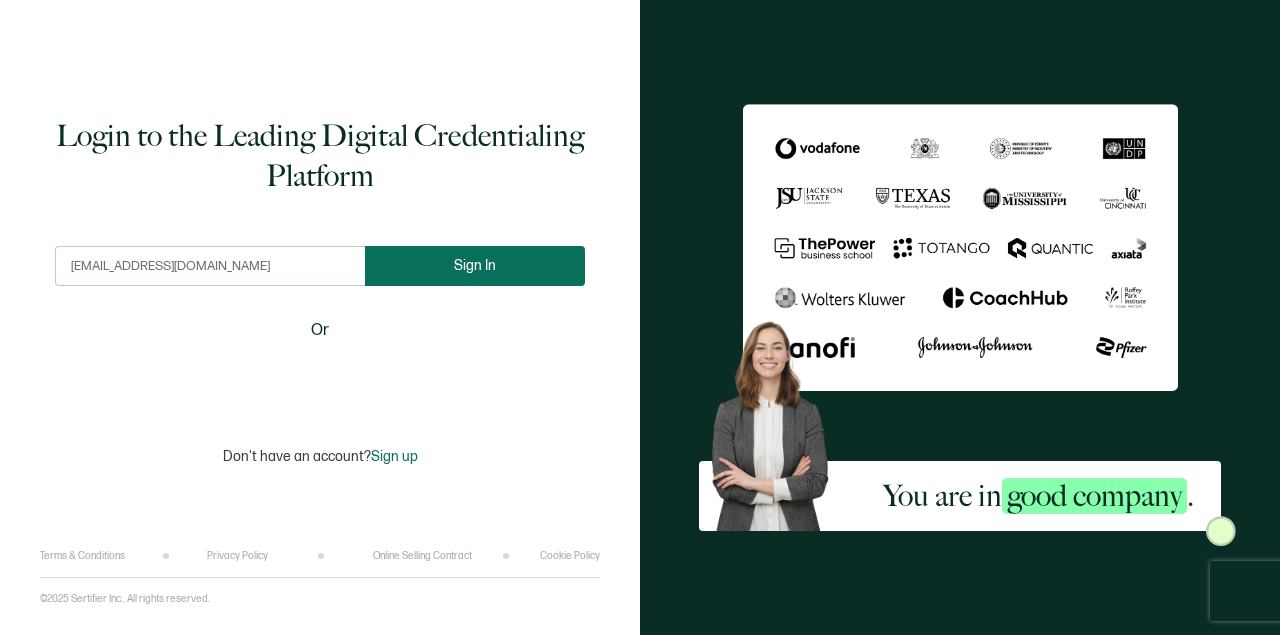 type on "[EMAIL_ADDRESS][DOMAIN_NAME]" 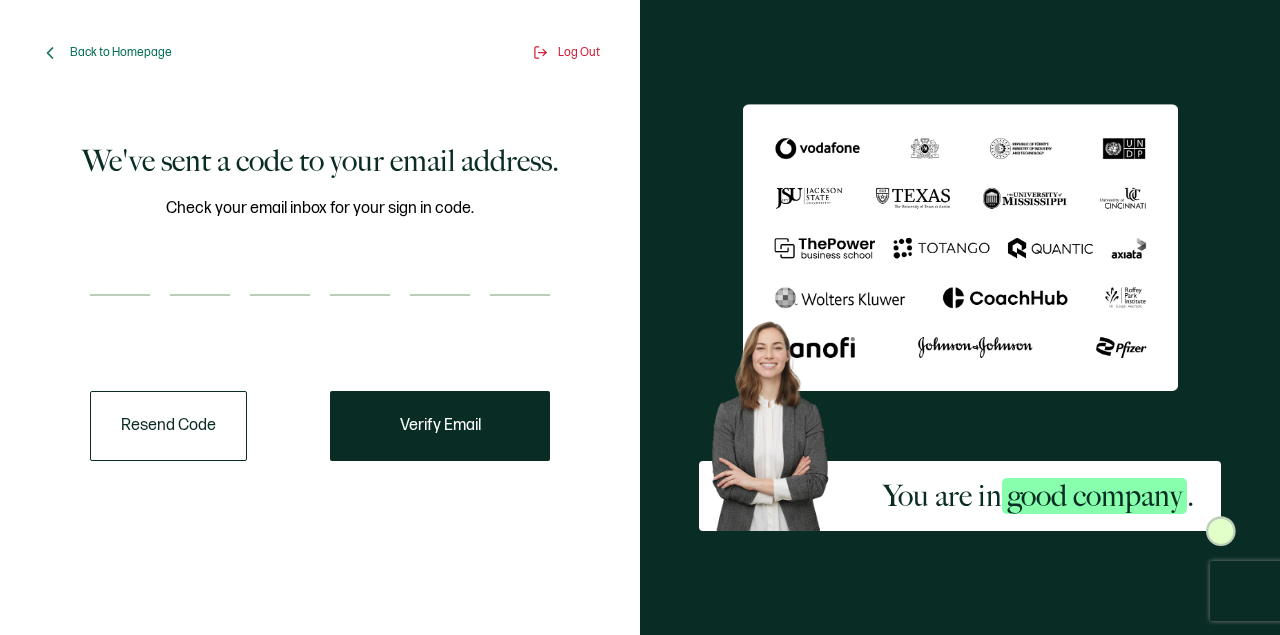 click at bounding box center (120, 276) 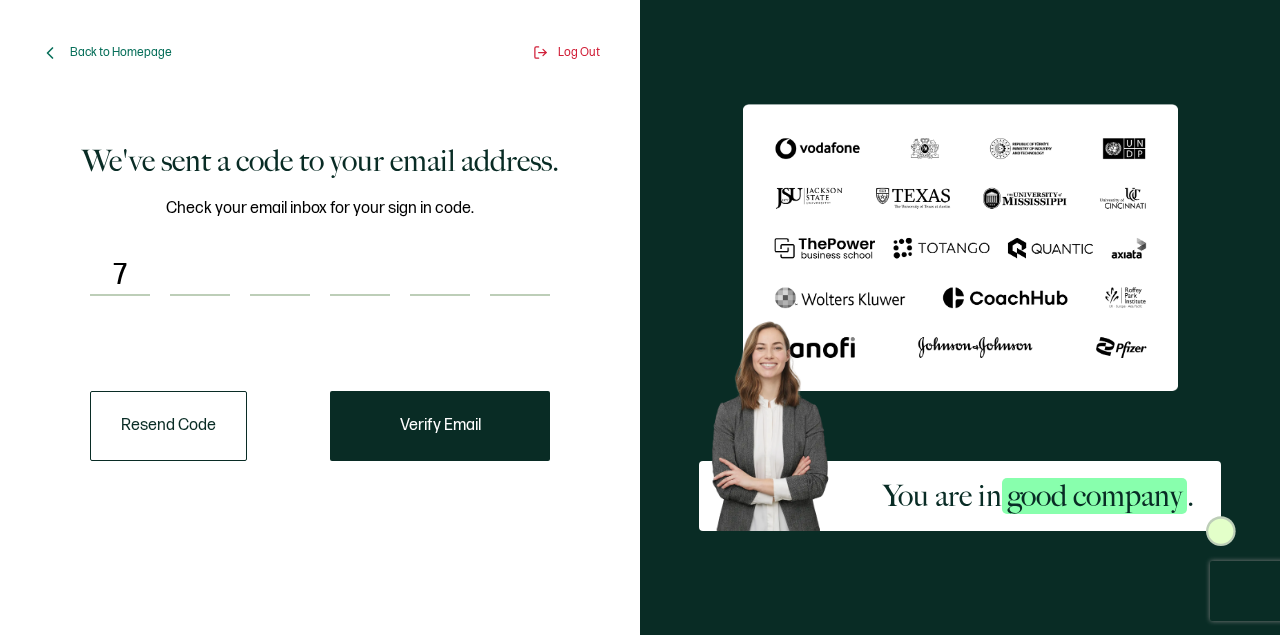 type on "1" 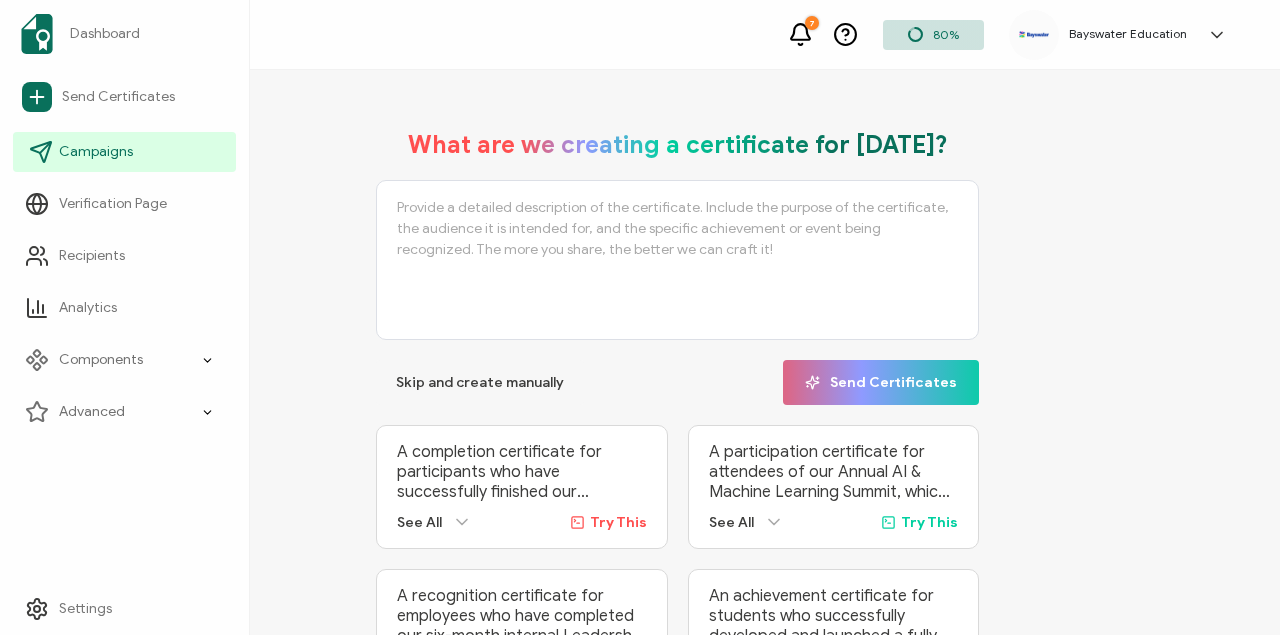 click on "Campaigns" at bounding box center (96, 152) 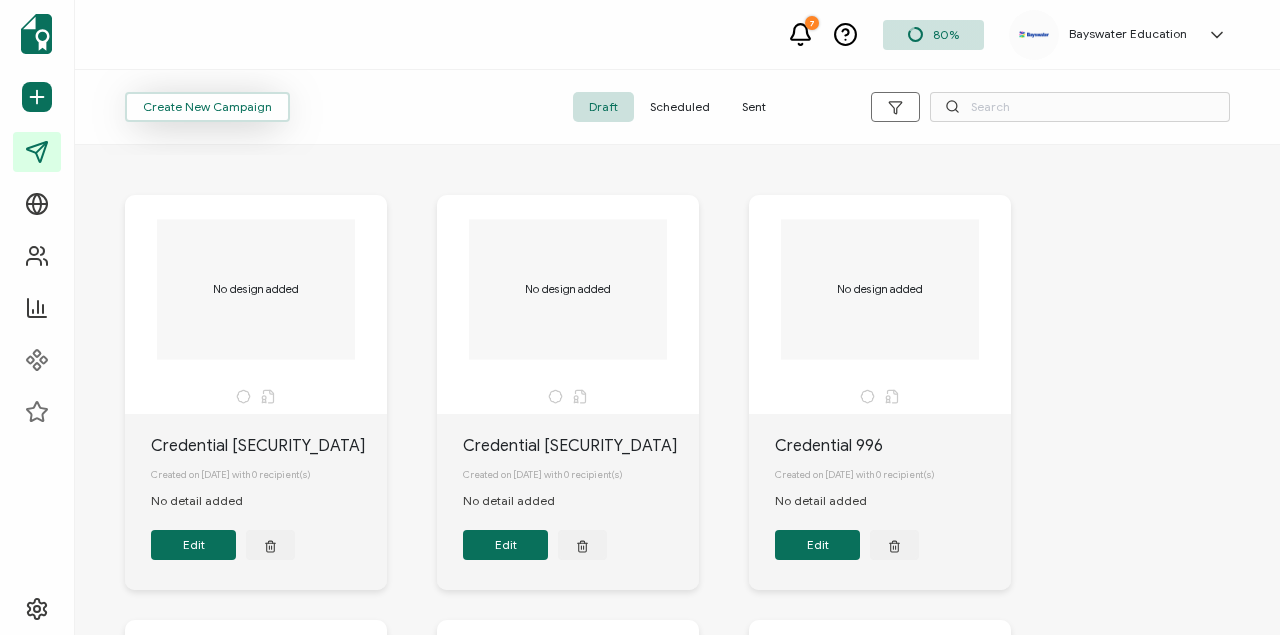 click on "Create New Campaign" at bounding box center (207, 107) 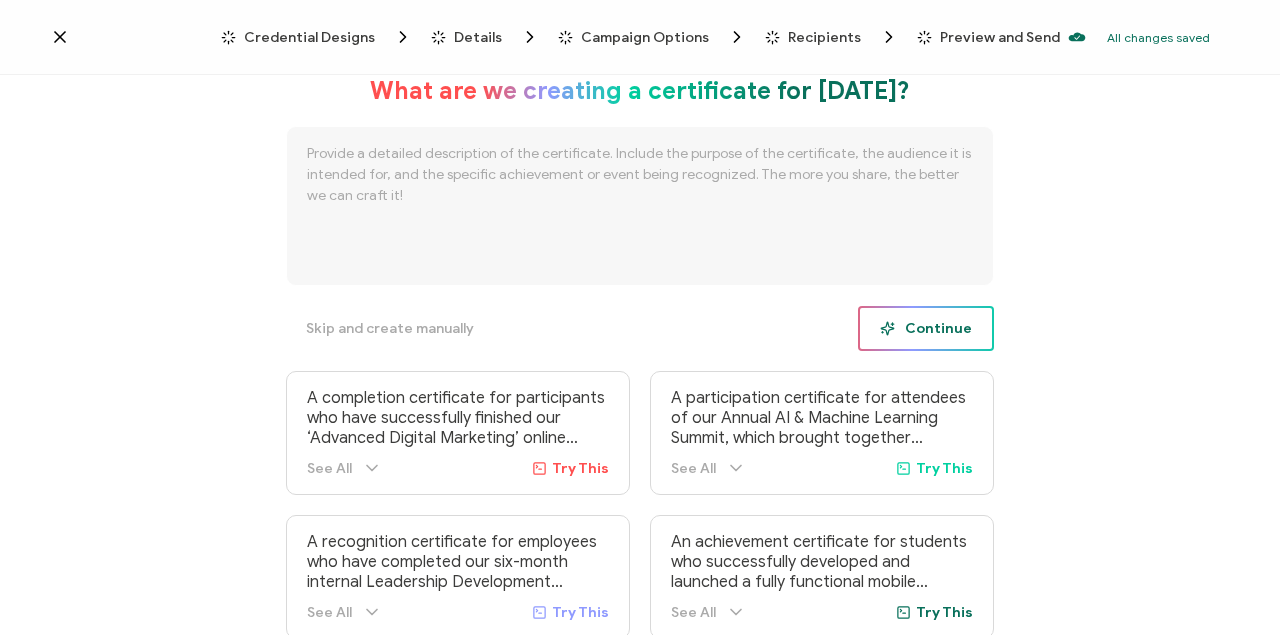 click on "Continue" at bounding box center [926, 328] 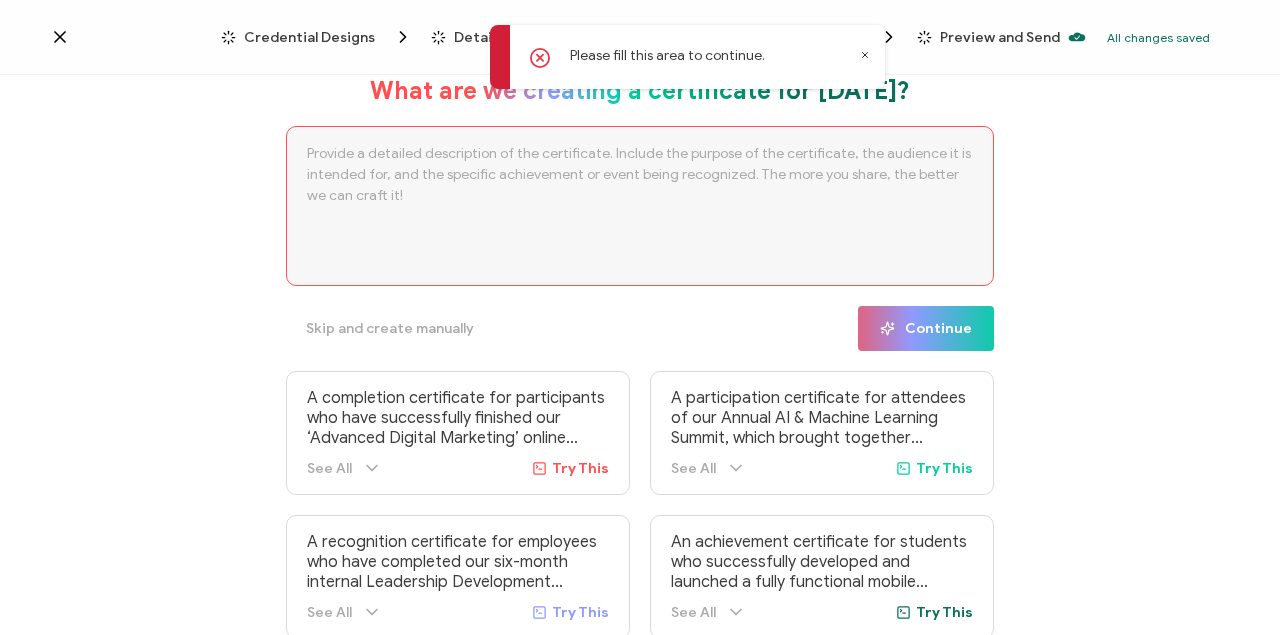 click 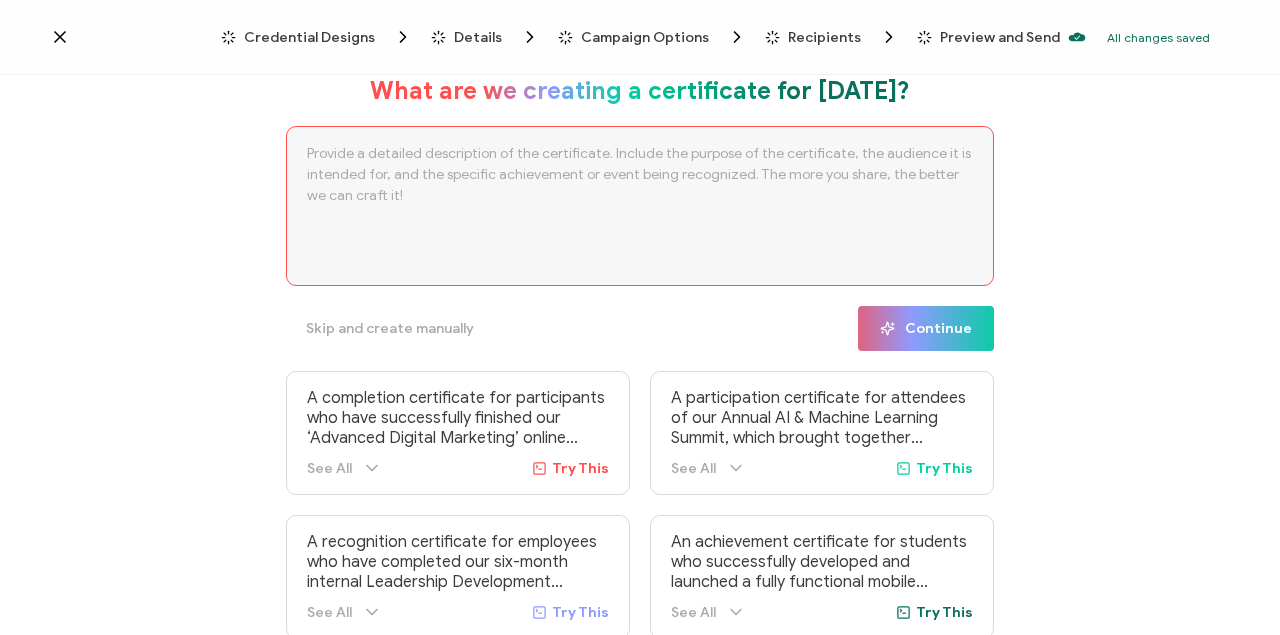 click 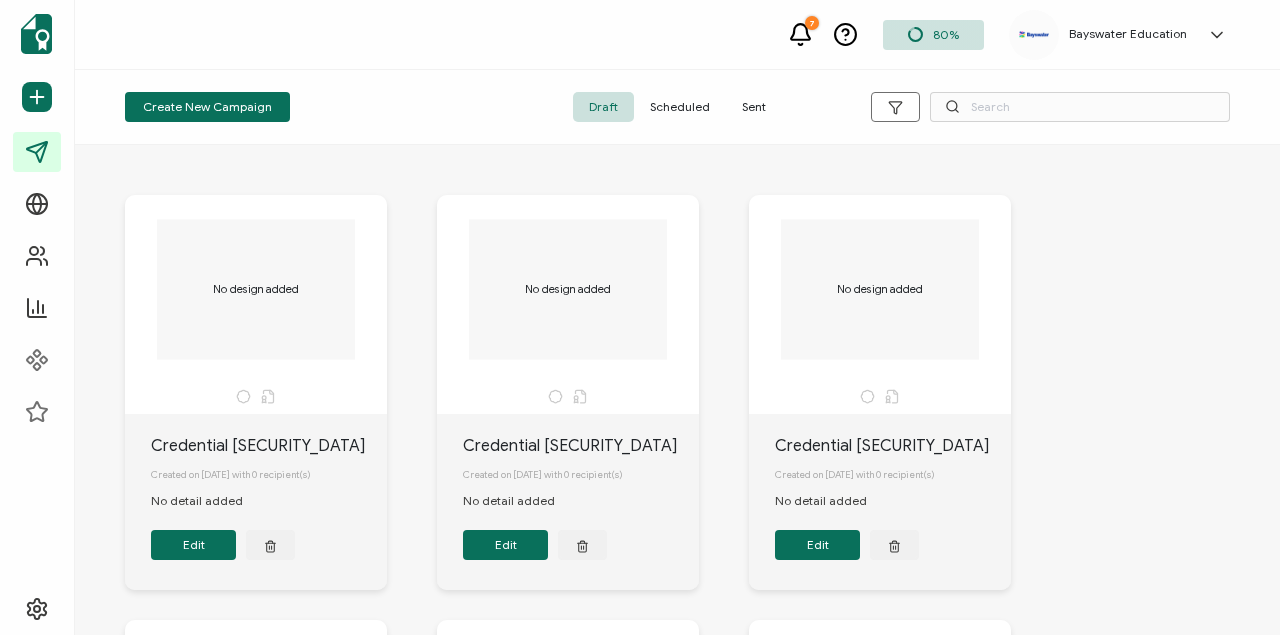 drag, startPoint x: 400, startPoint y: 126, endPoint x: 323, endPoint y: 144, distance: 79.07591 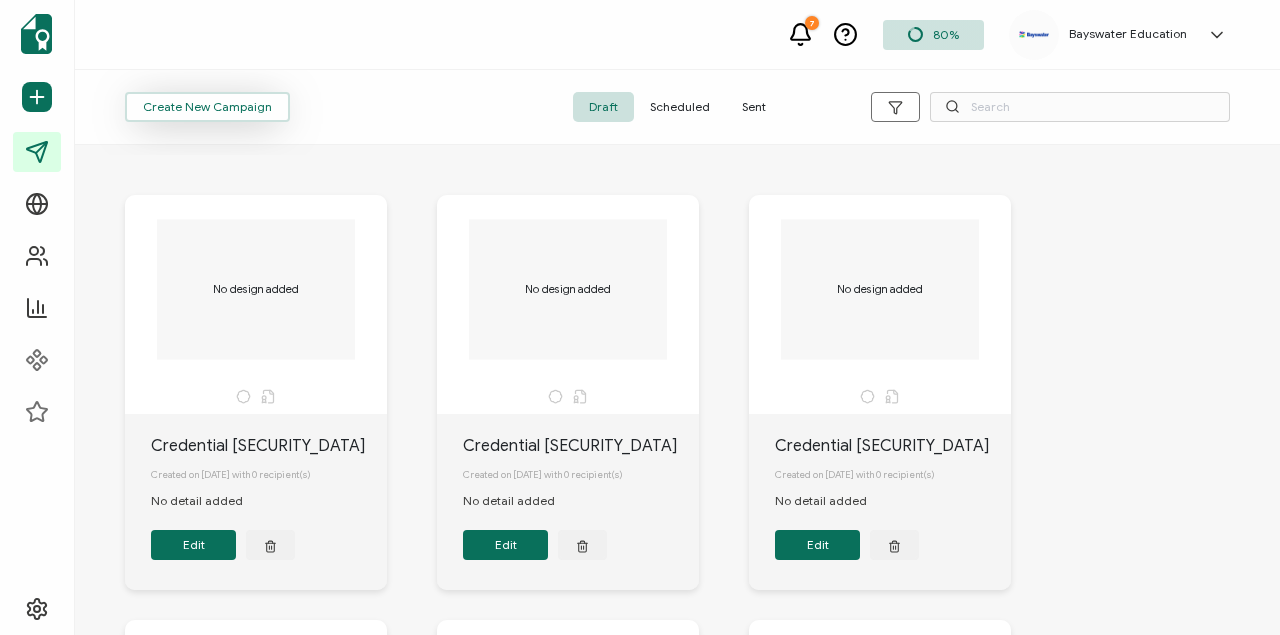 click on "Create New Campaign" at bounding box center (207, 107) 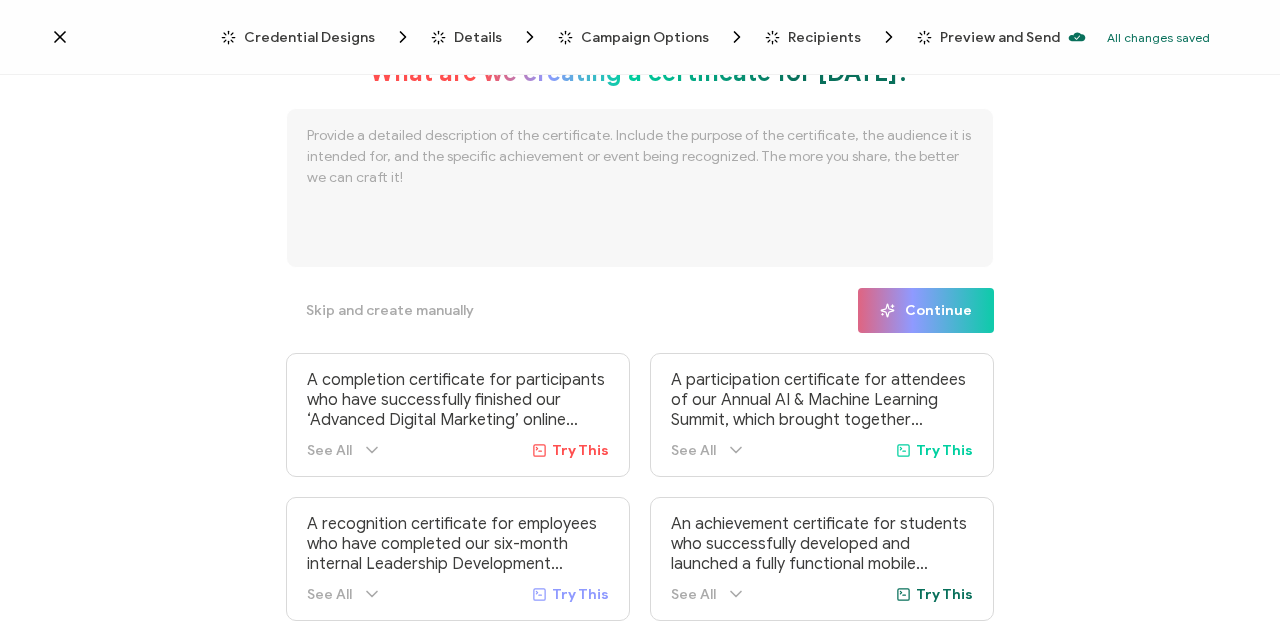 scroll, scrollTop: 0, scrollLeft: 0, axis: both 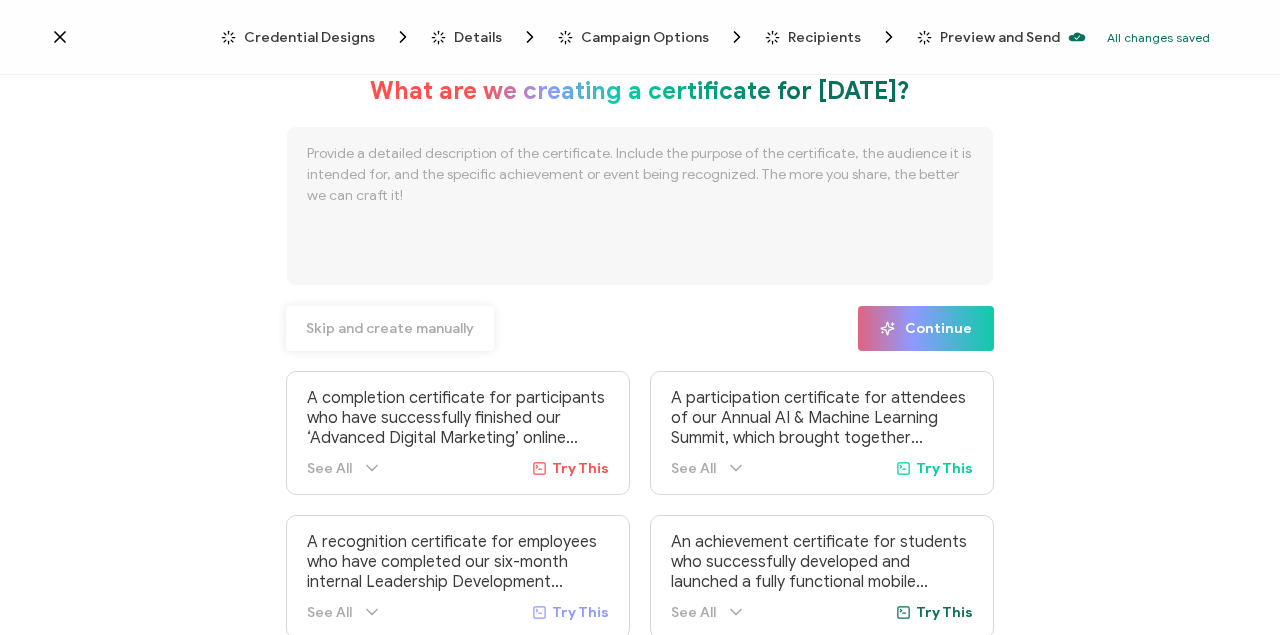 click on "Skip and create manually" at bounding box center [390, 329] 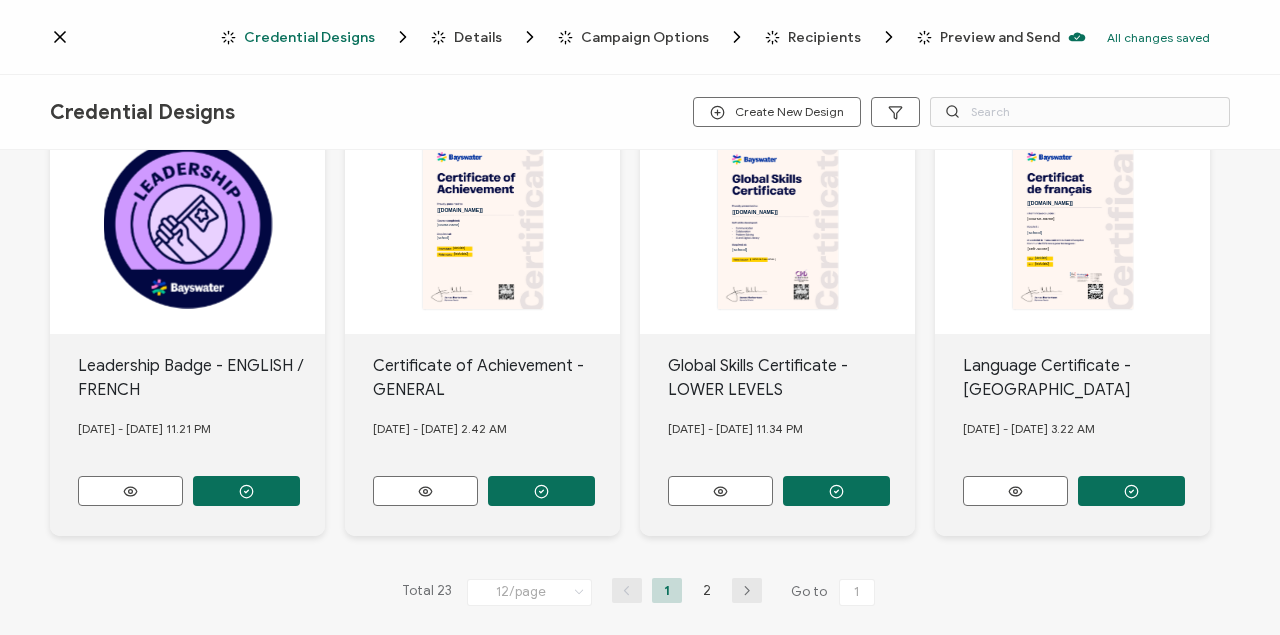 scroll, scrollTop: 936, scrollLeft: 0, axis: vertical 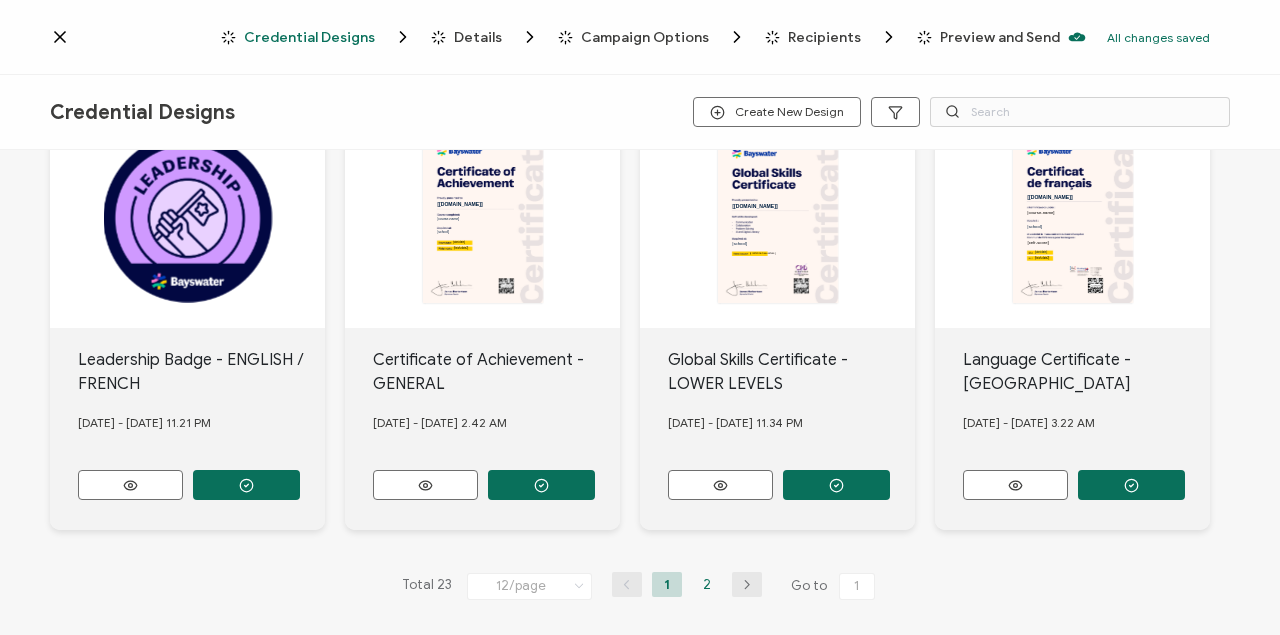 click on "2" at bounding box center (707, 584) 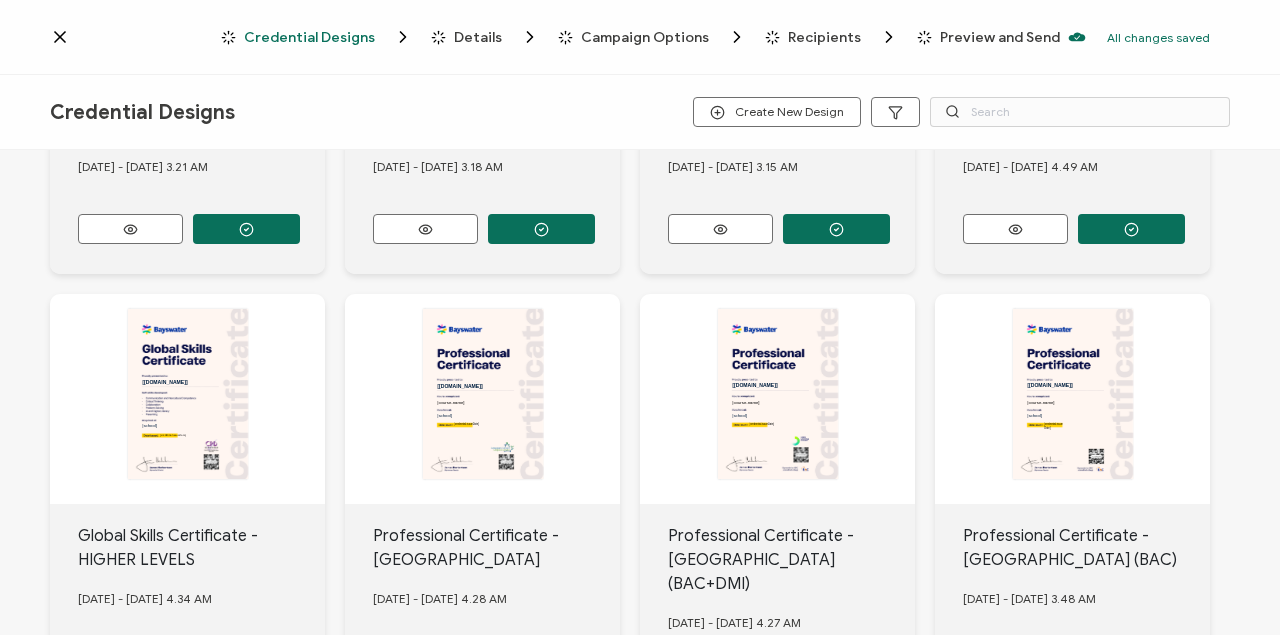 scroll, scrollTop: 112, scrollLeft: 0, axis: vertical 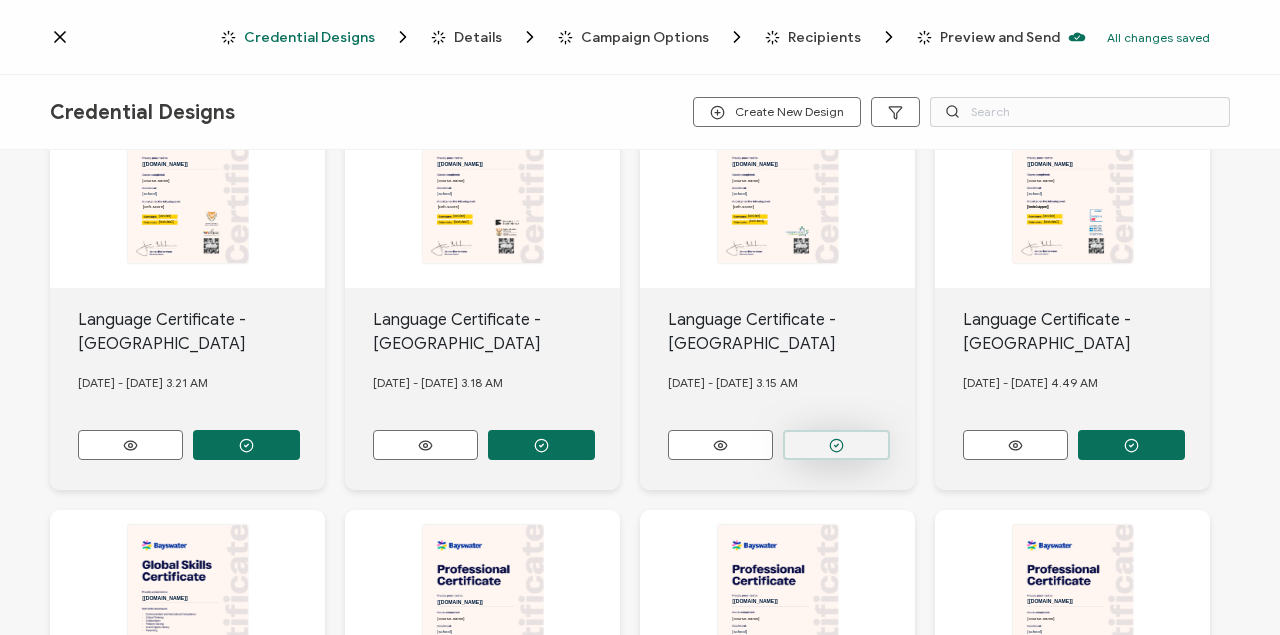 click at bounding box center (246, 445) 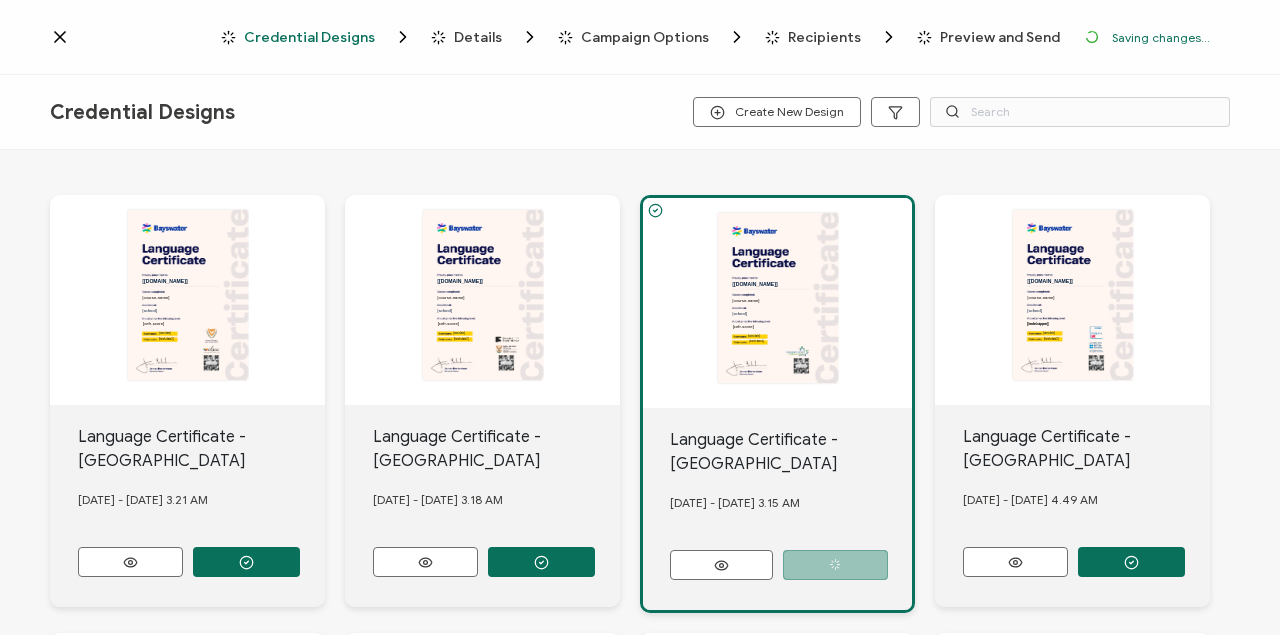 scroll, scrollTop: 228, scrollLeft: 0, axis: vertical 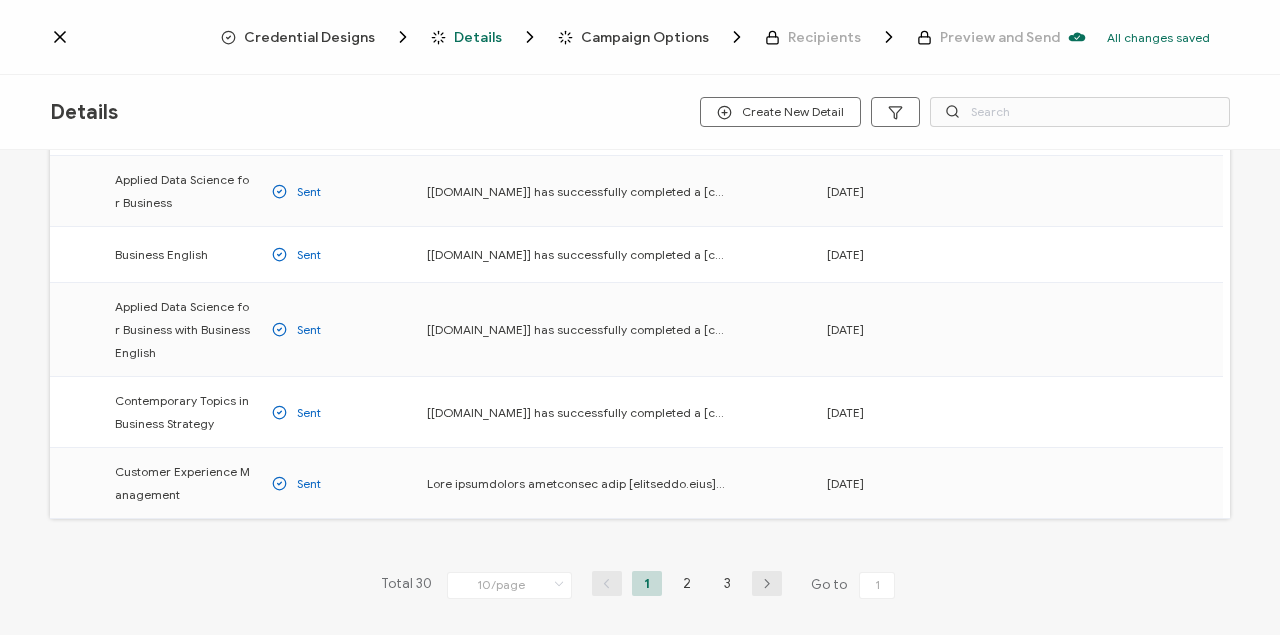 click on "3" at bounding box center (727, 583) 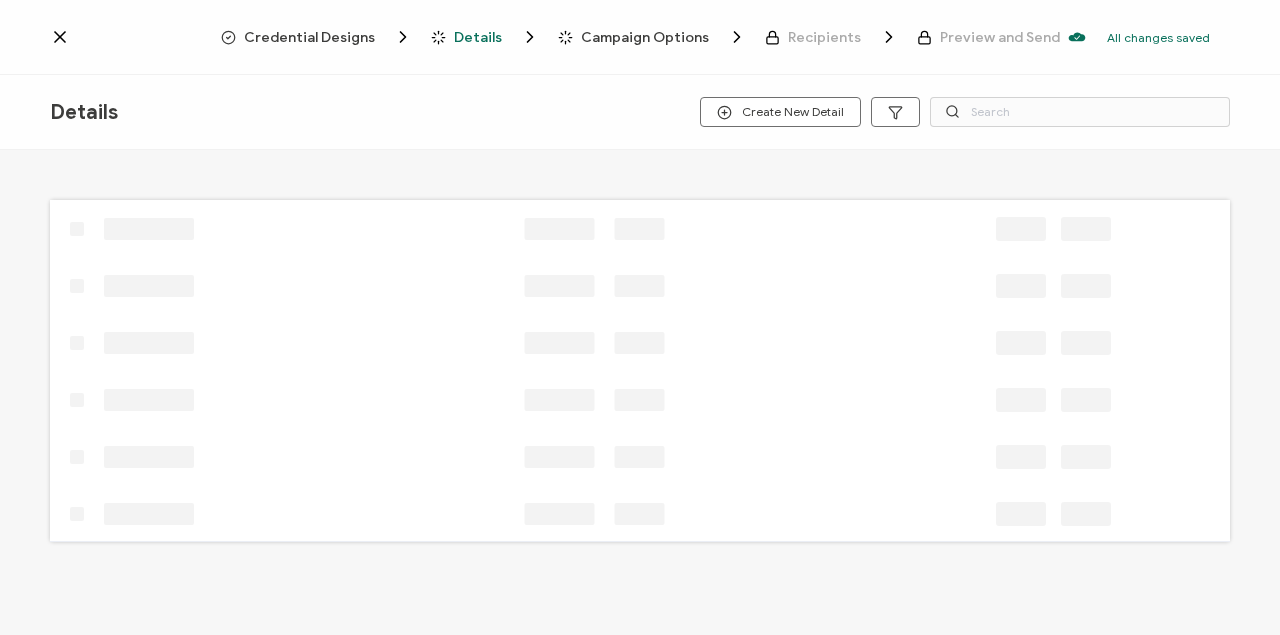 scroll, scrollTop: 0, scrollLeft: 0, axis: both 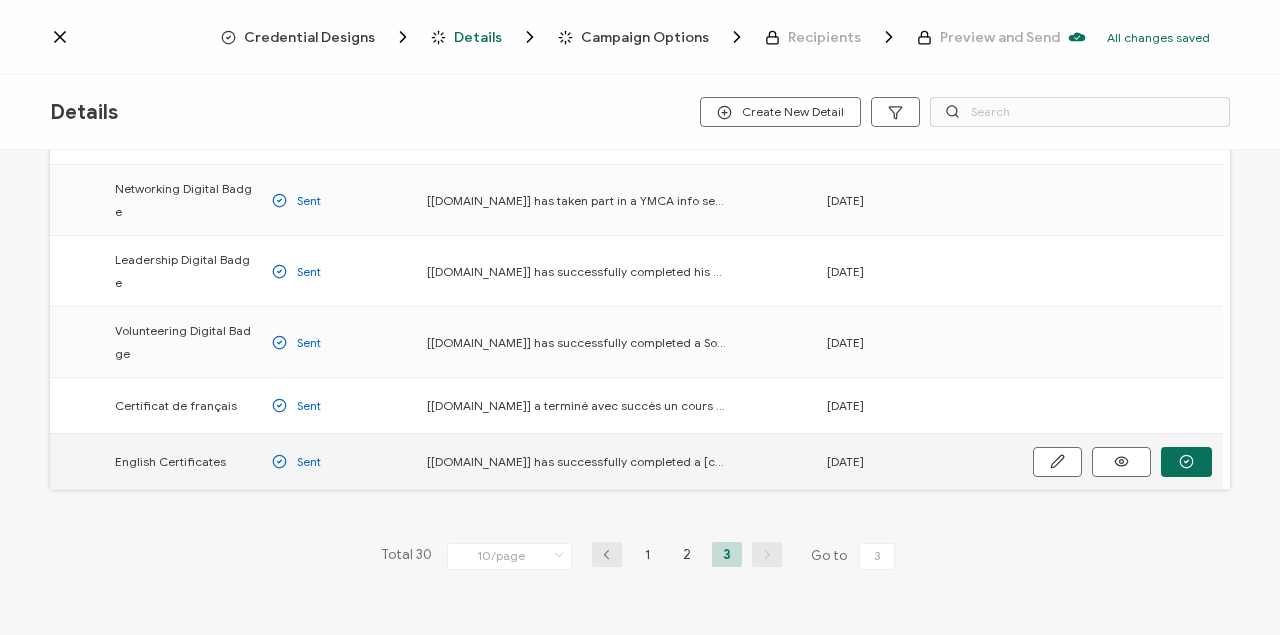click 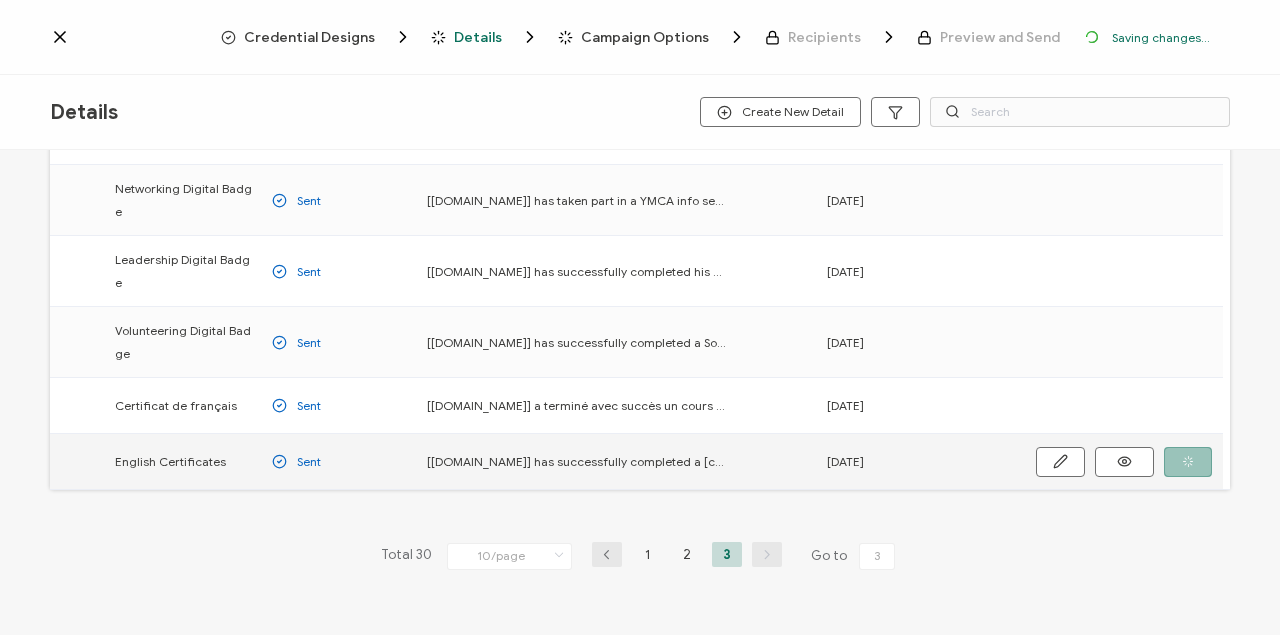 scroll, scrollTop: 558, scrollLeft: 0, axis: vertical 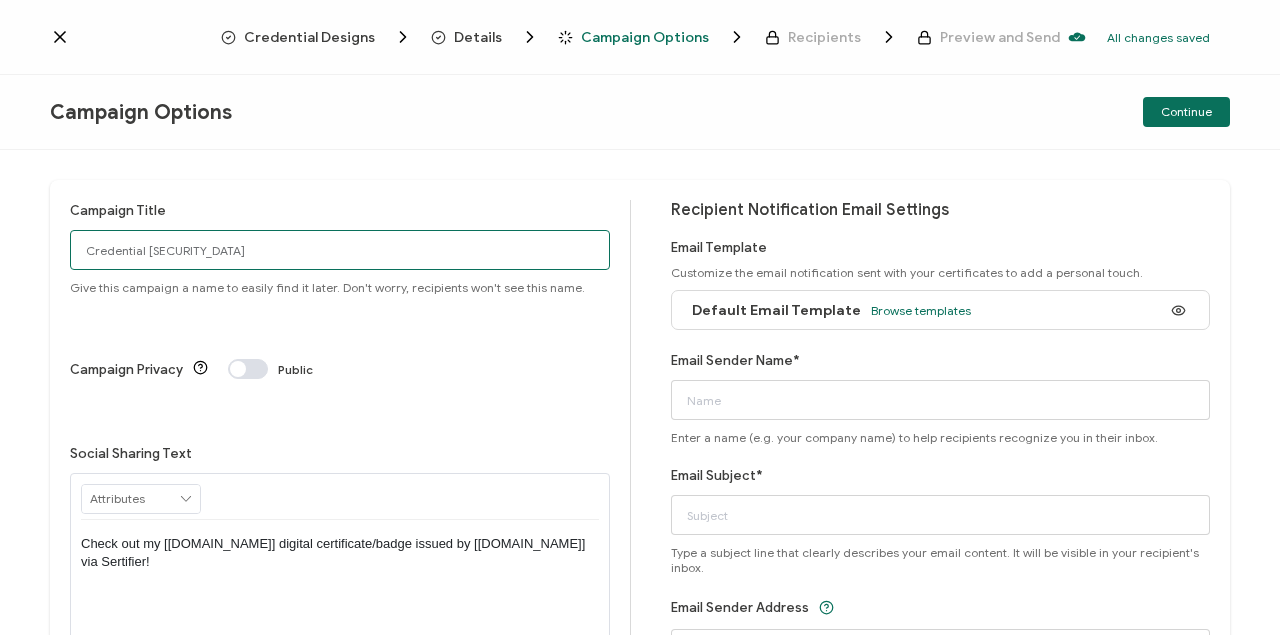 drag, startPoint x: 188, startPoint y: 251, endPoint x: 36, endPoint y: 254, distance: 152.0296 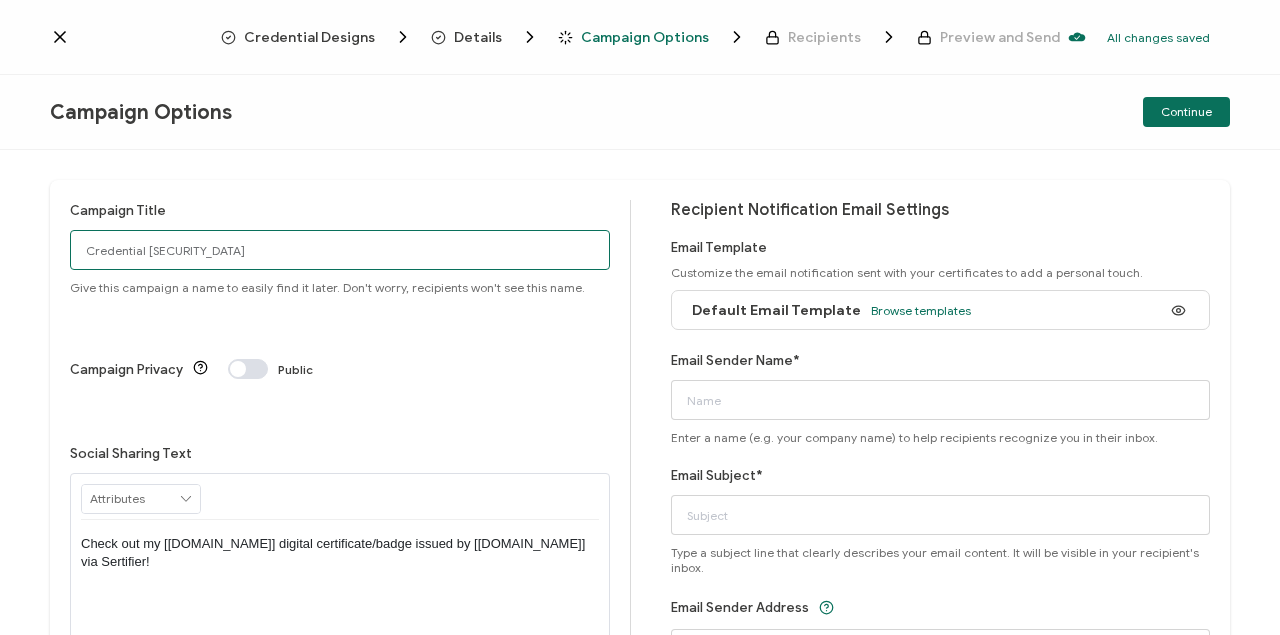 click on "Campaign Title
Credential [SECURITY_DATA]     Give this campaign a name to easily find it later. Don't worry, recipients won't see this name.
Campaign Privacy
Public
Social Sharing Text
RECIPIENT
Recipient Name
Recipient E-Mail
CREDENTIAL
Credential ID
Issue Date
Credential Name
Credential Desciption
Expire Date
ISSUER
Issuer Name
CUSTOM
Start Date" at bounding box center [640, 392] 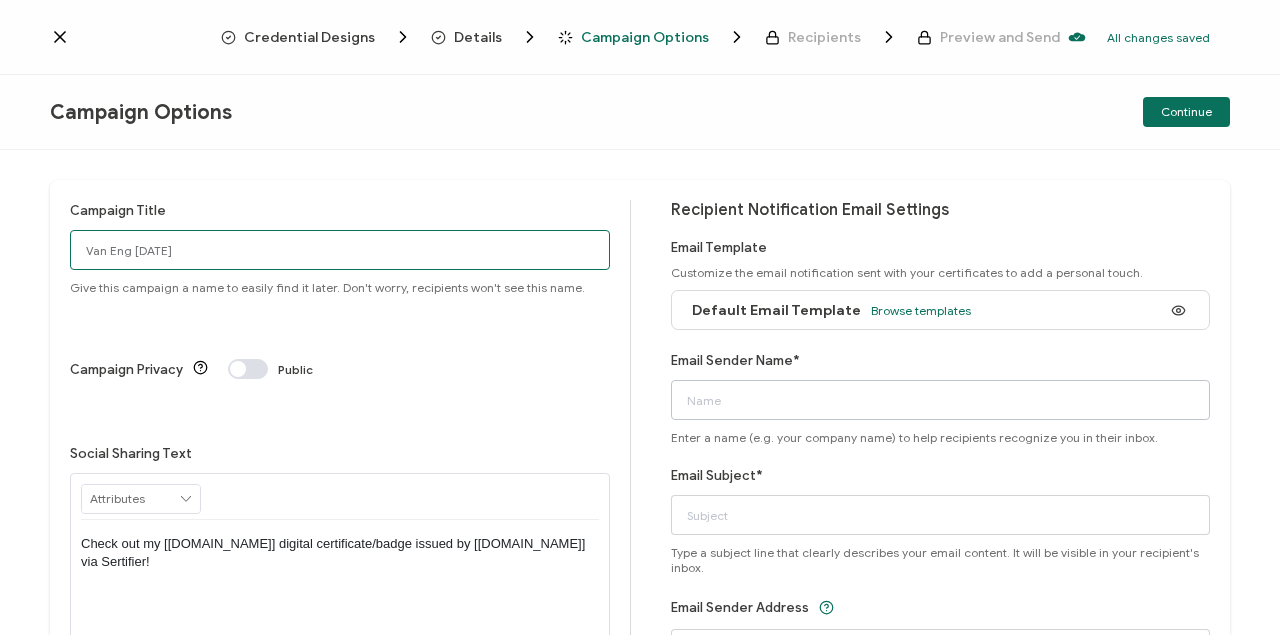 type on "Van Eng [DATE]" 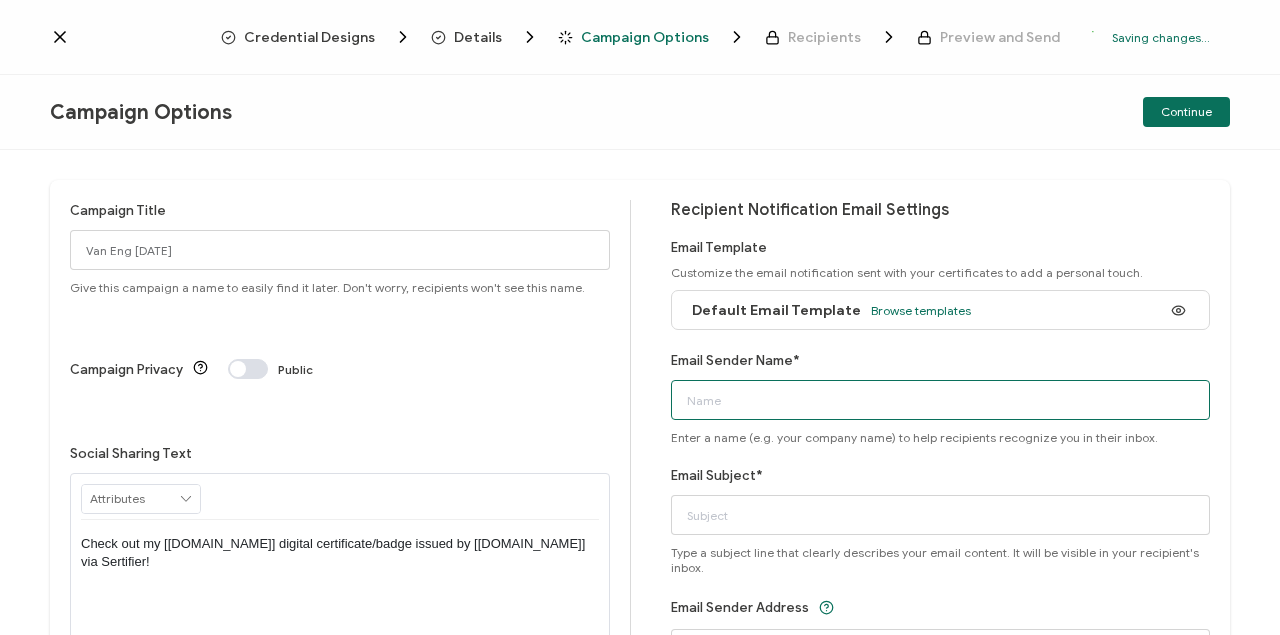click on "Email Sender Name*" at bounding box center [941, 400] 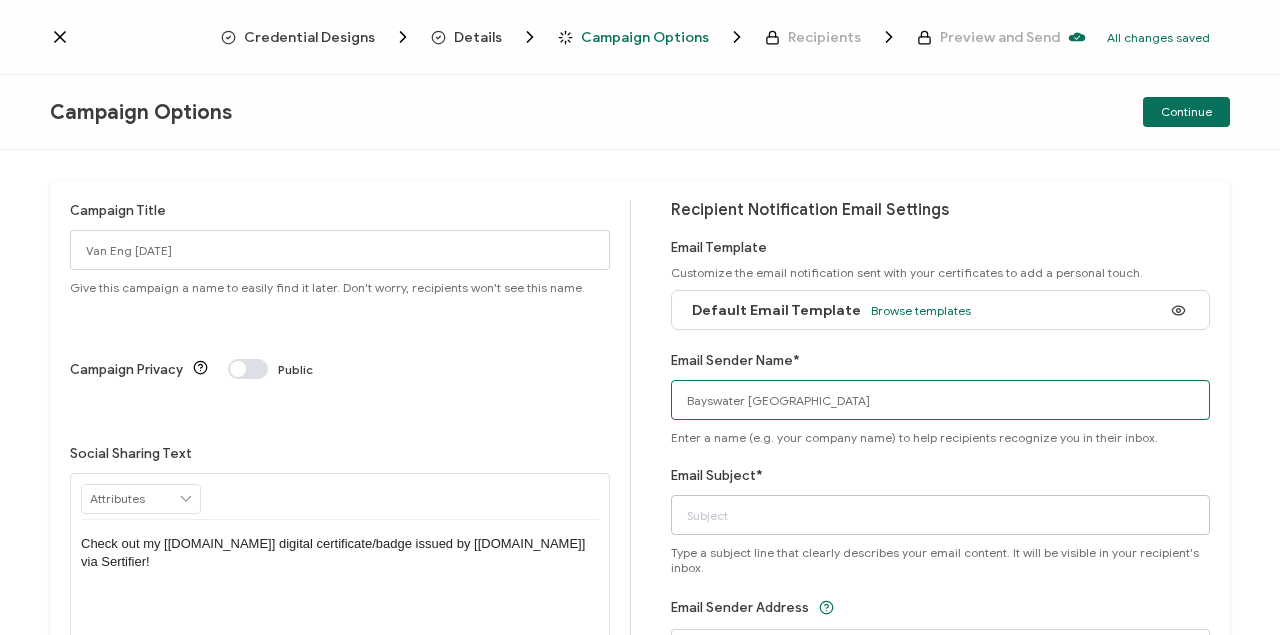 type on "Bayswater [GEOGRAPHIC_DATA]" 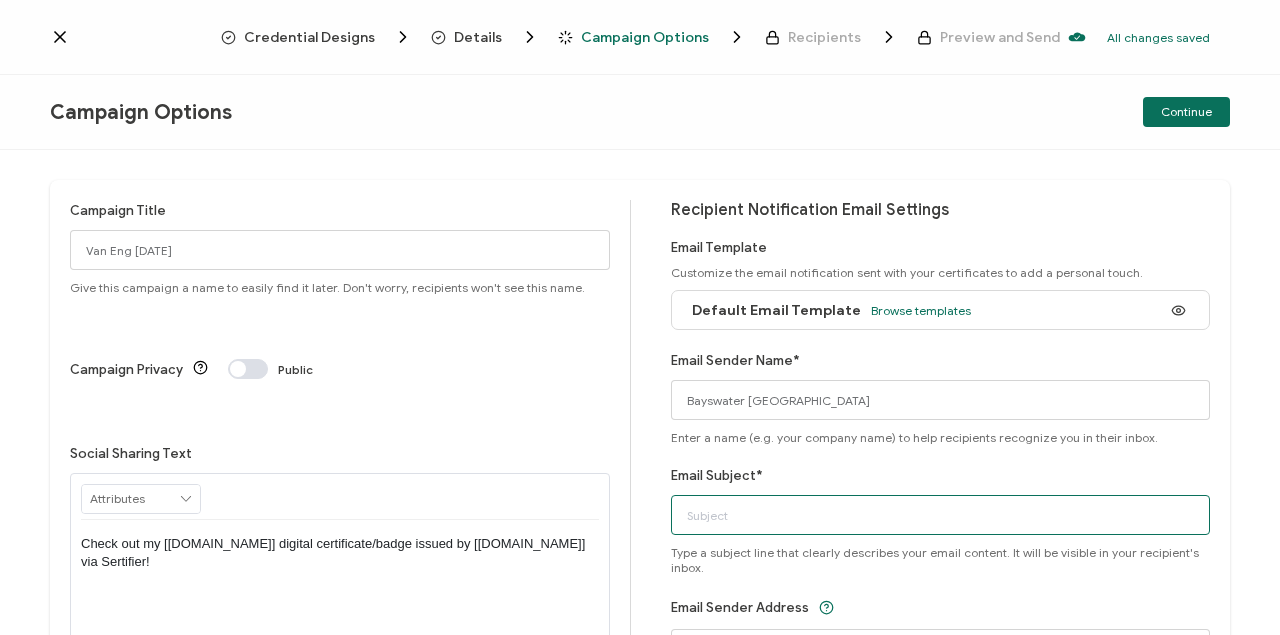 click on "Email Subject*" at bounding box center [941, 515] 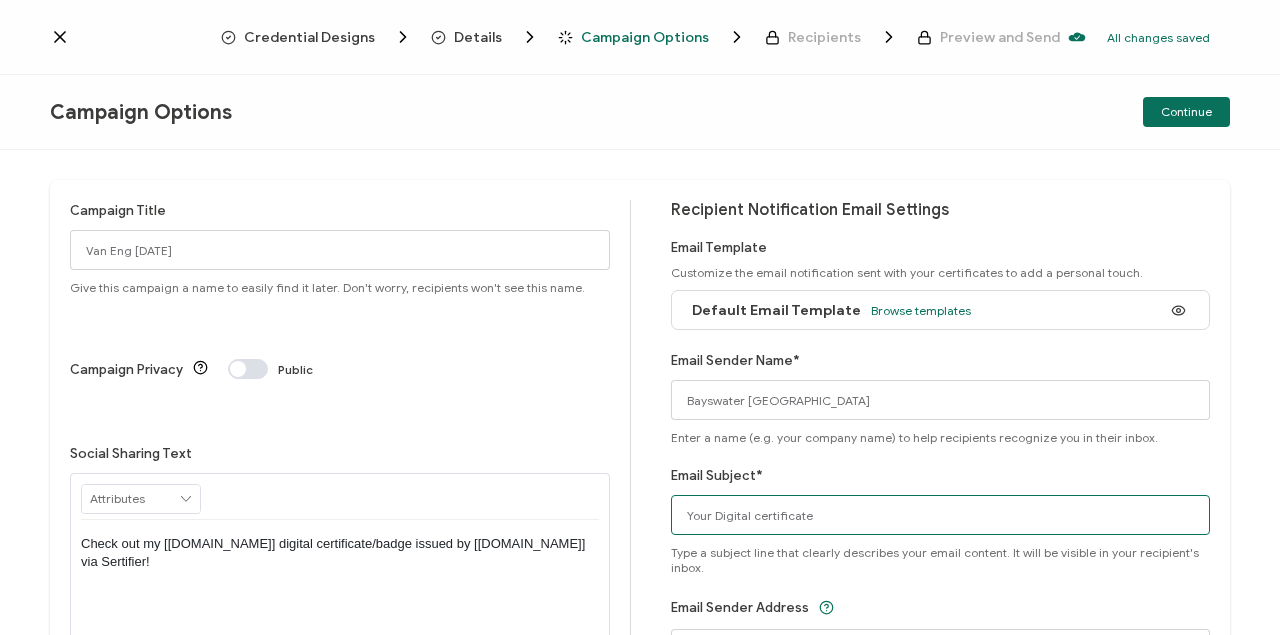 click on "Your Digital certificate" at bounding box center (941, 515) 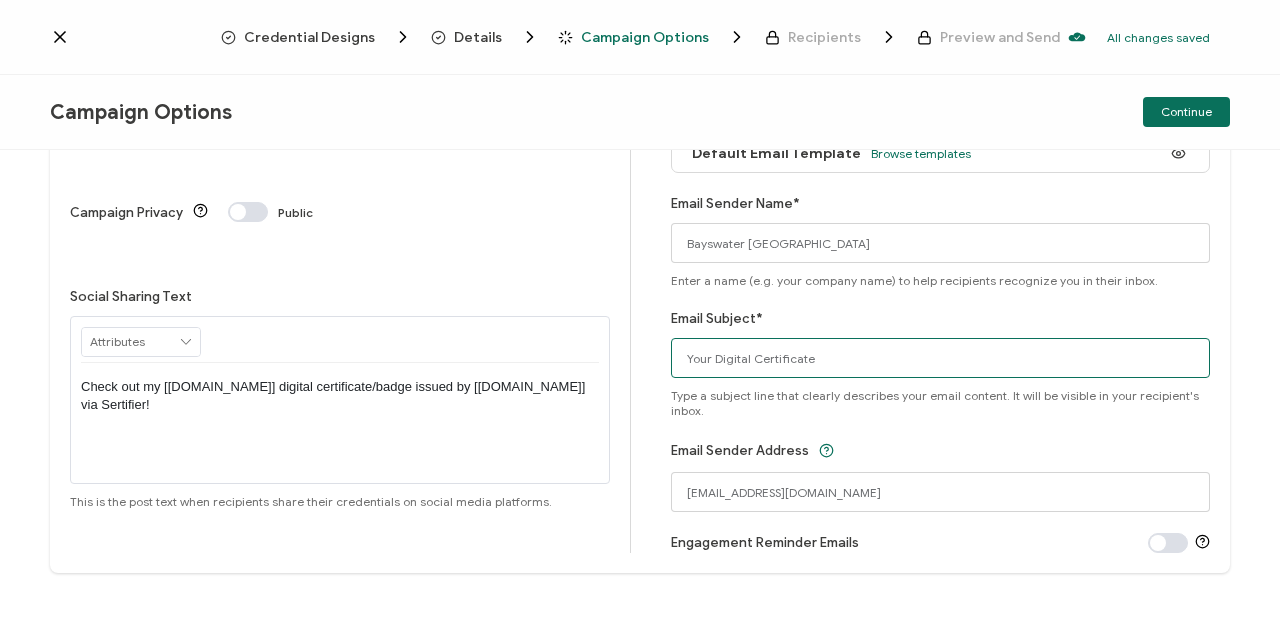 scroll, scrollTop: 164, scrollLeft: 0, axis: vertical 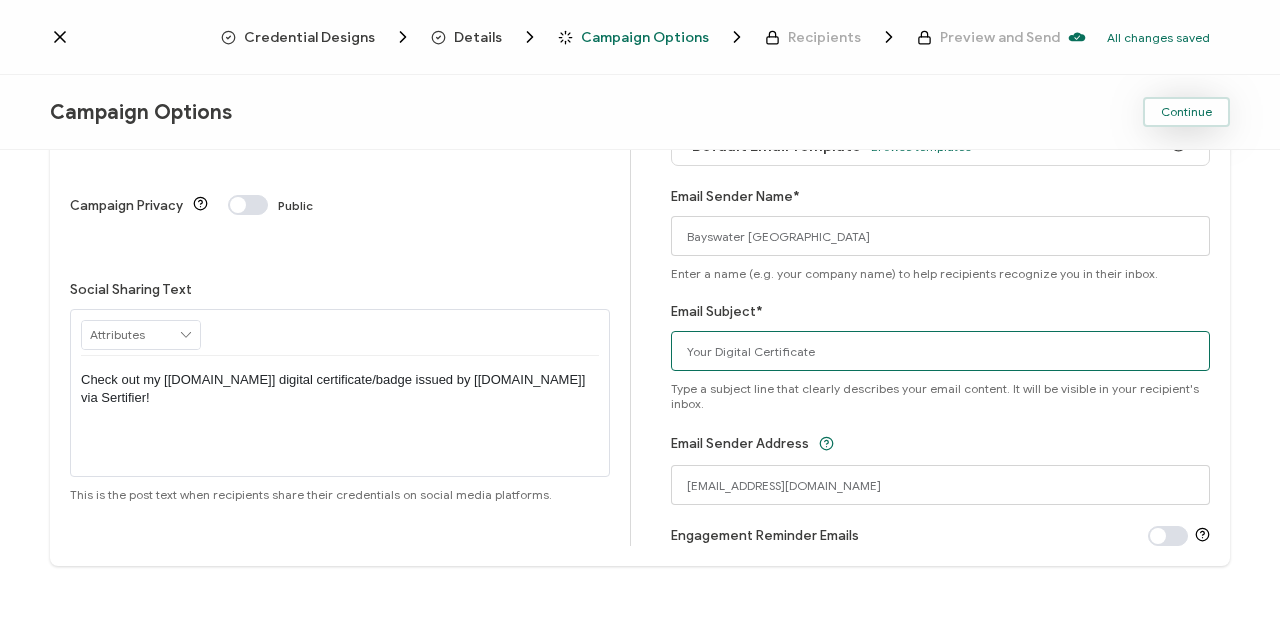 type on "Your Digital Certificate" 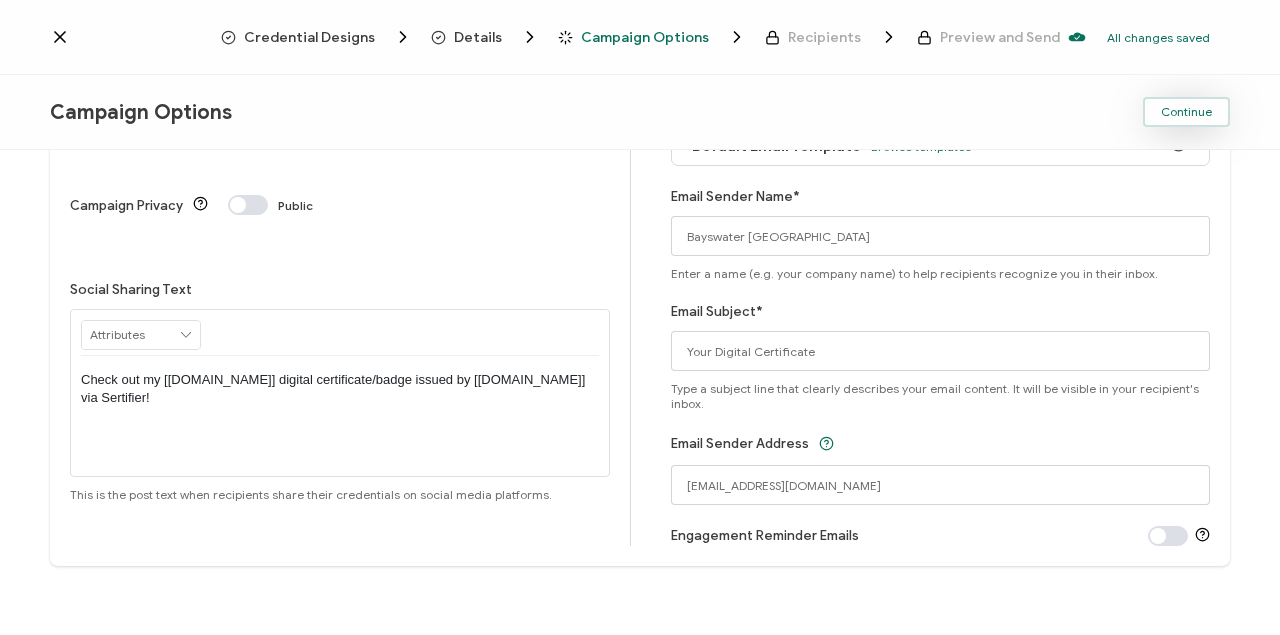 click on "Continue" at bounding box center (1186, 112) 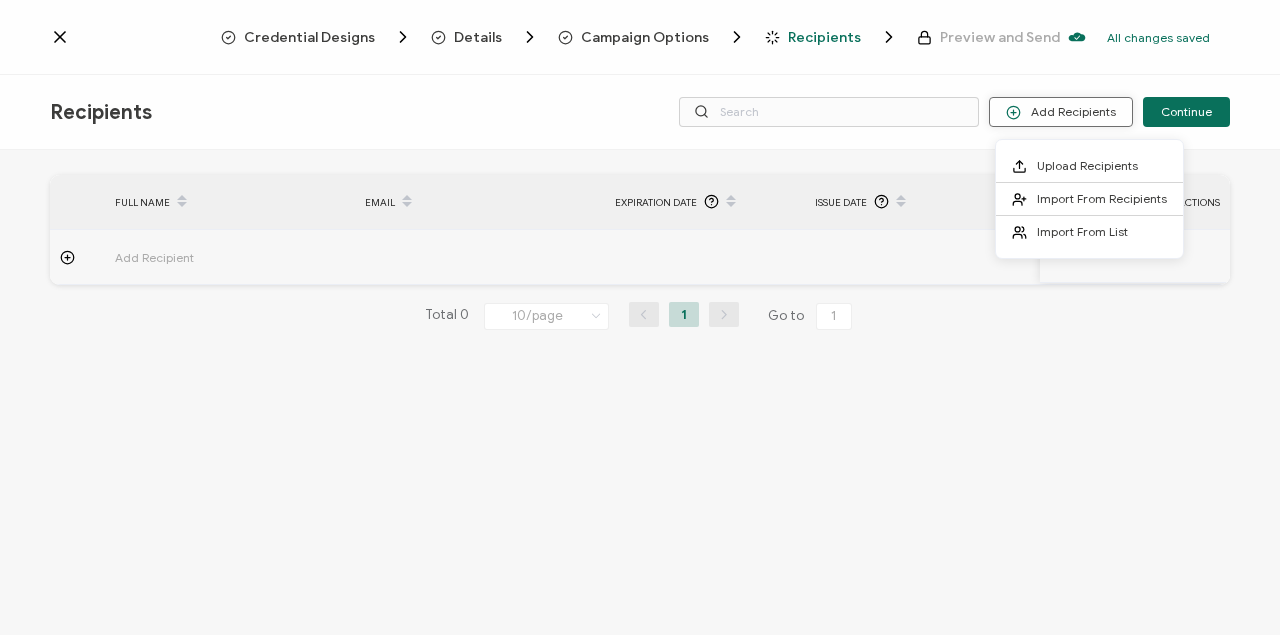 click on "Add Recipients" at bounding box center (1061, 112) 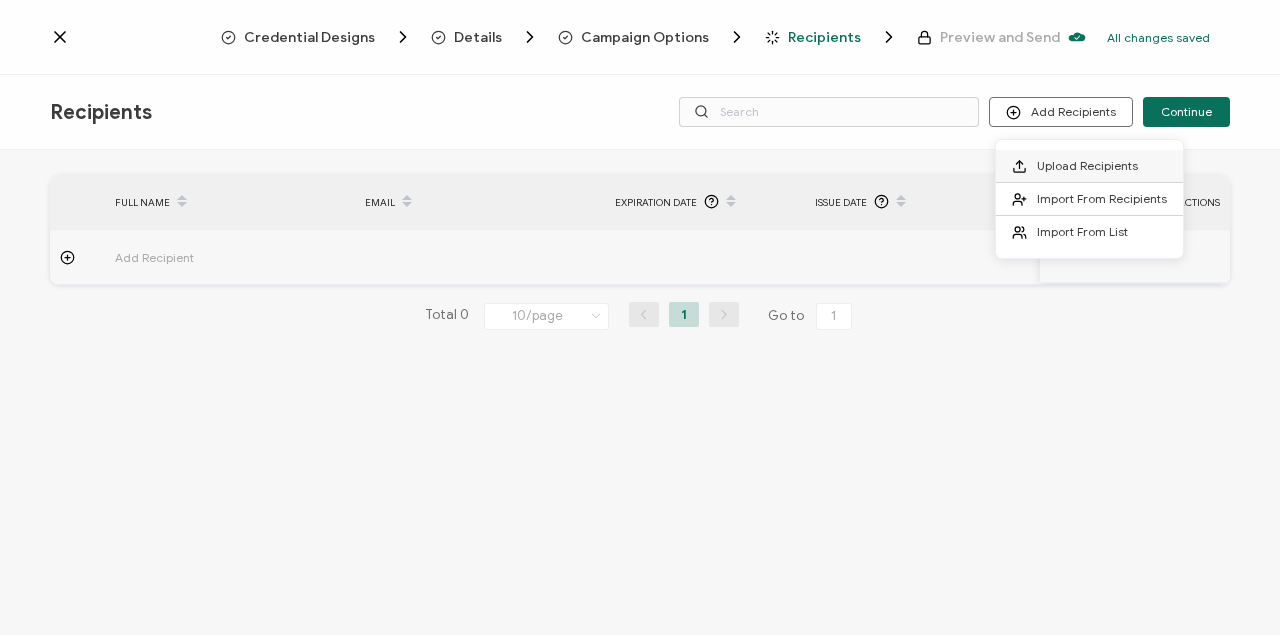 click on "Upload Recipients" at bounding box center (1087, 165) 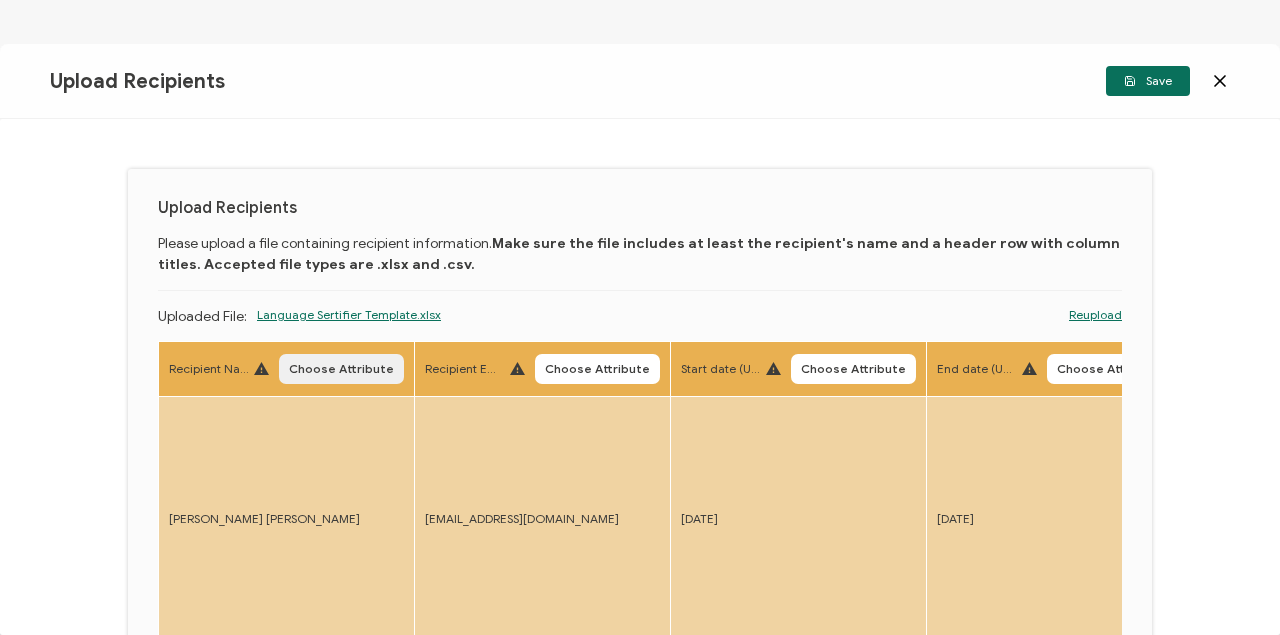 click on "Choose Attribute" at bounding box center [341, 369] 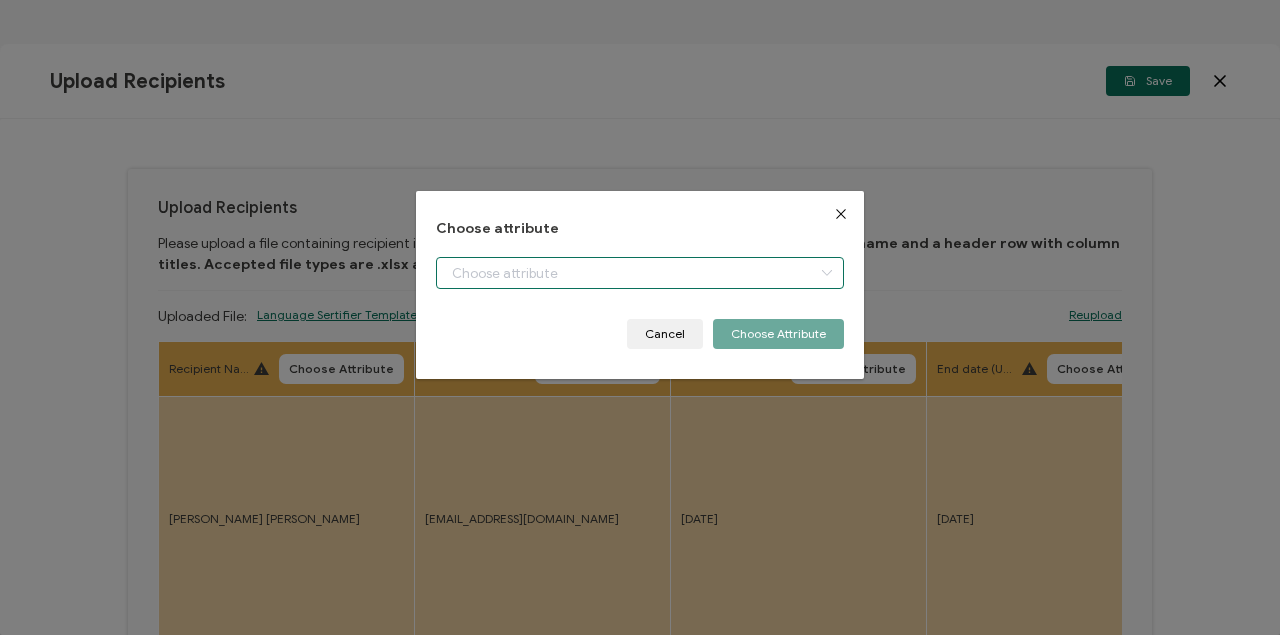 click at bounding box center (640, 273) 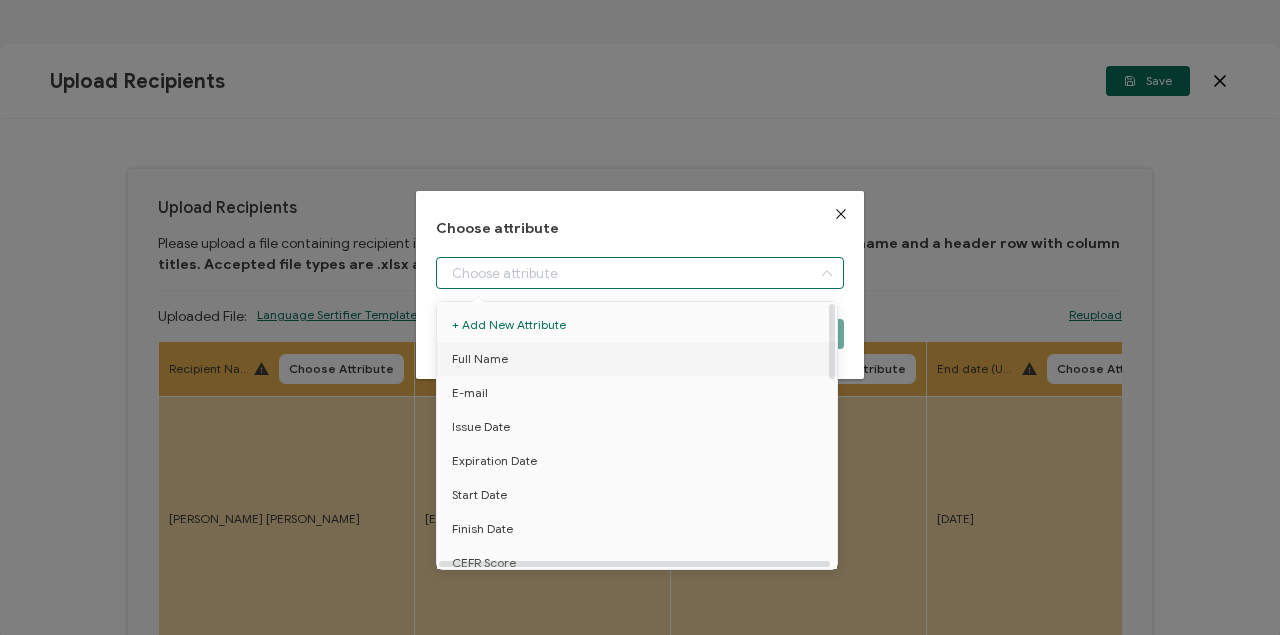 click on "Full Name" at bounding box center (480, 359) 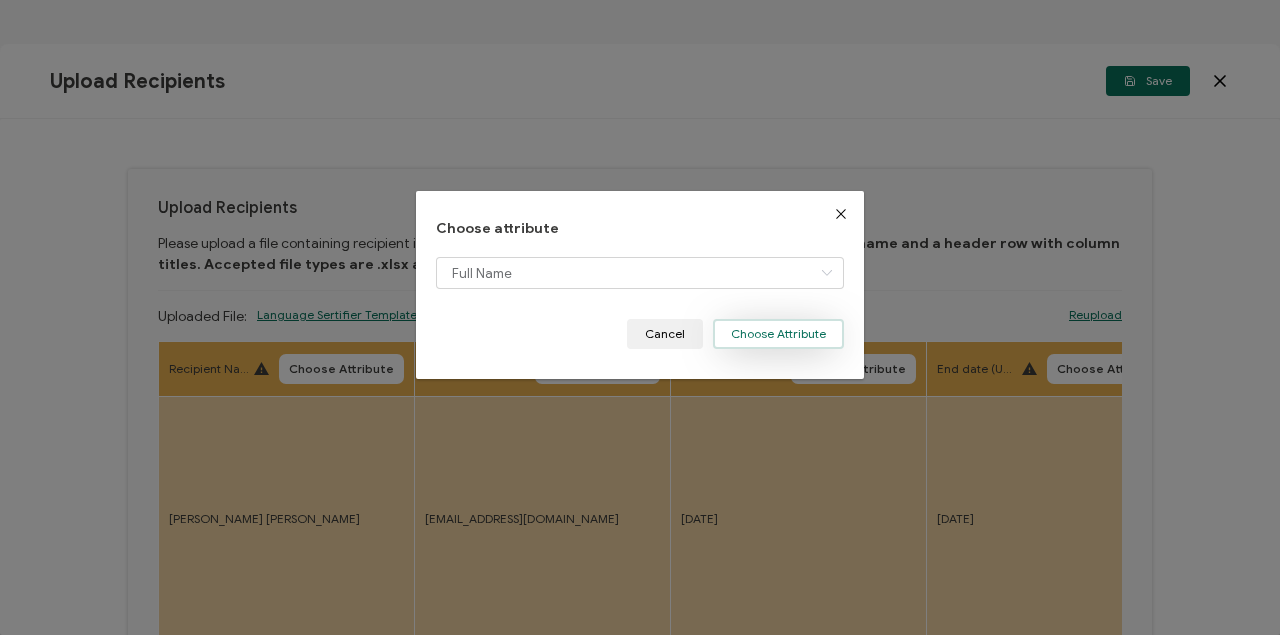 click on "Choose Attribute" at bounding box center (778, 334) 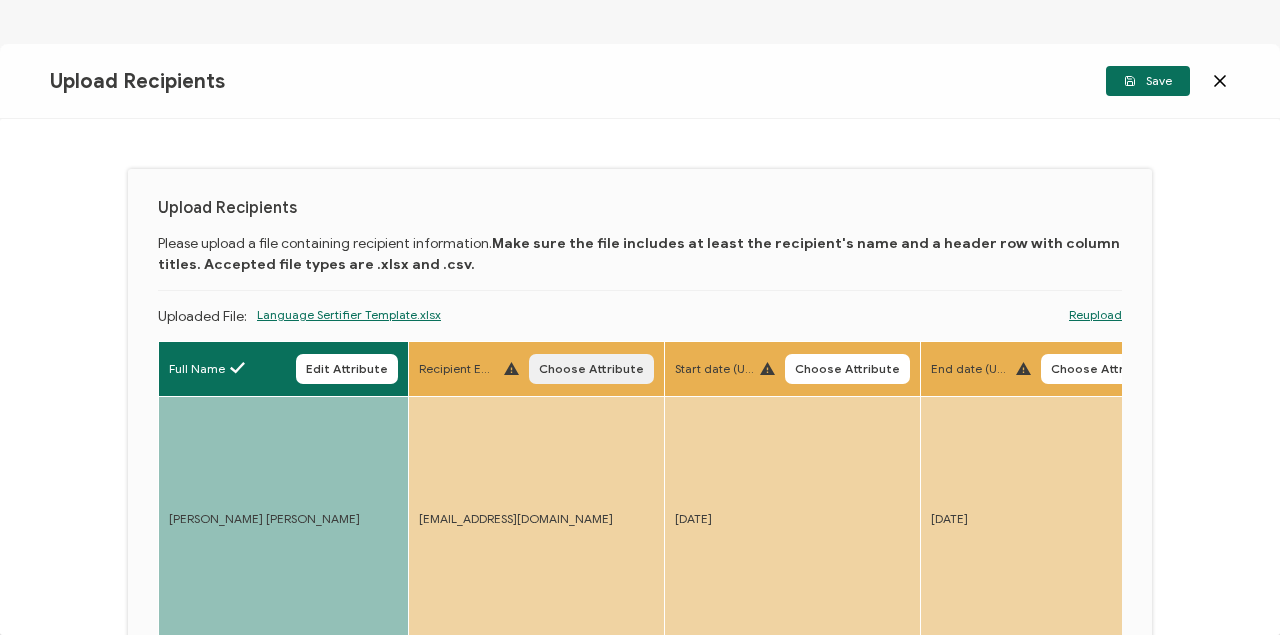click on "Choose Attribute" at bounding box center [591, 369] 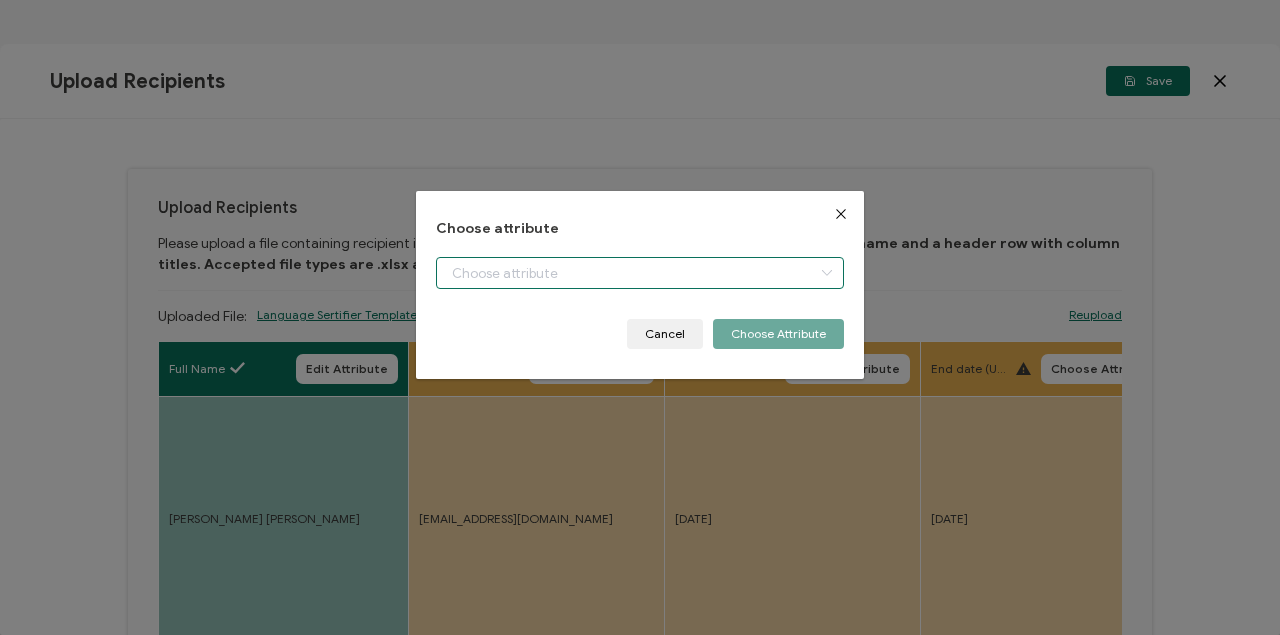 click at bounding box center (640, 273) 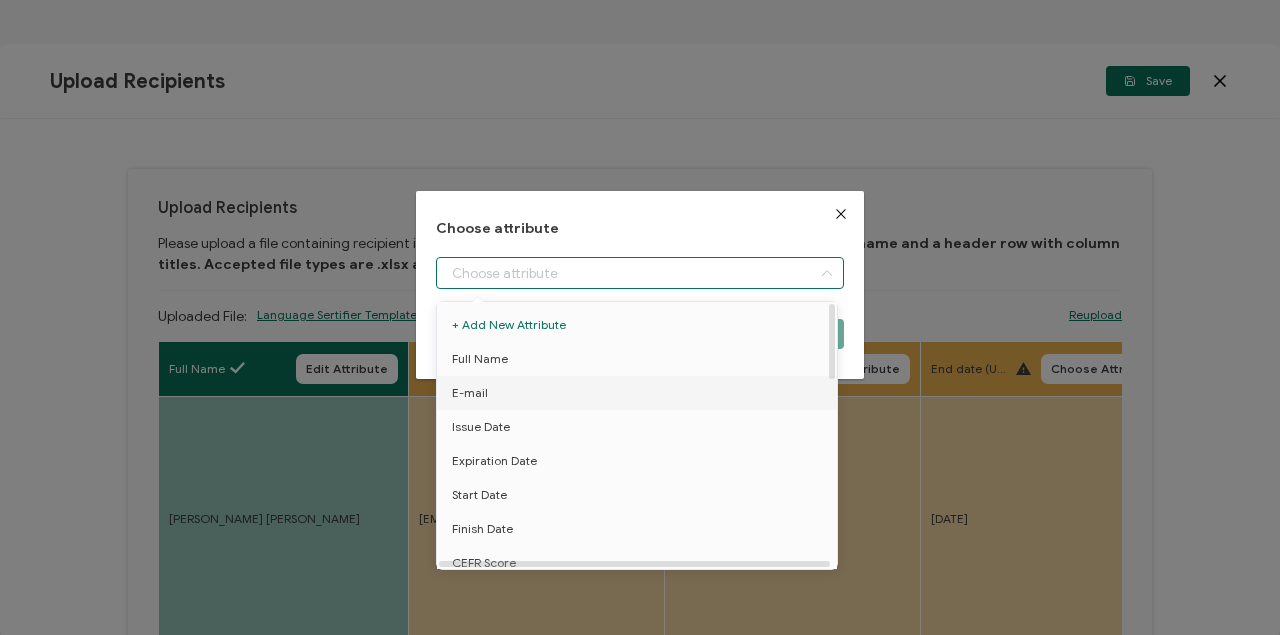 click on "E-mail" at bounding box center [640, 393] 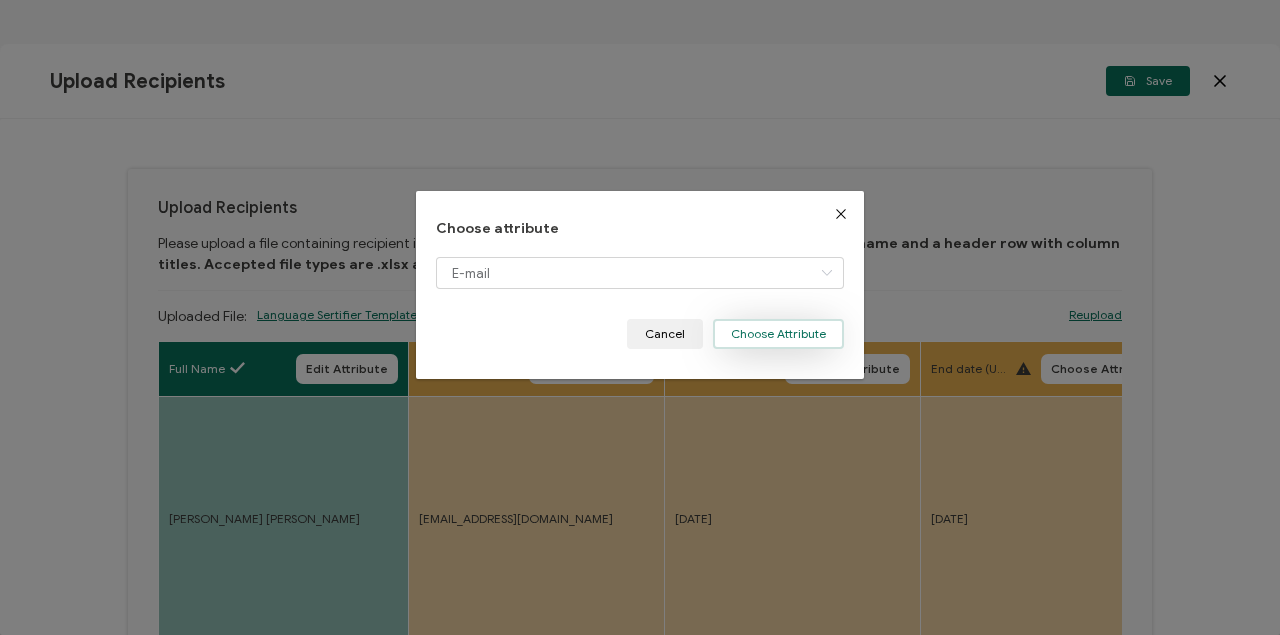 click on "Choose Attribute" at bounding box center [778, 334] 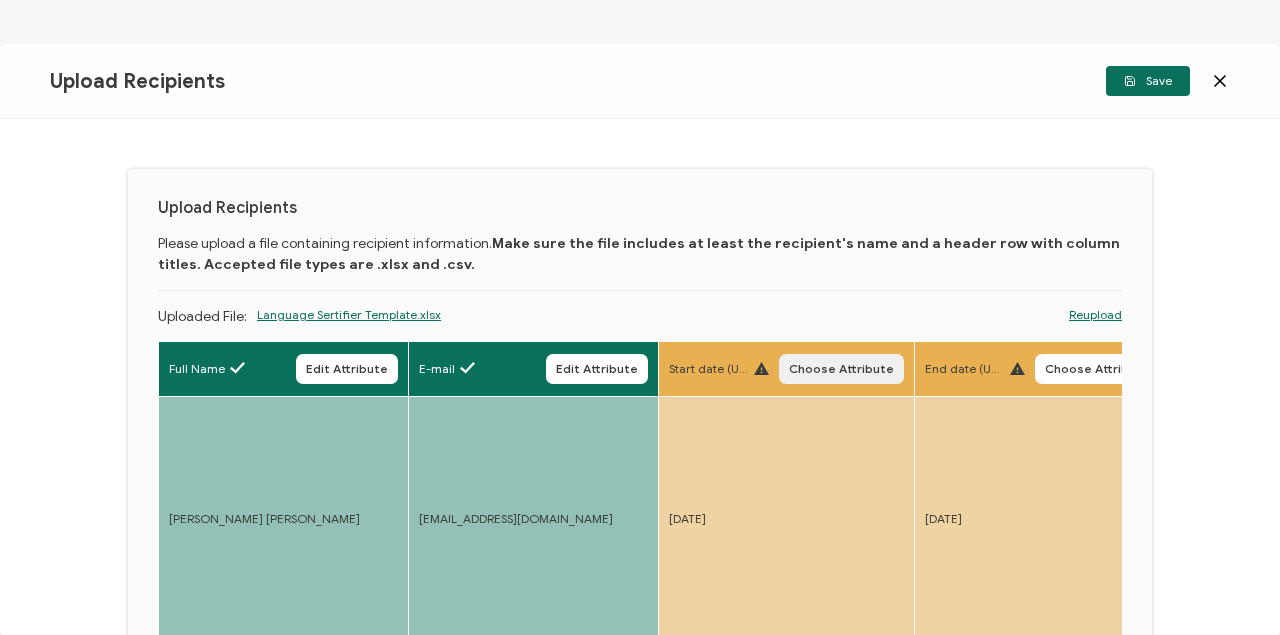 click on "Choose Attribute" at bounding box center [841, 369] 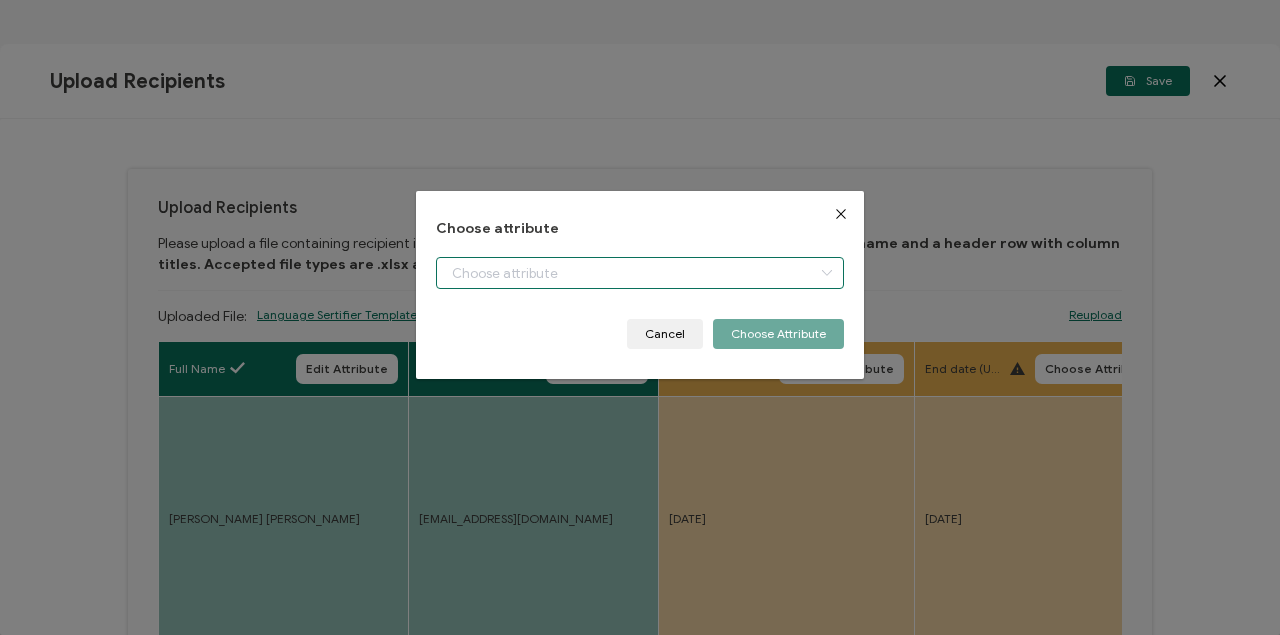 click at bounding box center [640, 273] 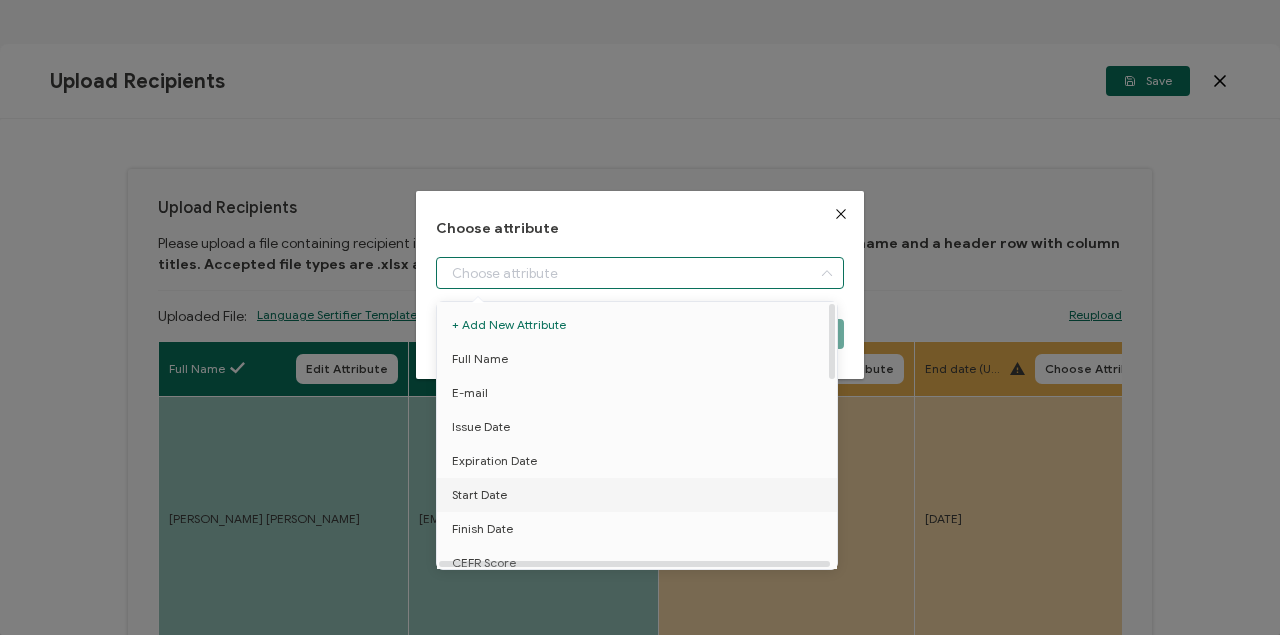 click on "Start Date" at bounding box center (479, 495) 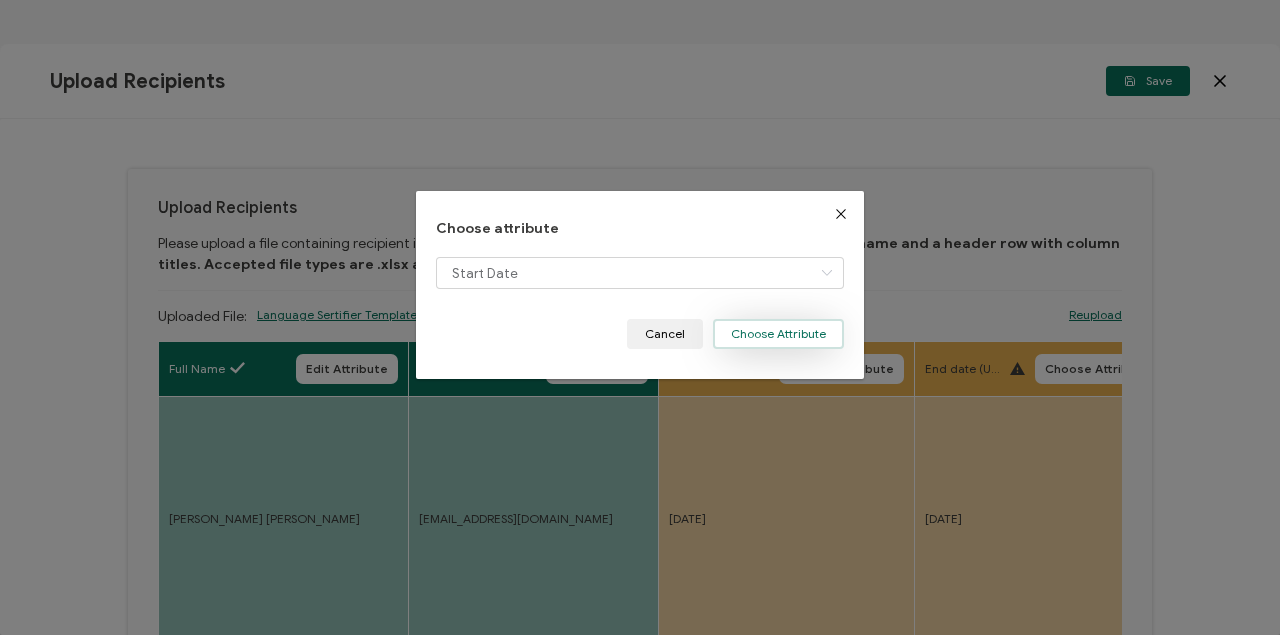 click on "Choose Attribute" at bounding box center (778, 334) 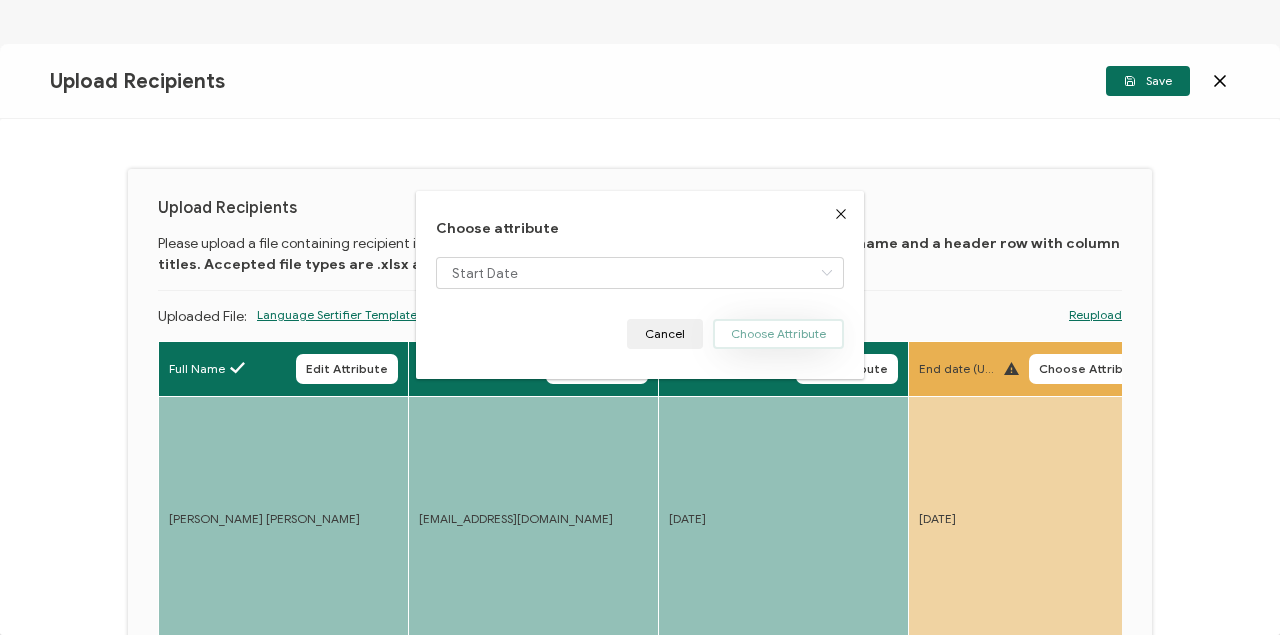 type 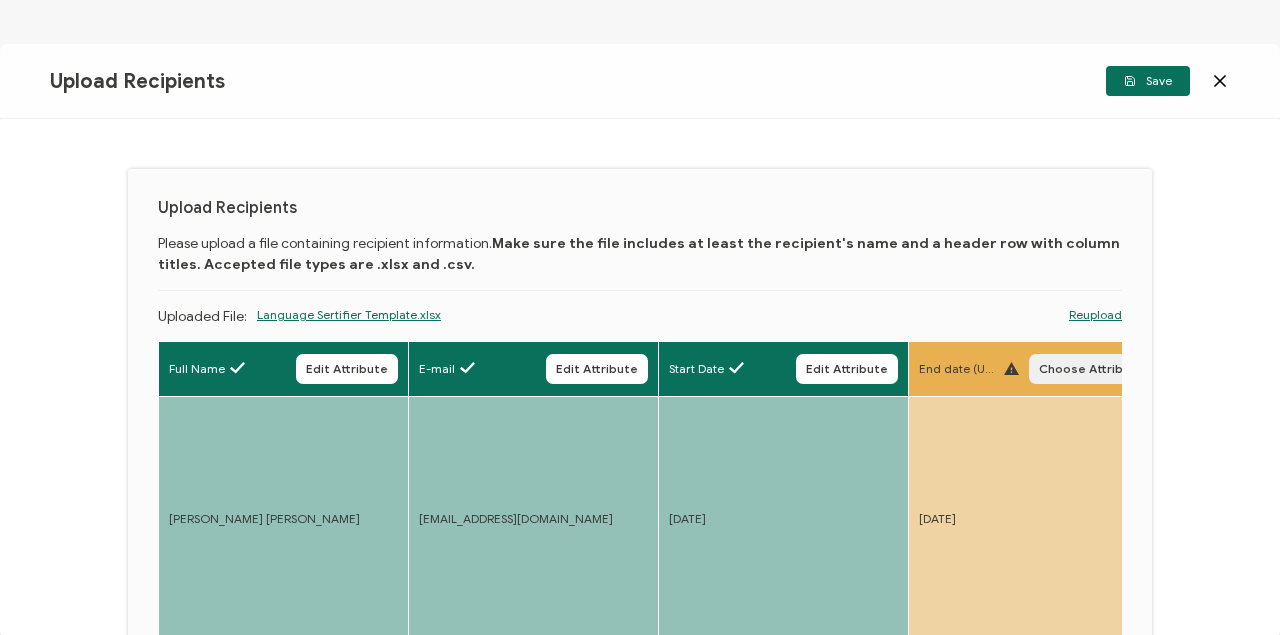 click on "Choose Attribute" at bounding box center [1091, 369] 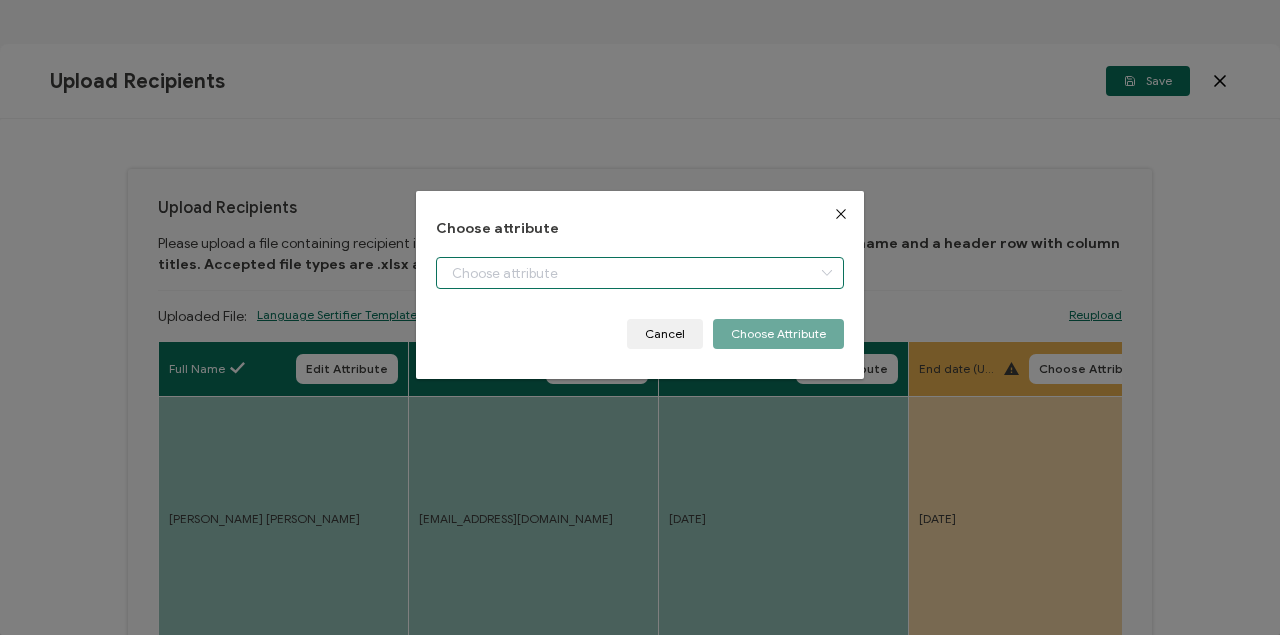 click at bounding box center [640, 273] 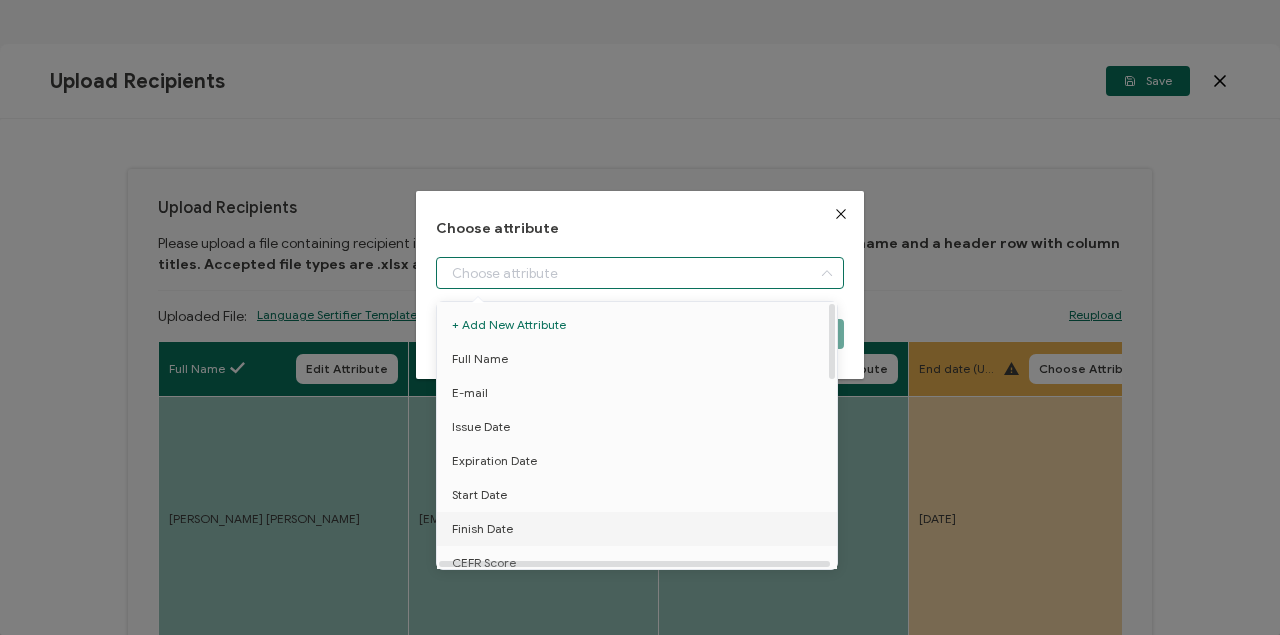 click on "Finish Date" at bounding box center [482, 529] 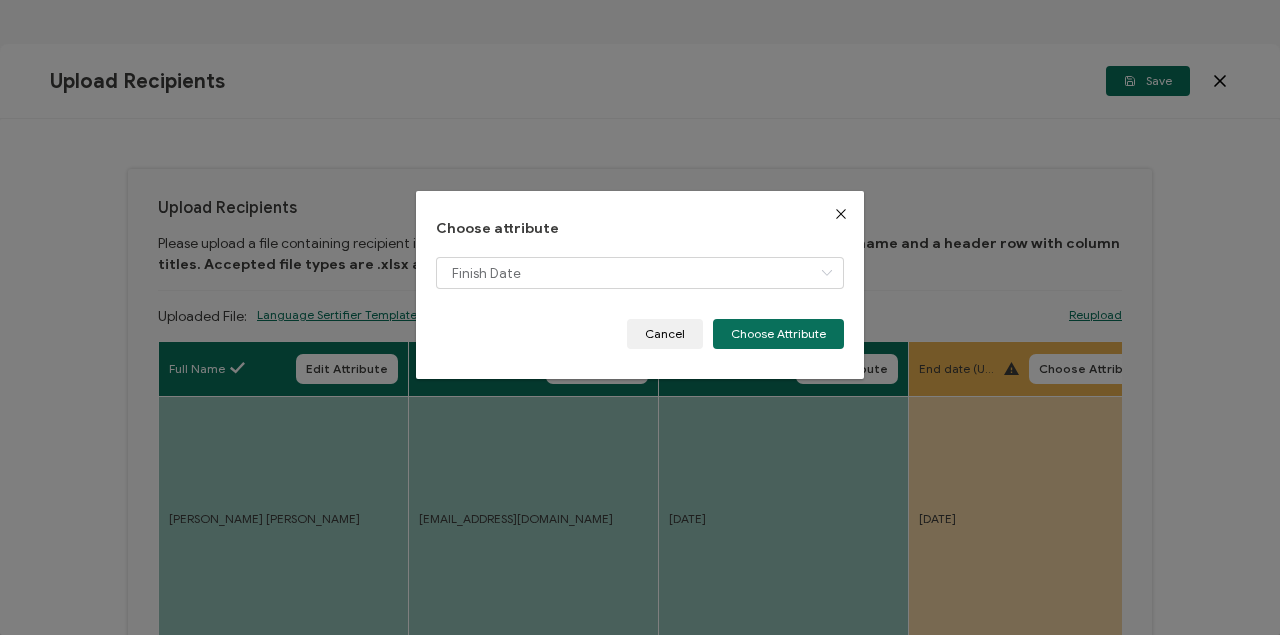drag, startPoint x: 782, startPoint y: 335, endPoint x: 1005, endPoint y: 361, distance: 224.51057 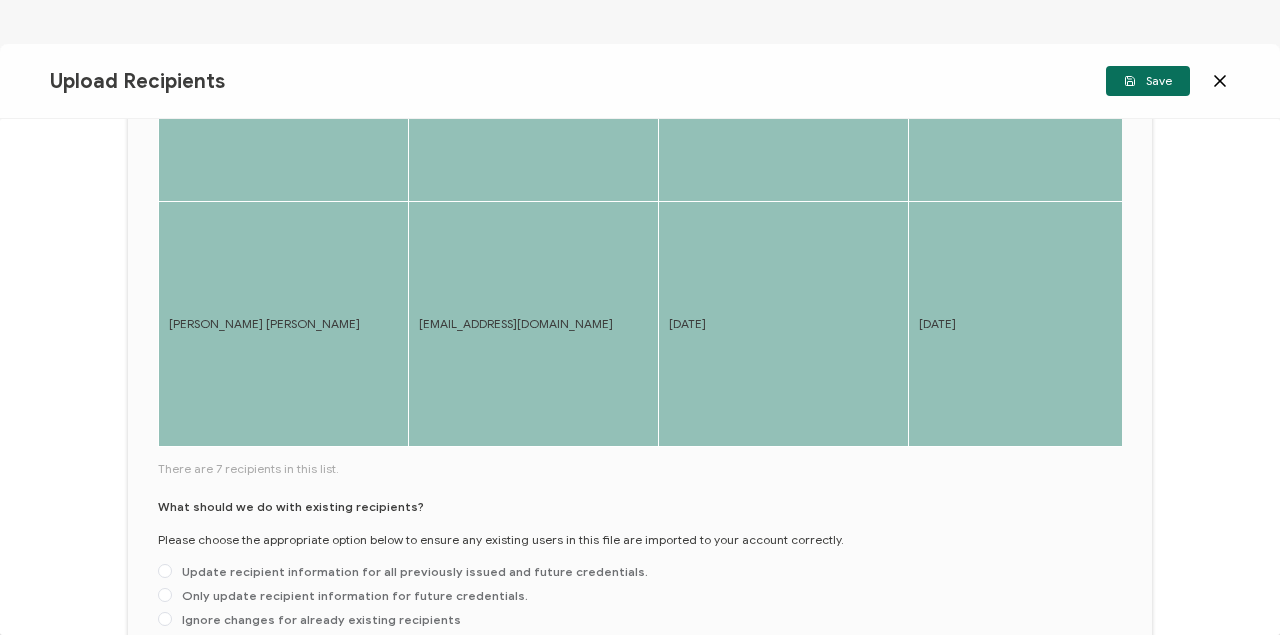 scroll, scrollTop: 1000, scrollLeft: 0, axis: vertical 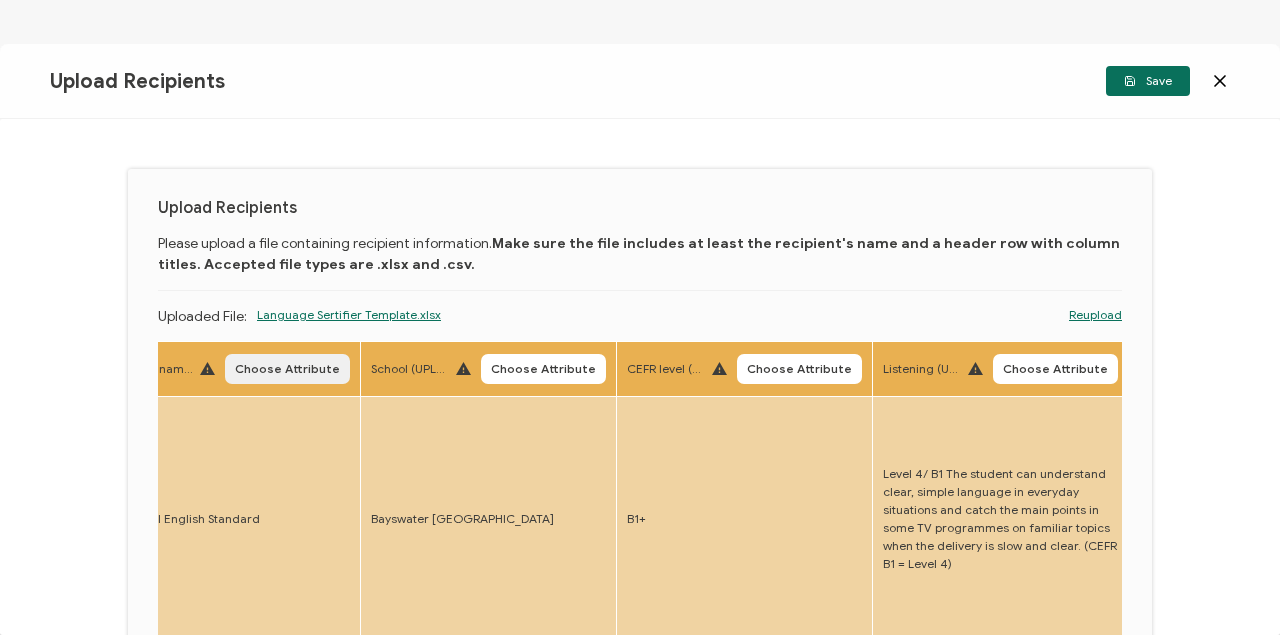 click on "Choose Attribute" at bounding box center [287, 369] 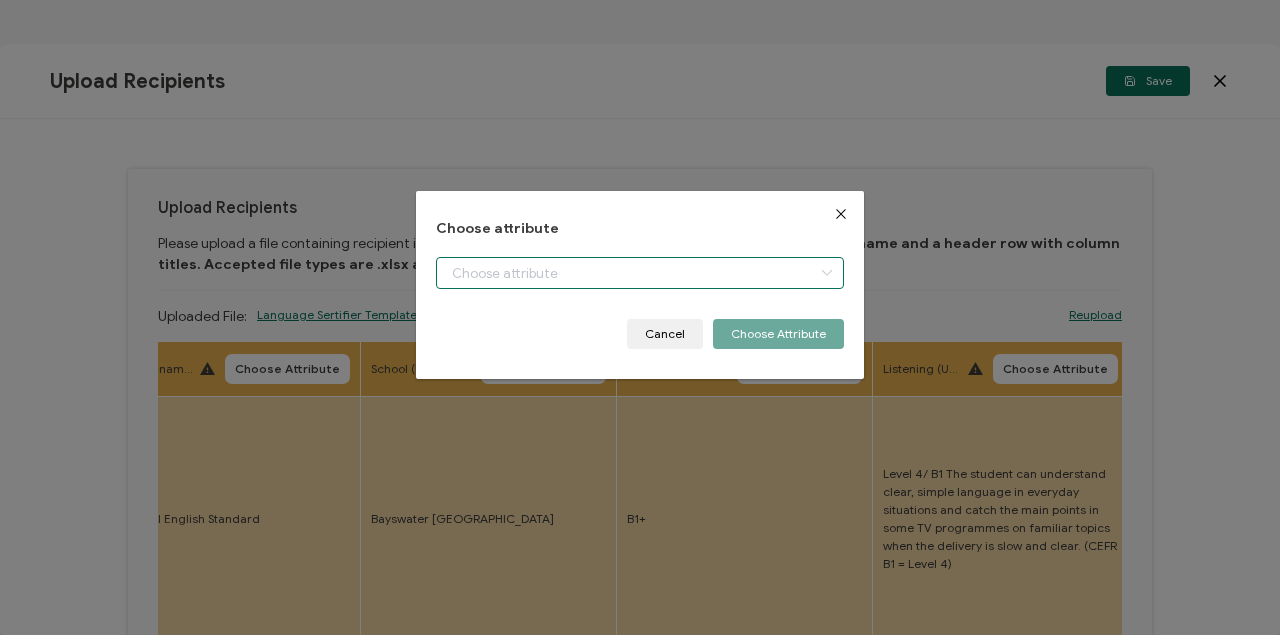click at bounding box center (640, 273) 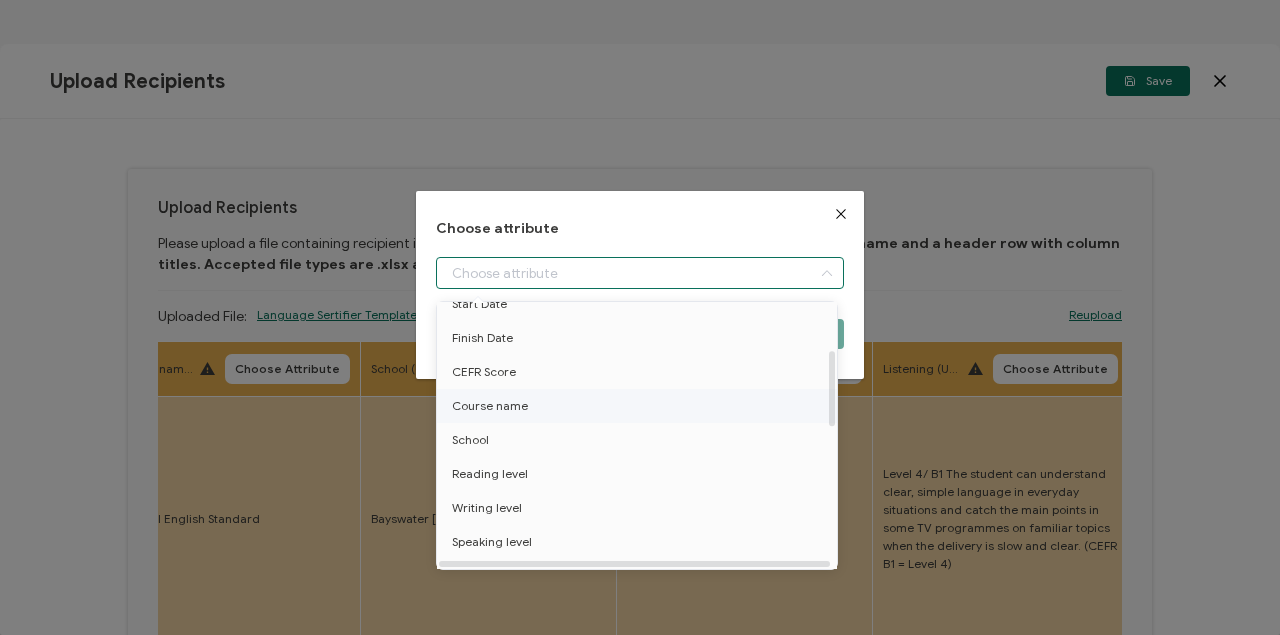 scroll, scrollTop: 200, scrollLeft: 0, axis: vertical 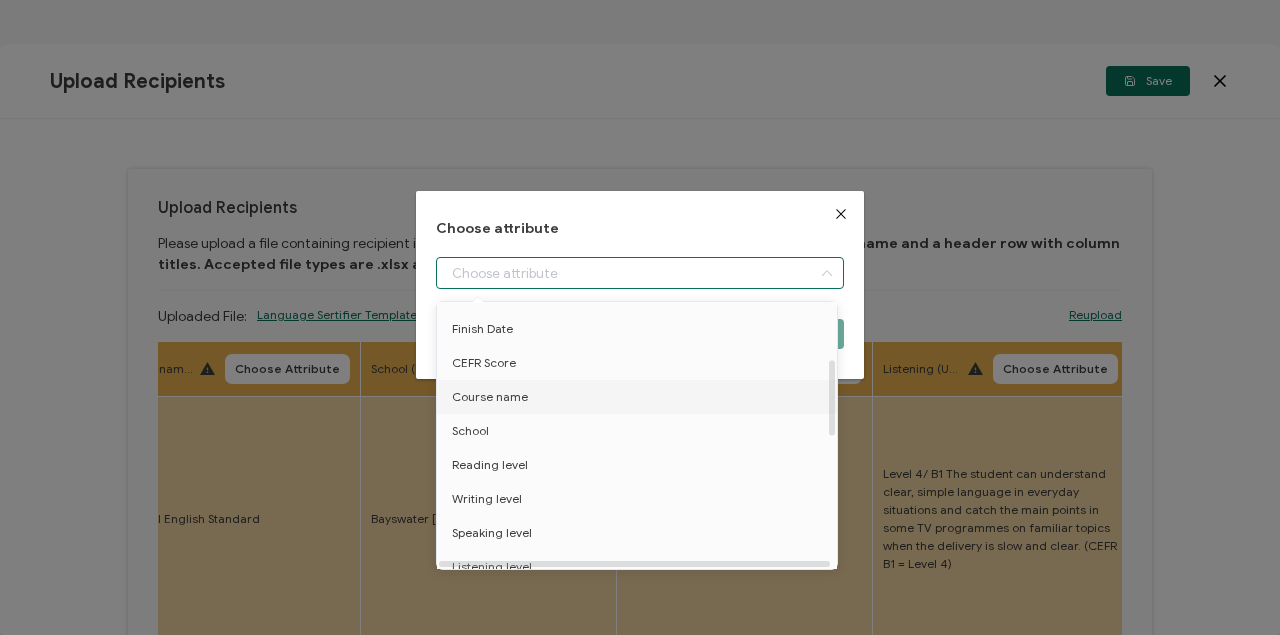 click on "Course name" at bounding box center [490, 397] 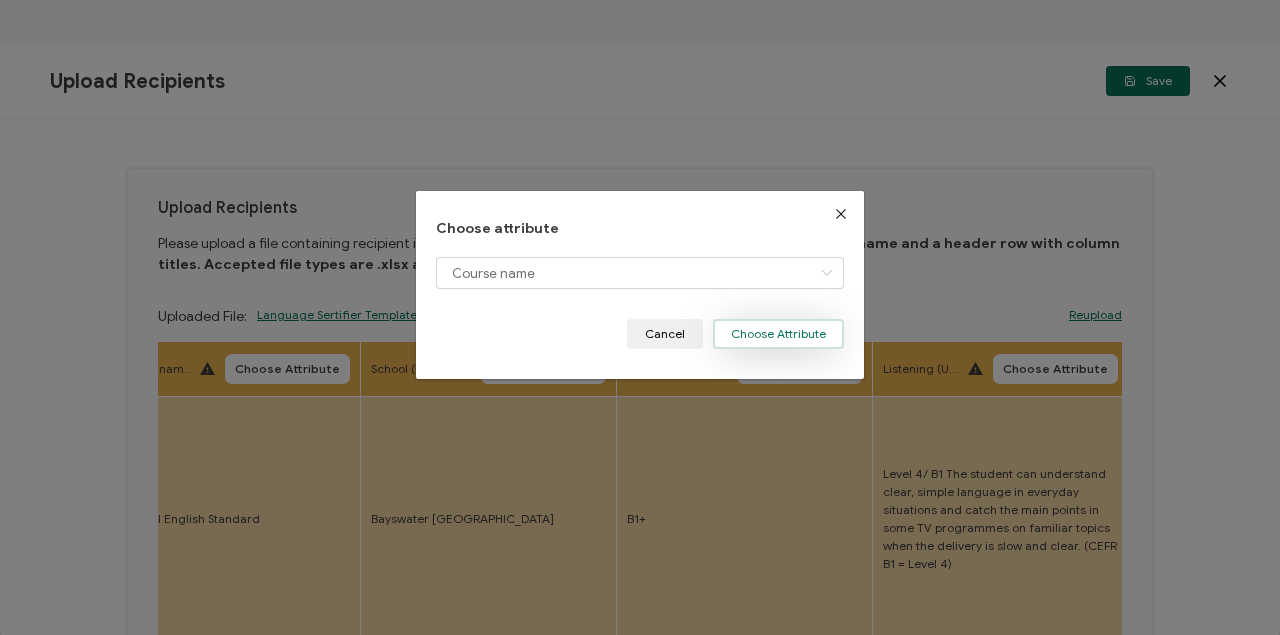 click on "Choose Attribute" at bounding box center [778, 334] 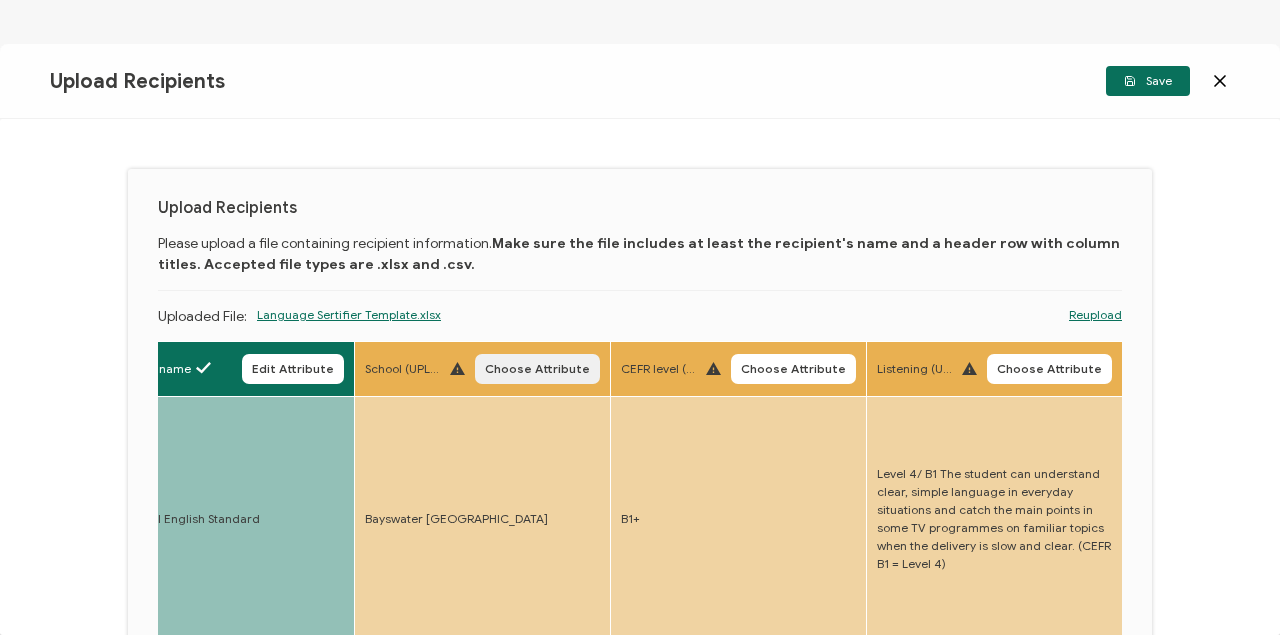 click on "Choose Attribute" at bounding box center [537, 369] 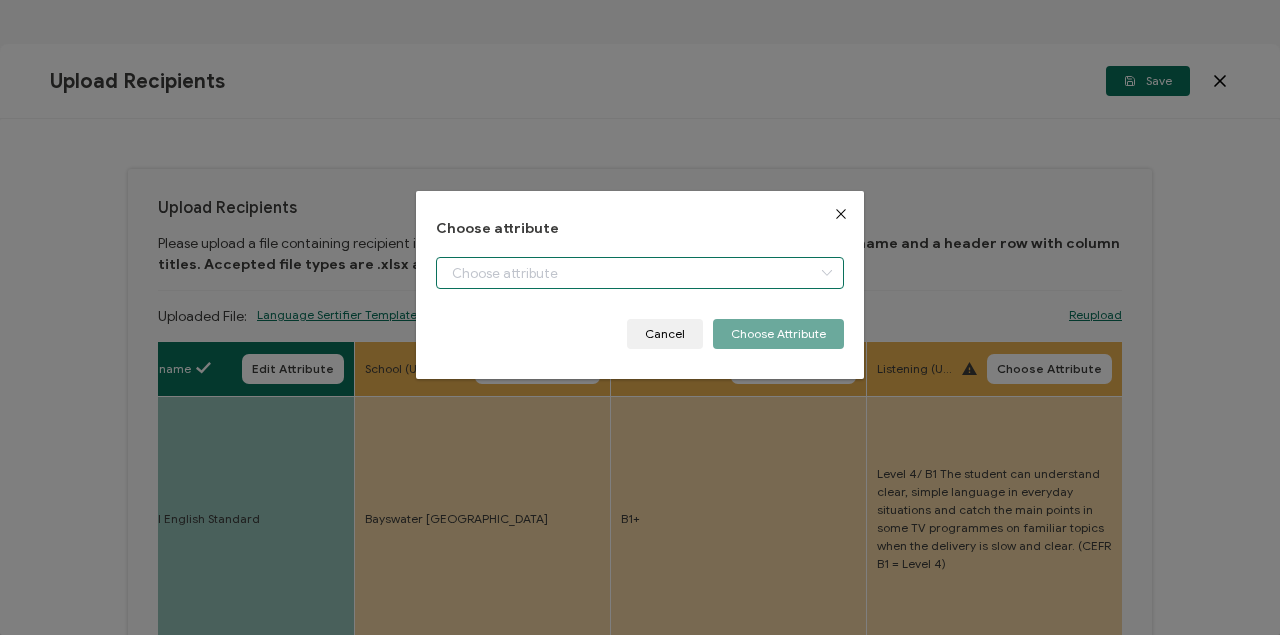 click at bounding box center [640, 273] 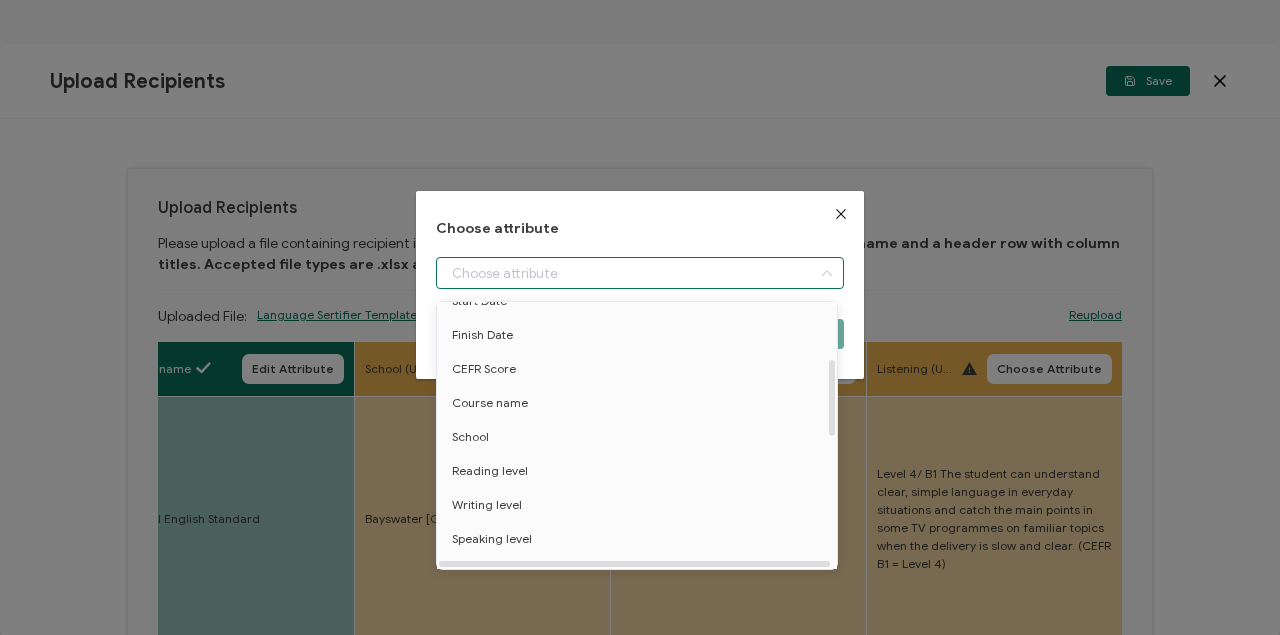 scroll, scrollTop: 200, scrollLeft: 0, axis: vertical 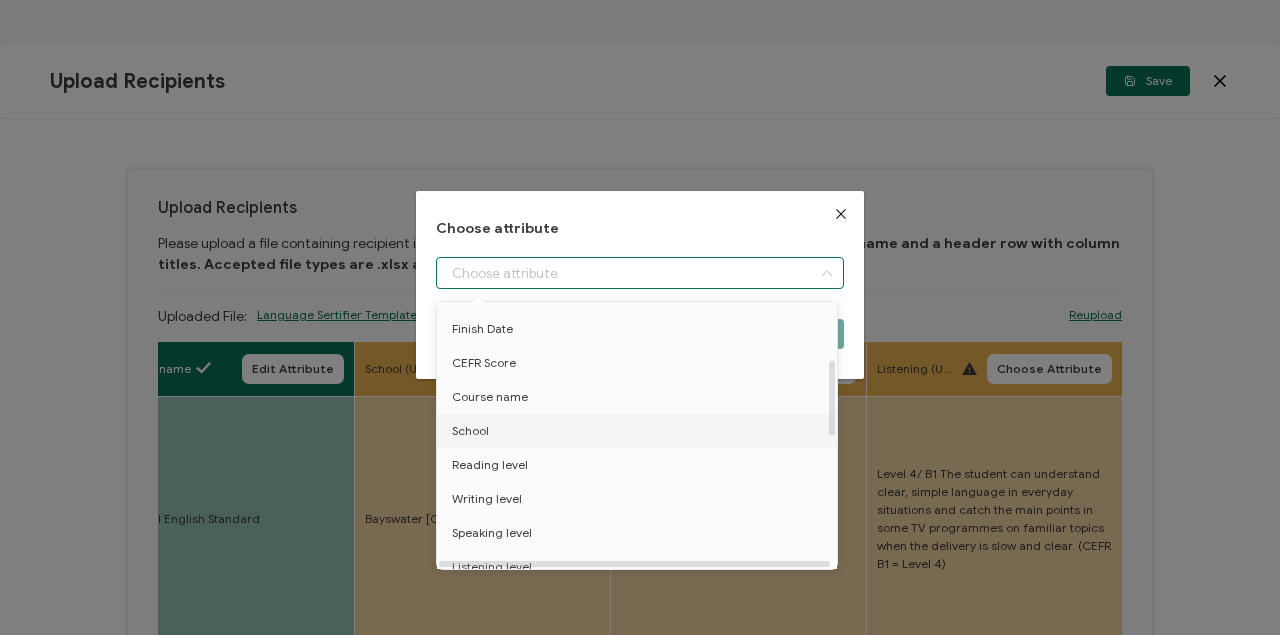 click on "School" at bounding box center [470, 431] 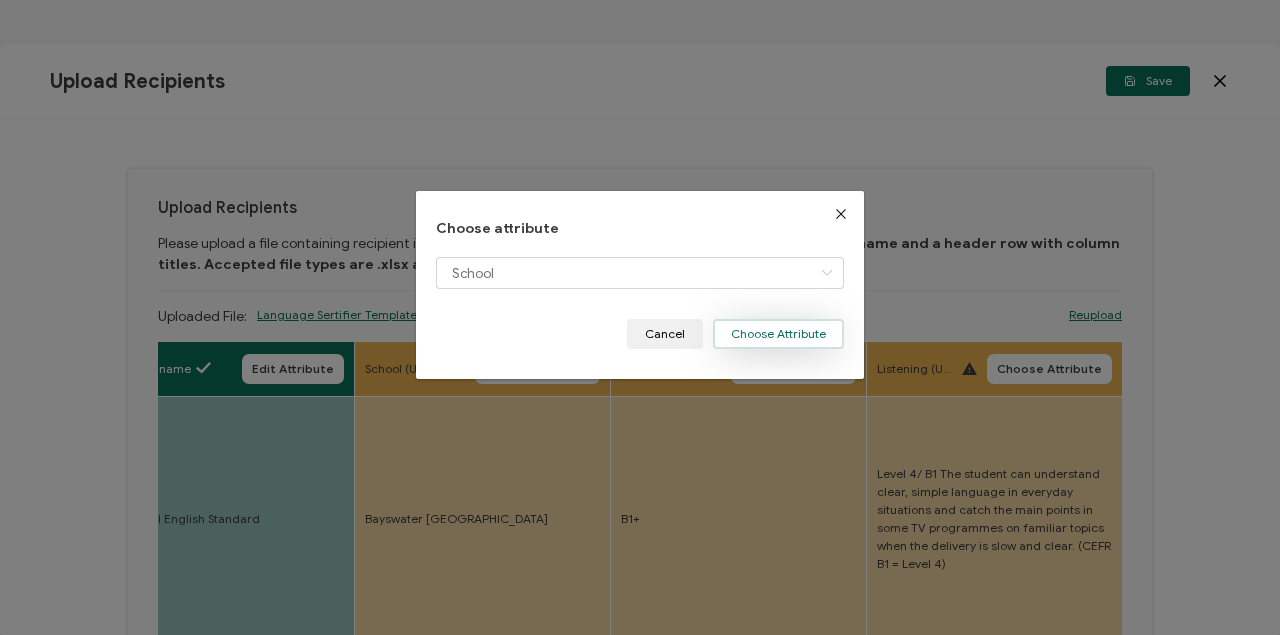 click on "Choose Attribute" at bounding box center [778, 334] 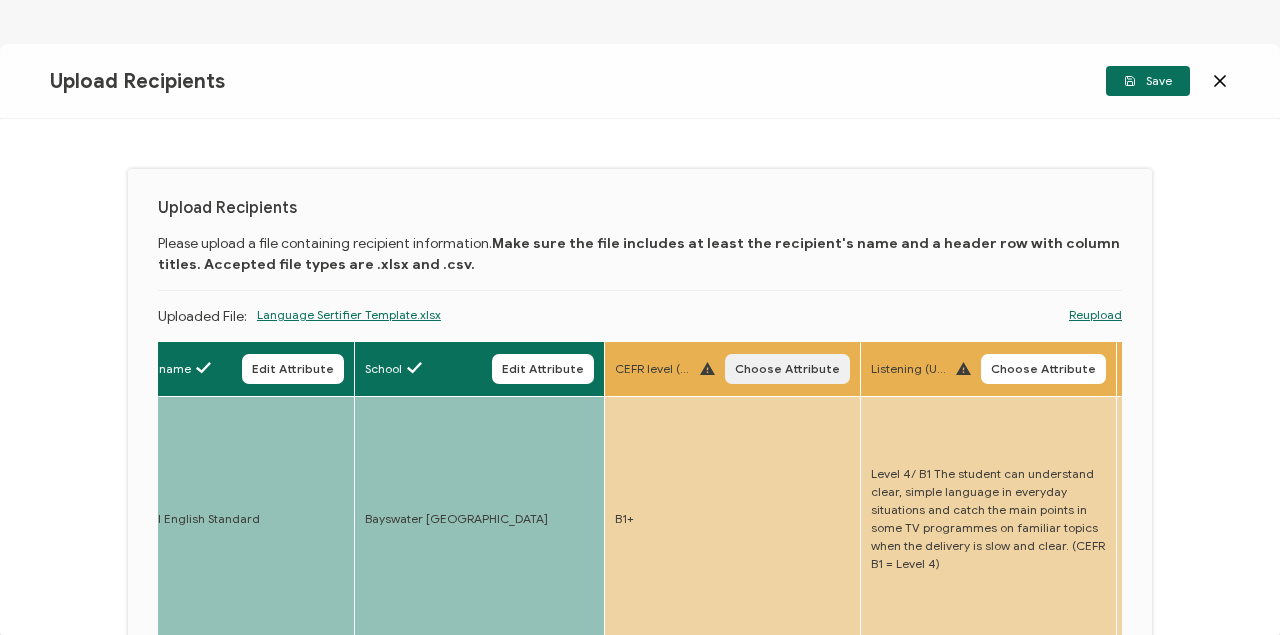 click on "Choose Attribute" at bounding box center [787, 369] 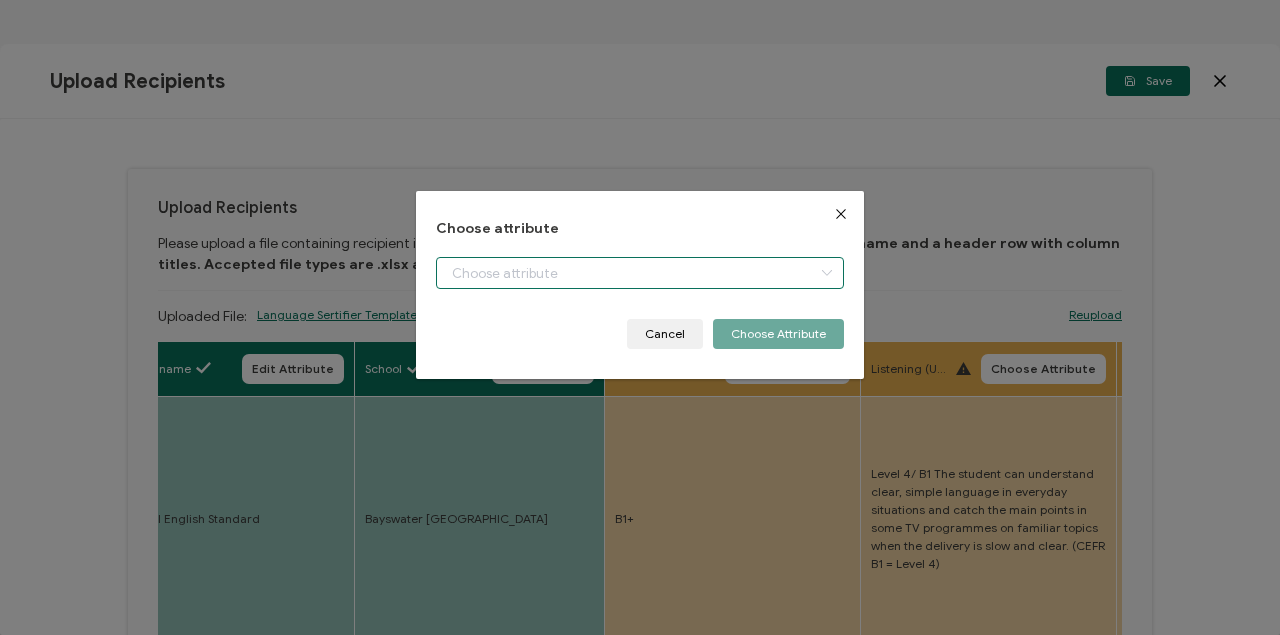 click at bounding box center [640, 273] 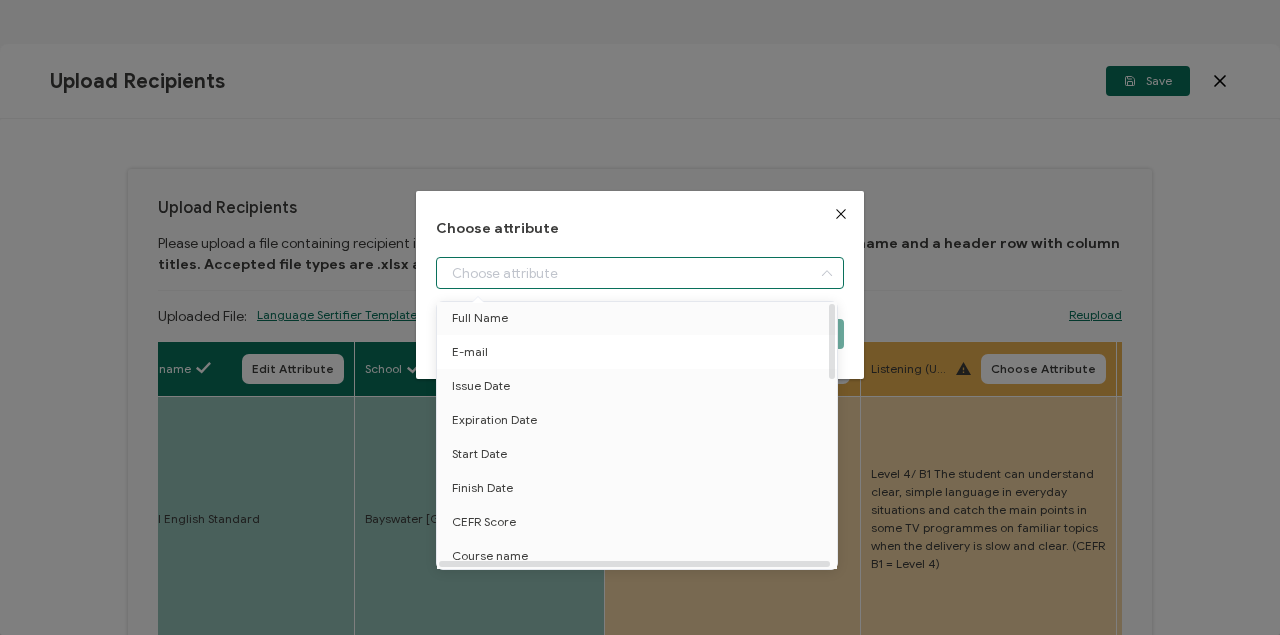 scroll, scrollTop: 133, scrollLeft: 0, axis: vertical 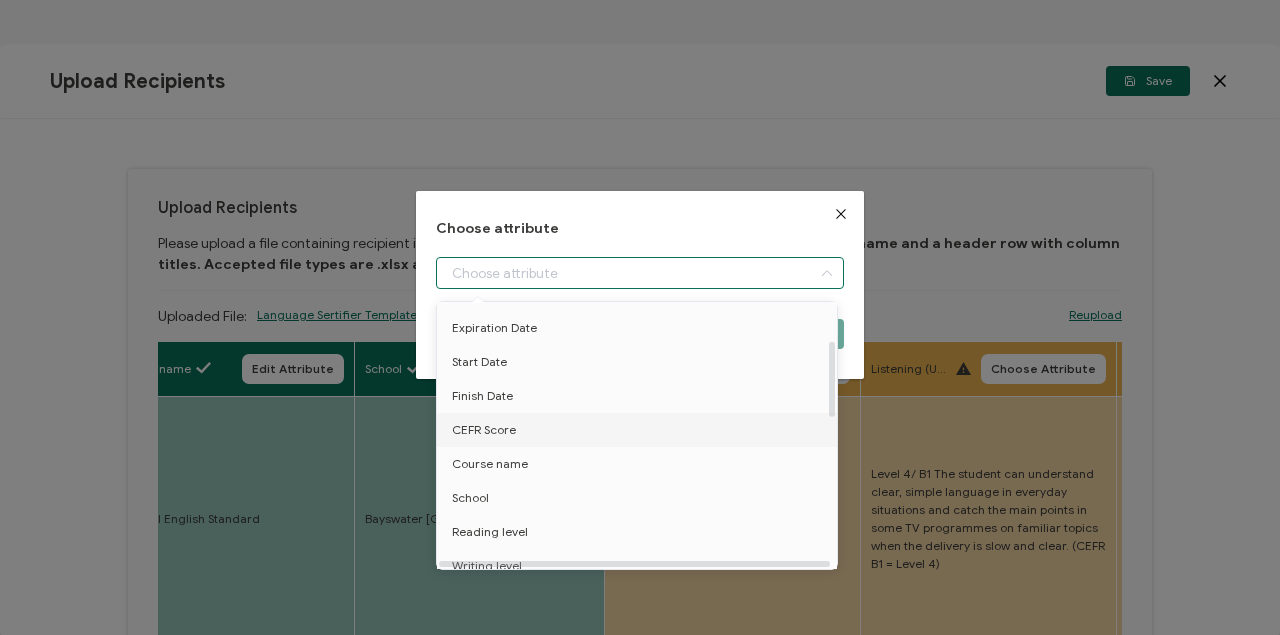 drag, startPoint x: 503, startPoint y: 429, endPoint x: 533, endPoint y: 420, distance: 31.320919 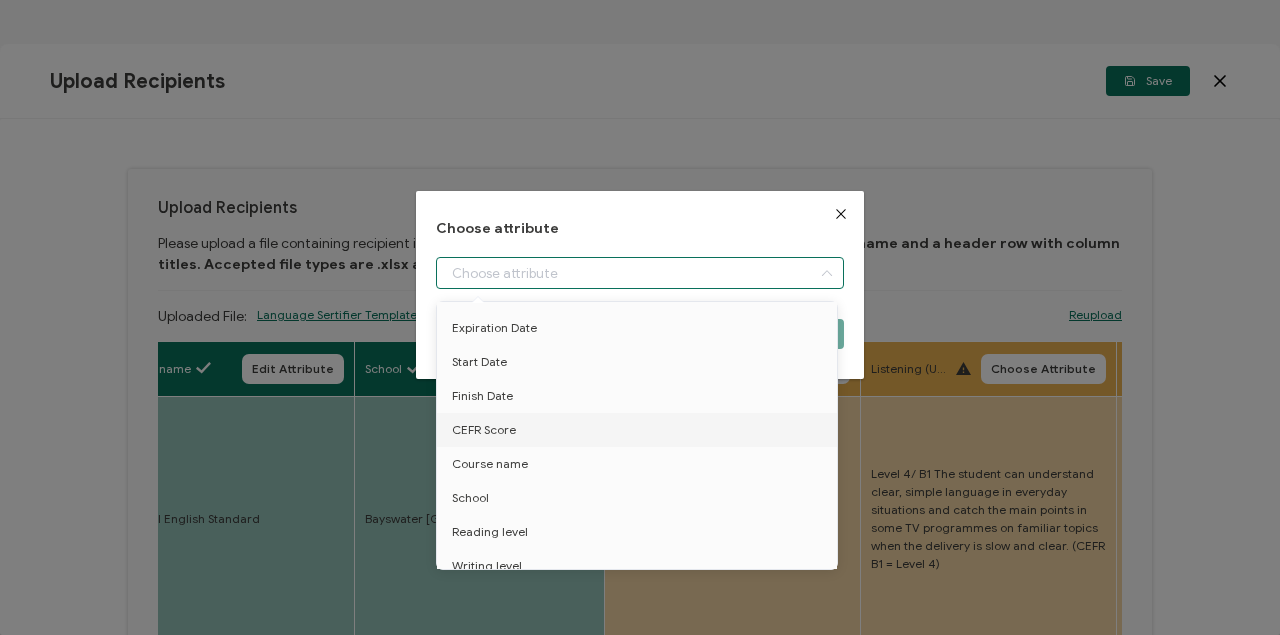type on "CEFR Score" 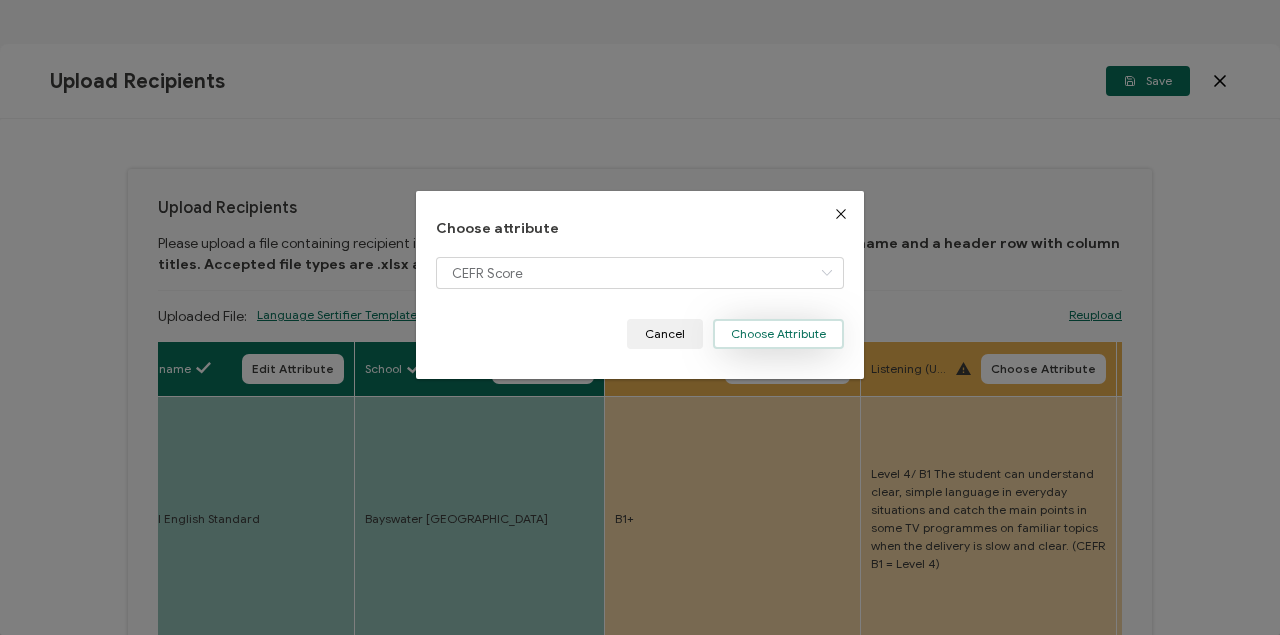 click on "Choose Attribute" at bounding box center [778, 334] 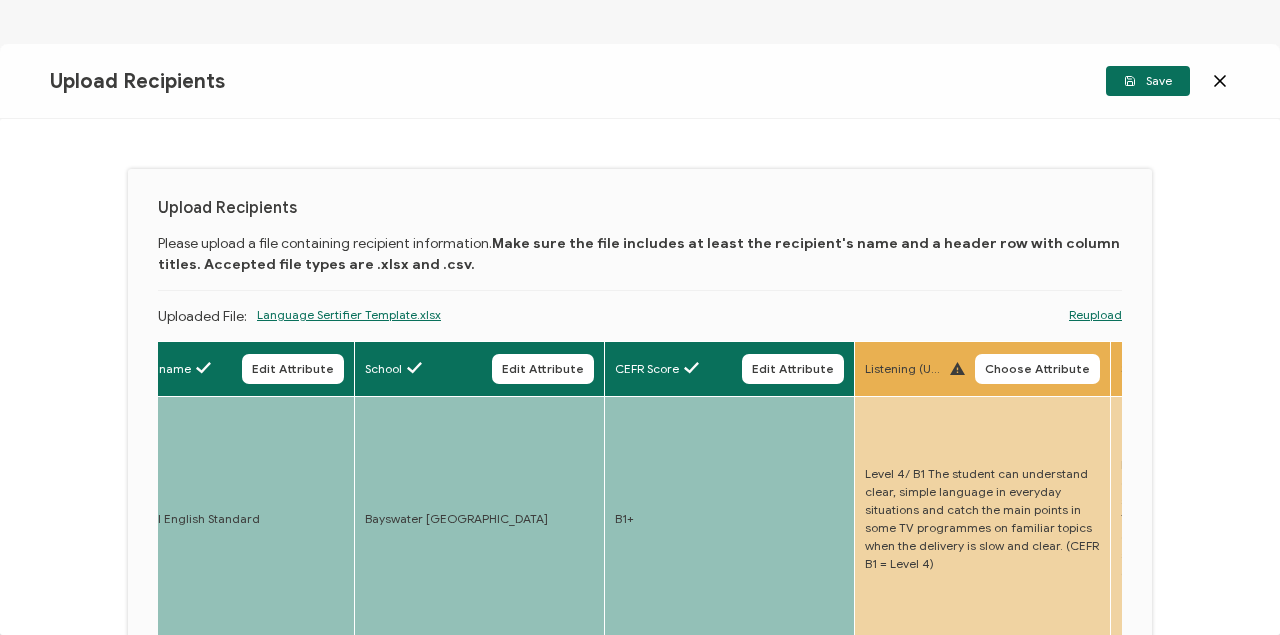 drag, startPoint x: 1053, startPoint y: 372, endPoint x: 1026, endPoint y: 384, distance: 29.546574 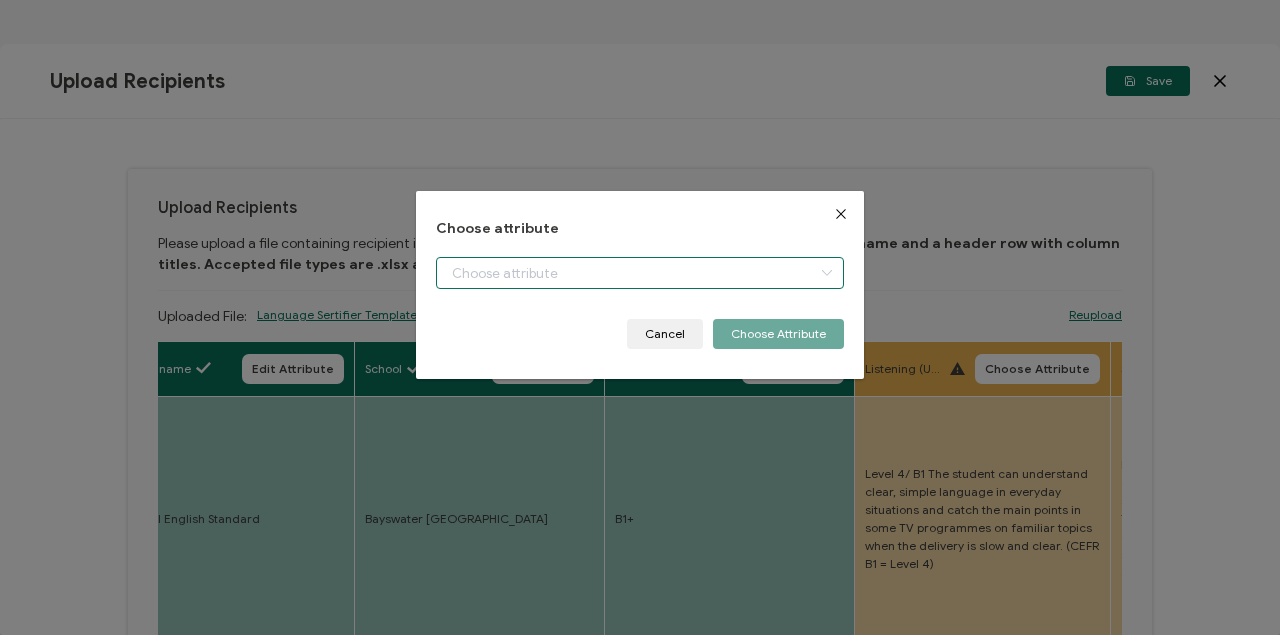 click at bounding box center (640, 273) 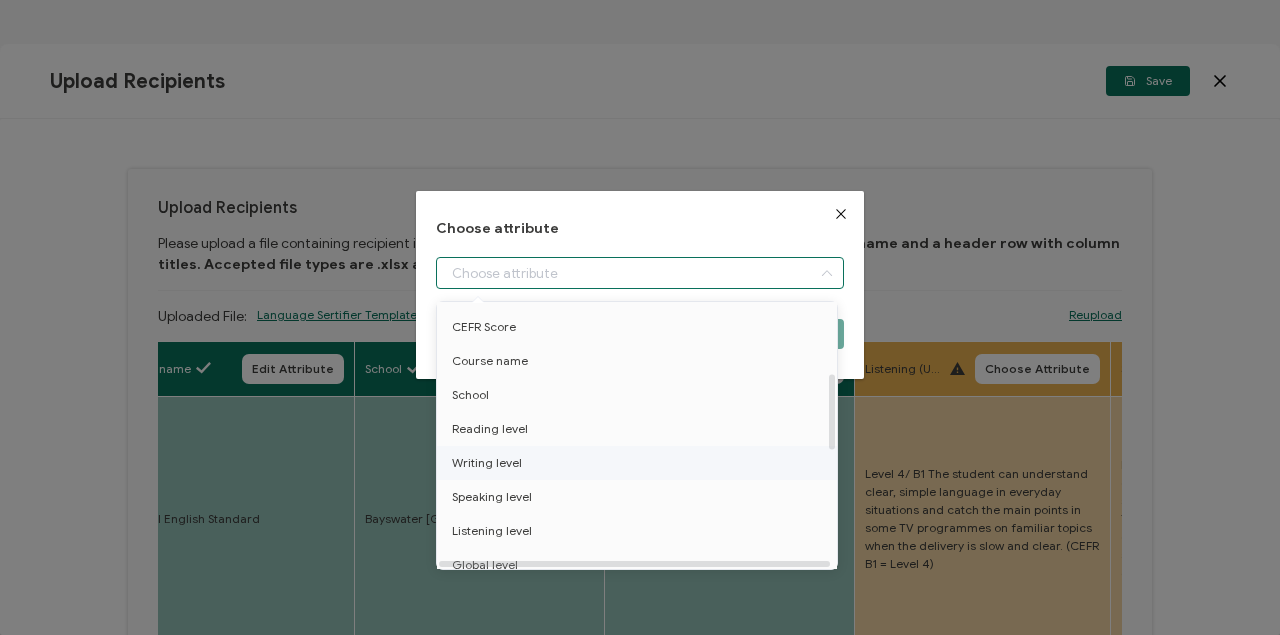 scroll, scrollTop: 333, scrollLeft: 0, axis: vertical 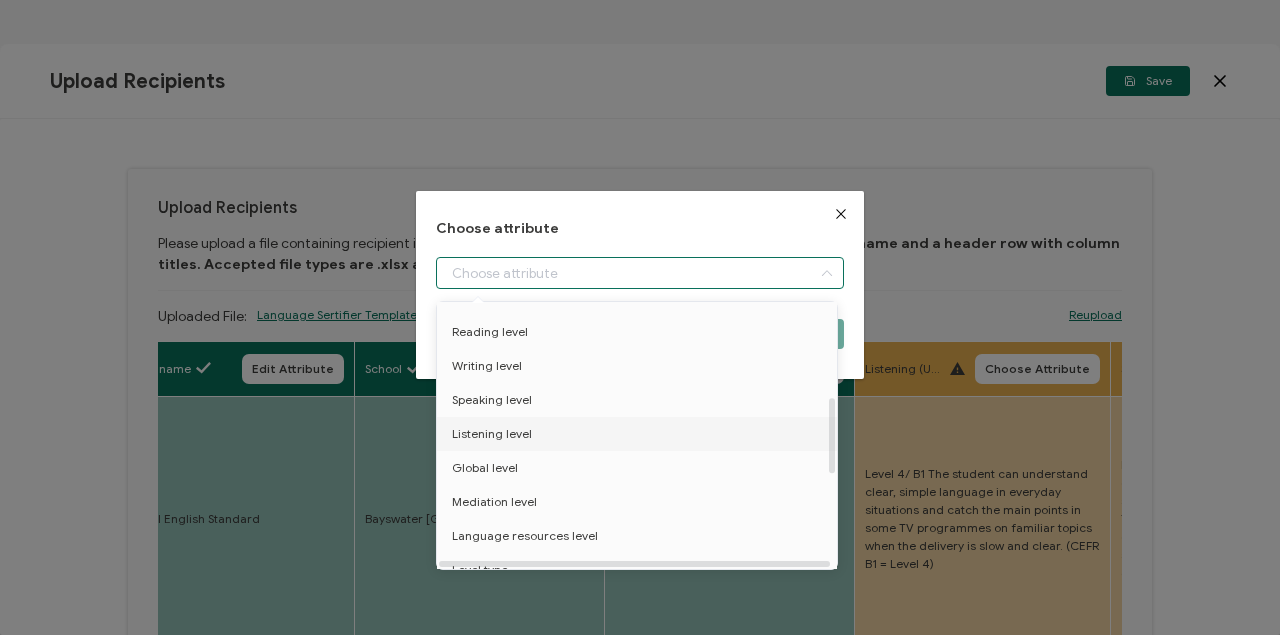 click on "Listening level" at bounding box center (492, 434) 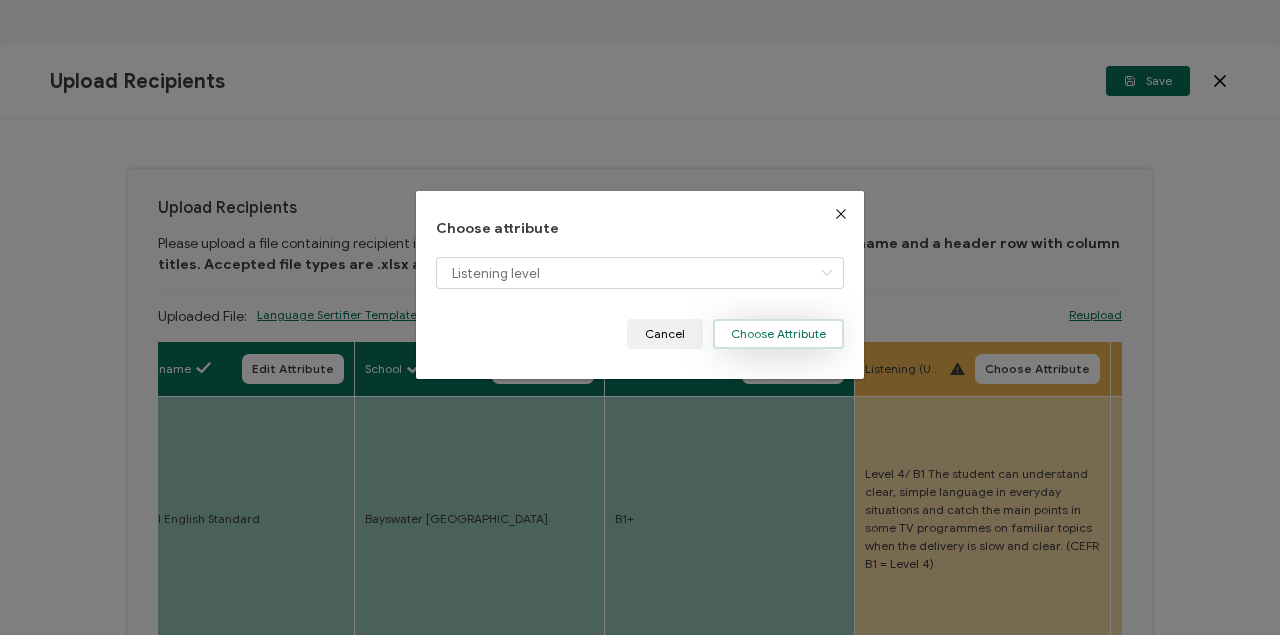 click on "Choose Attribute" at bounding box center [778, 334] 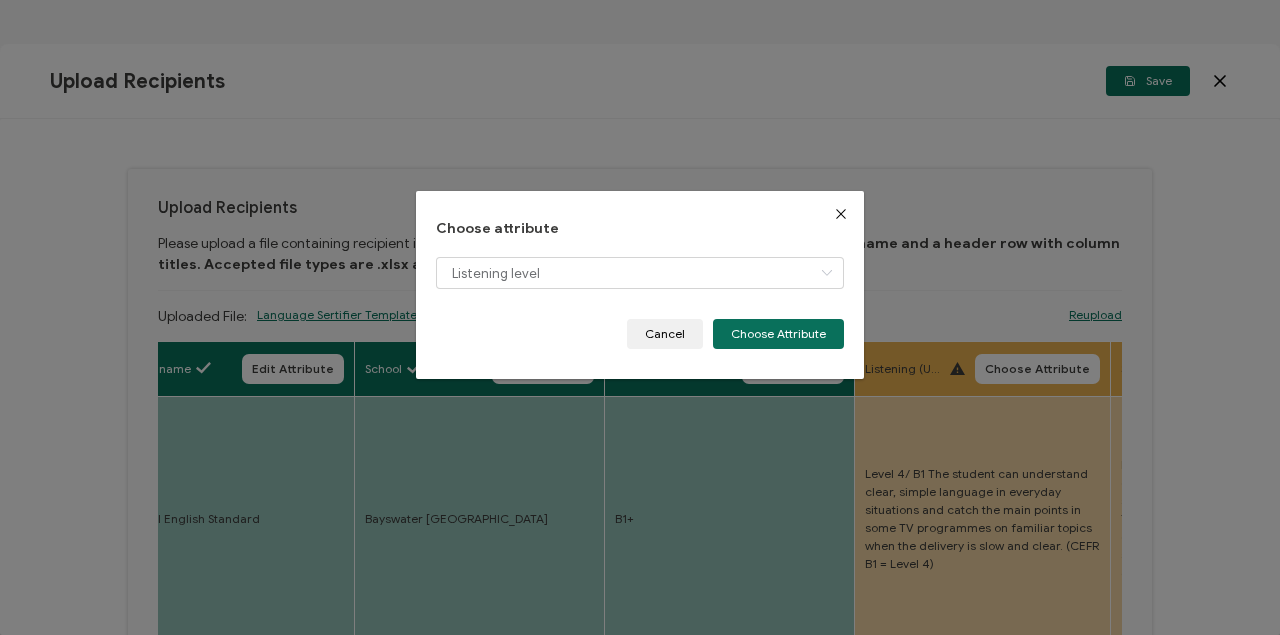 type 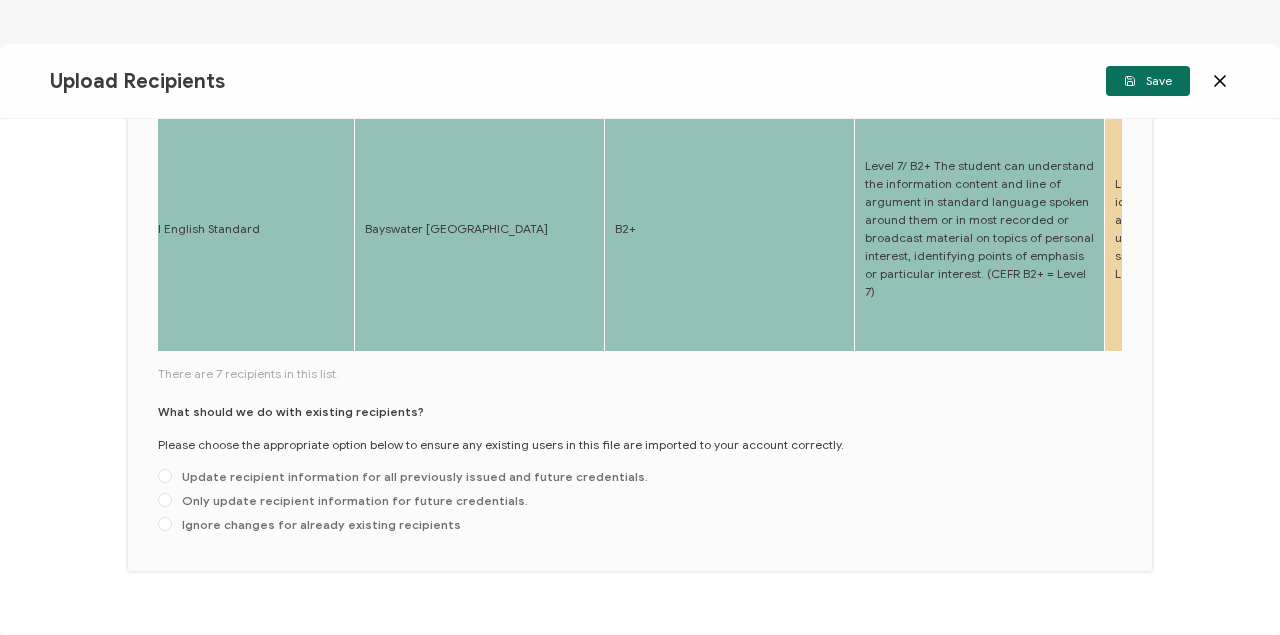 scroll, scrollTop: 1064, scrollLeft: 0, axis: vertical 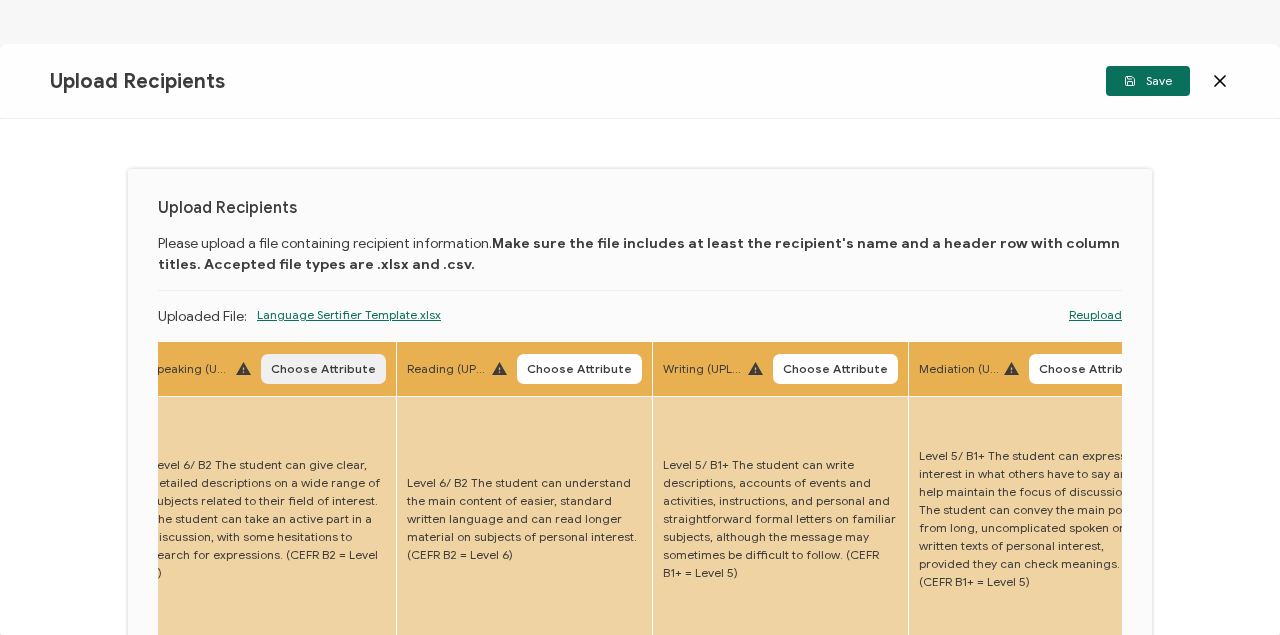 click on "Choose Attribute" at bounding box center (323, 369) 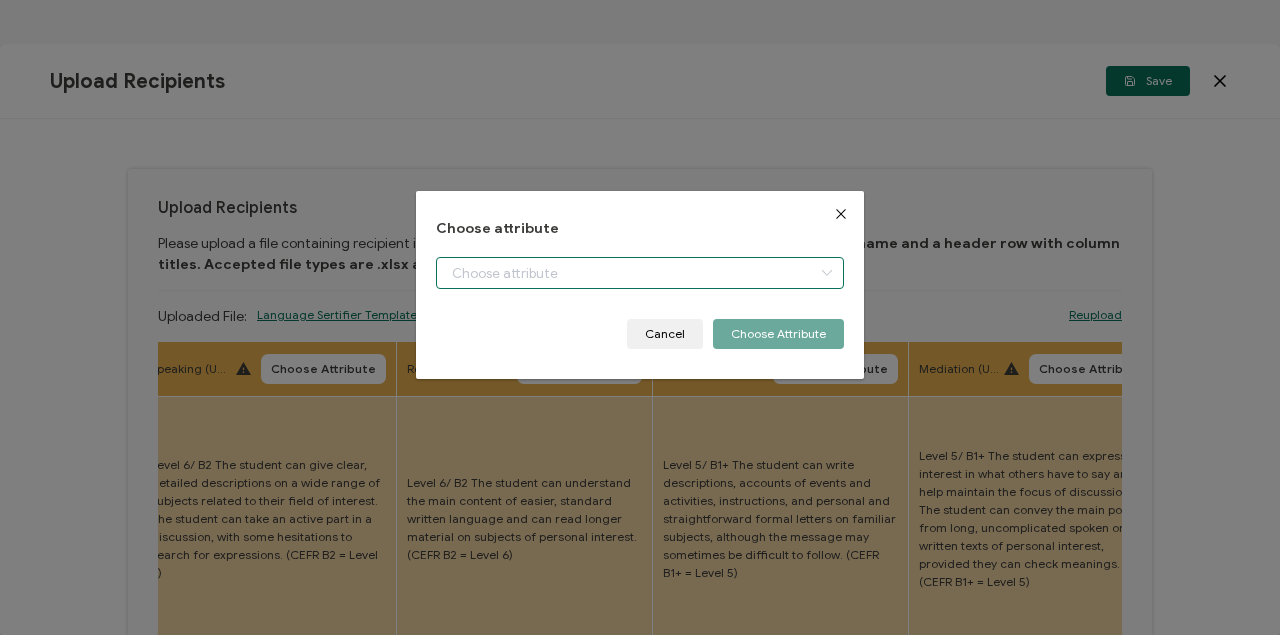 click at bounding box center (640, 273) 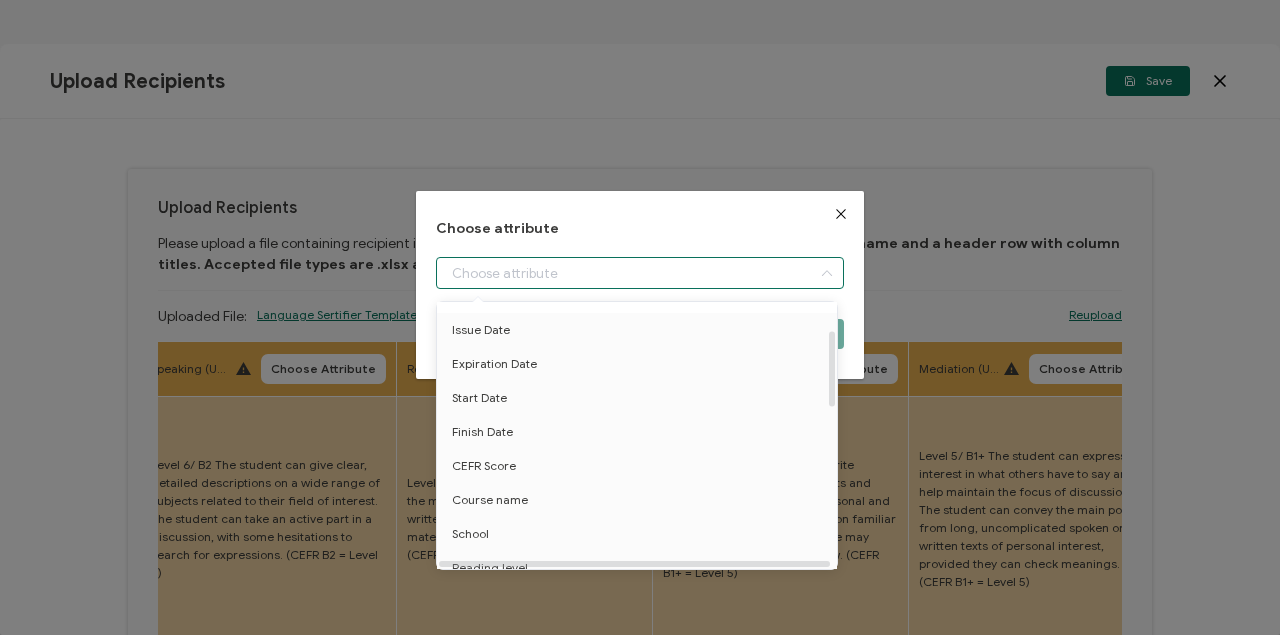 scroll, scrollTop: 266, scrollLeft: 0, axis: vertical 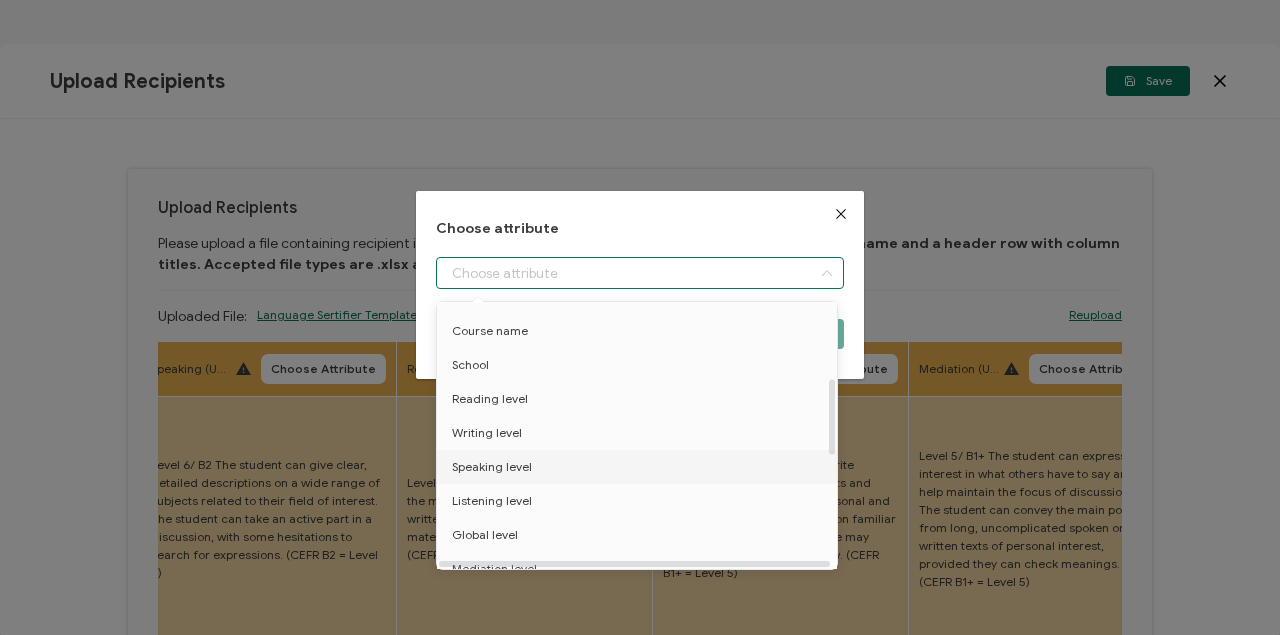 click on "Speaking level" at bounding box center (492, 467) 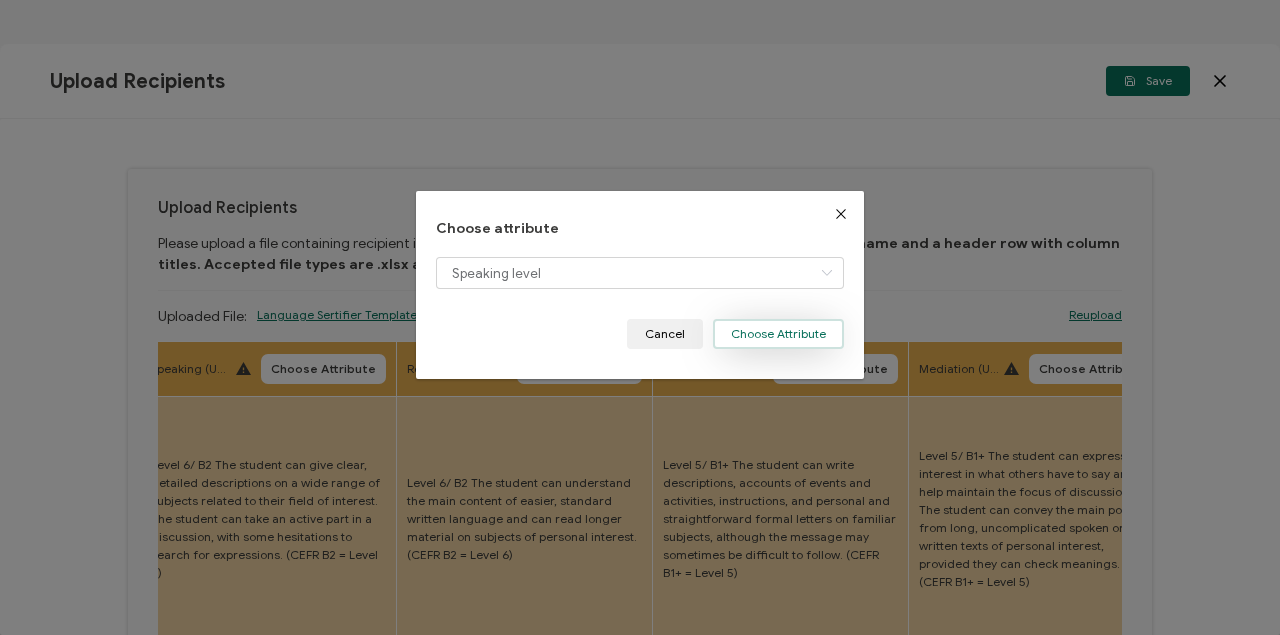 click on "Choose Attribute" at bounding box center (778, 334) 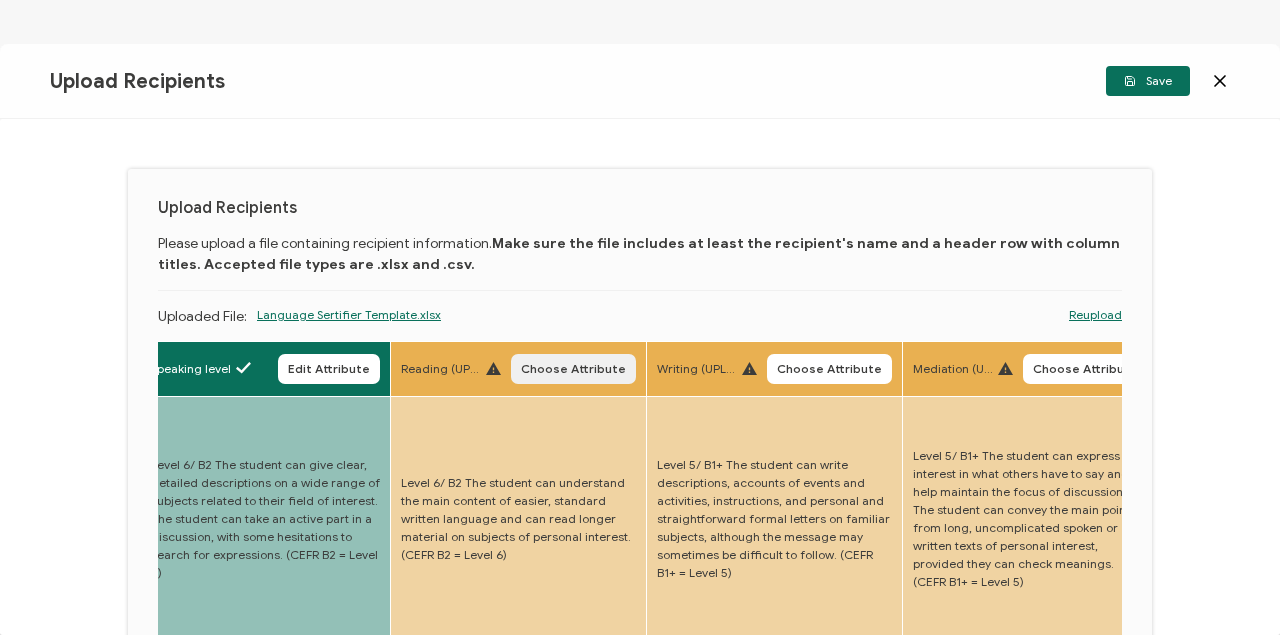 click on "Choose Attribute" at bounding box center (573, 369) 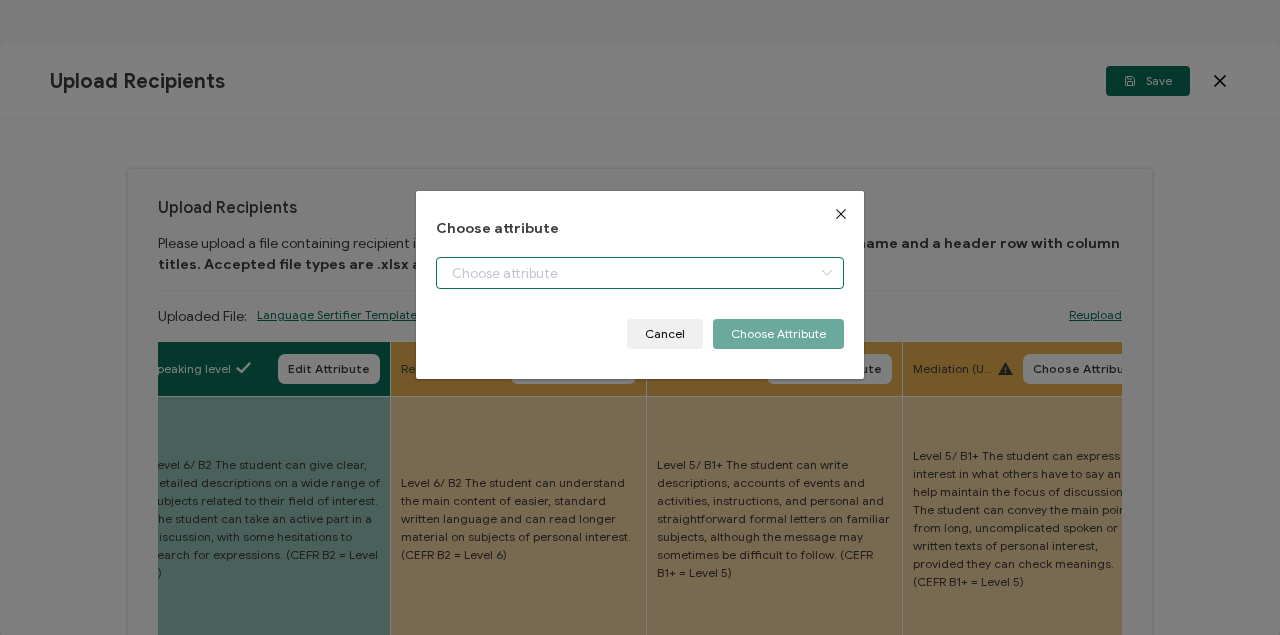 click at bounding box center (640, 273) 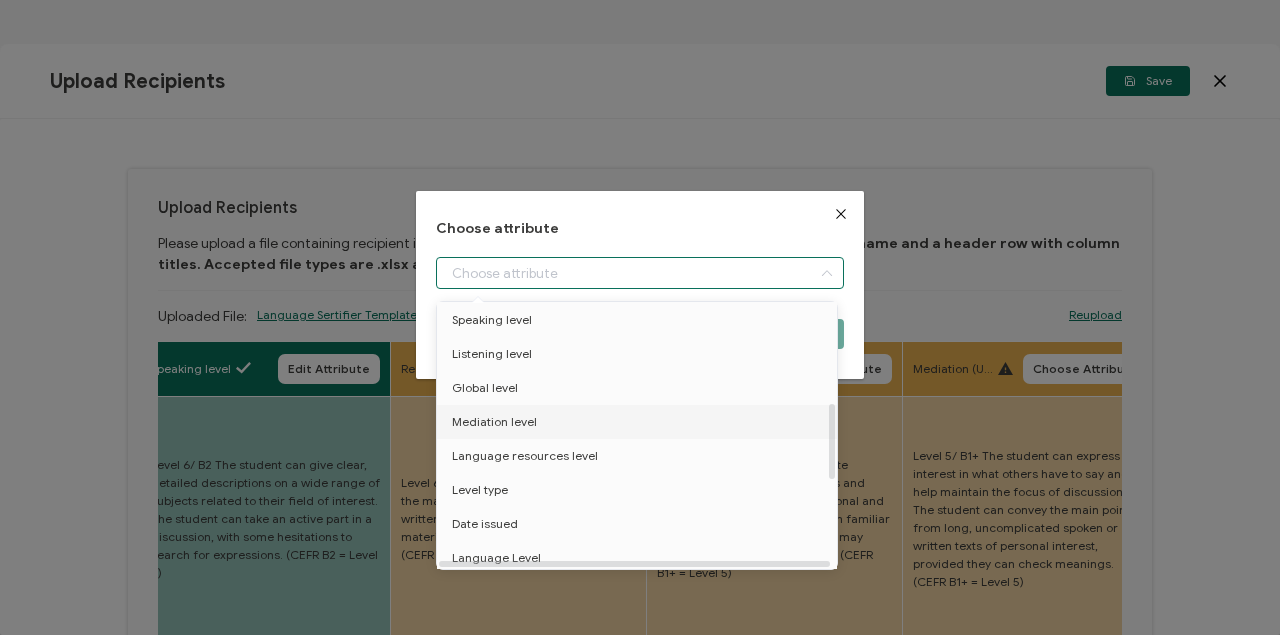 scroll, scrollTop: 333, scrollLeft: 0, axis: vertical 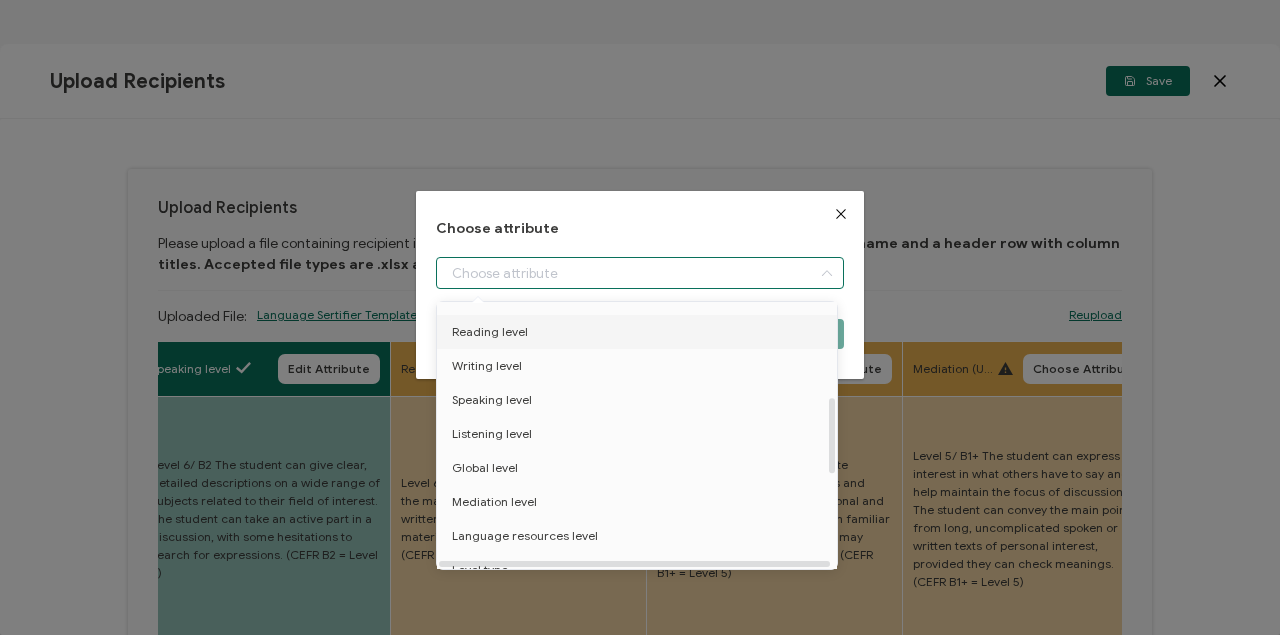 click on "Reading level" at bounding box center [490, 332] 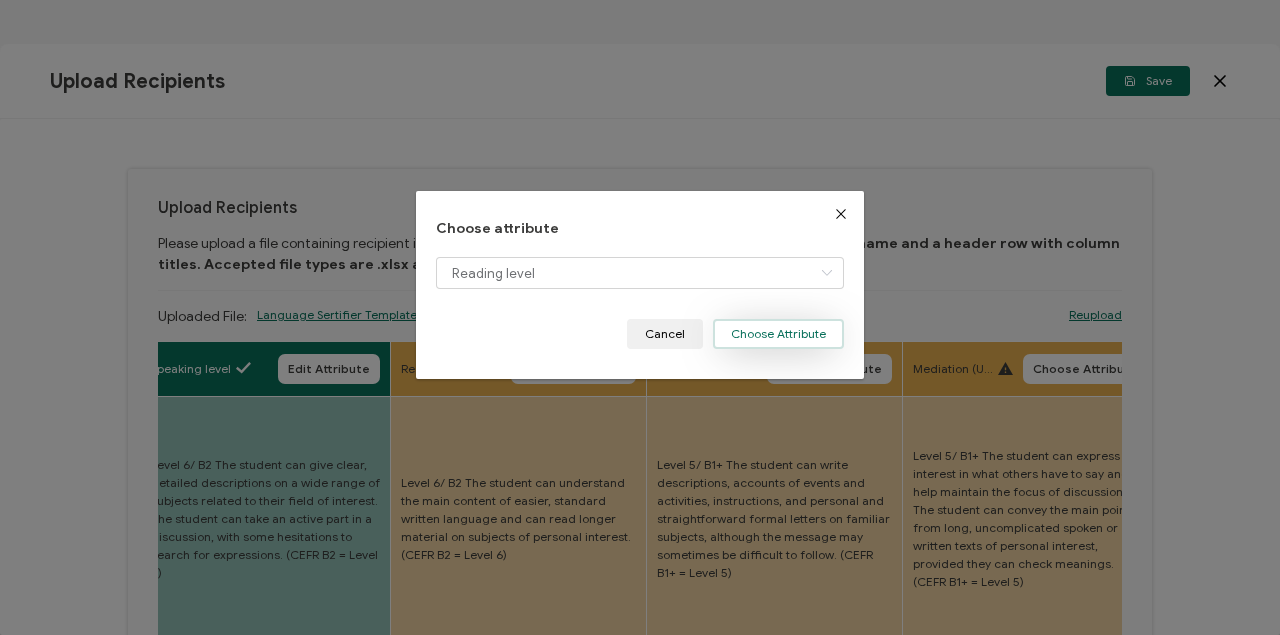 click on "Choose Attribute" at bounding box center (778, 334) 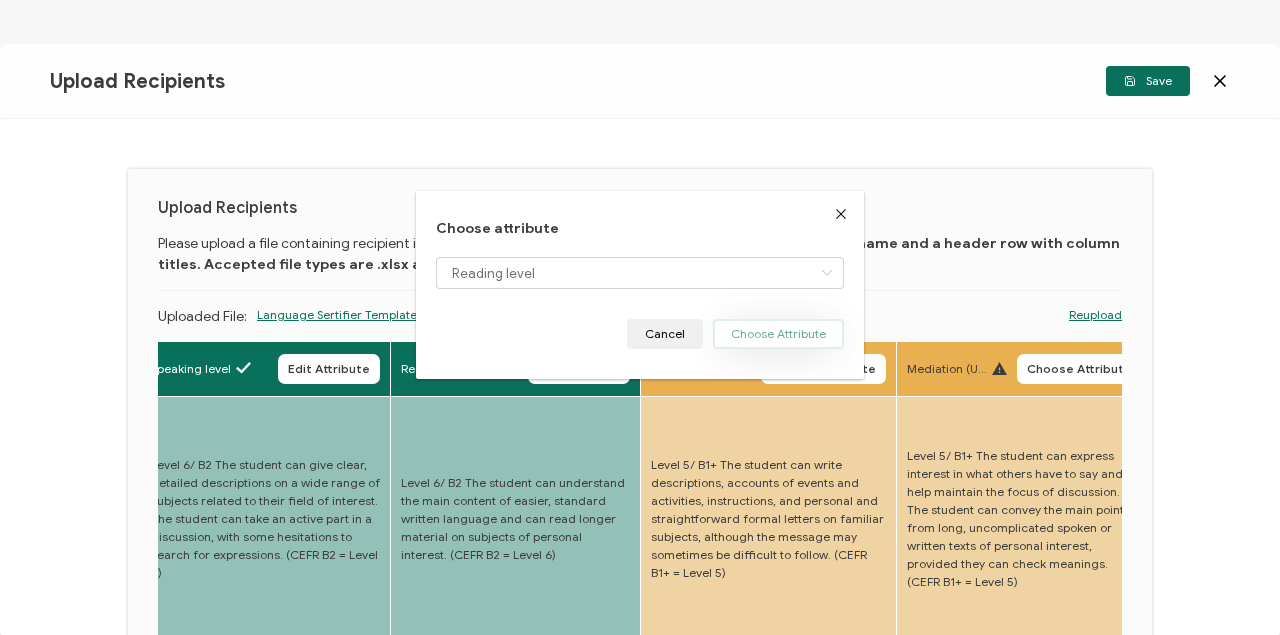 type 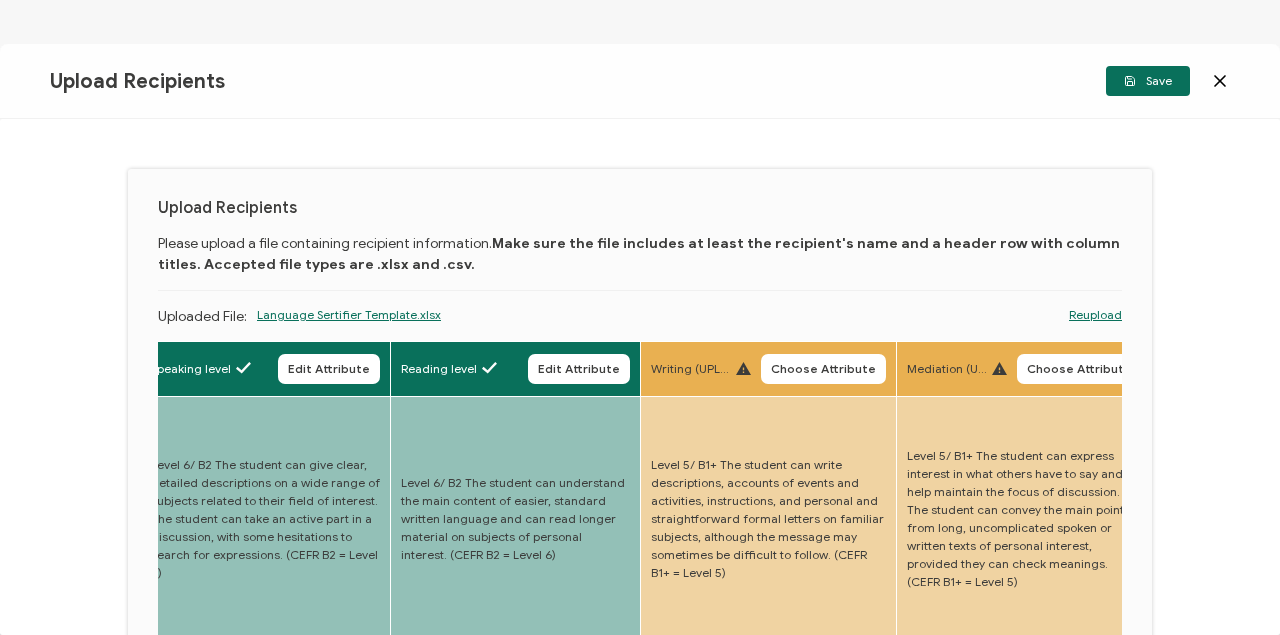 click on "Choose Attribute" at bounding box center [823, 369] 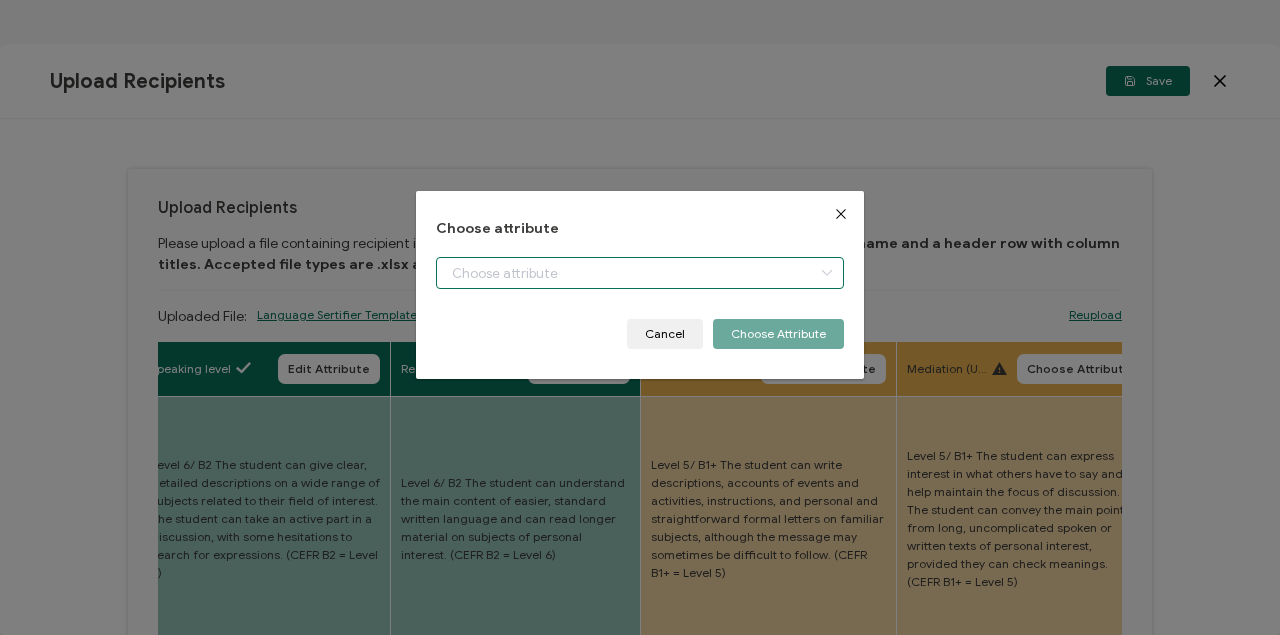 click at bounding box center [640, 273] 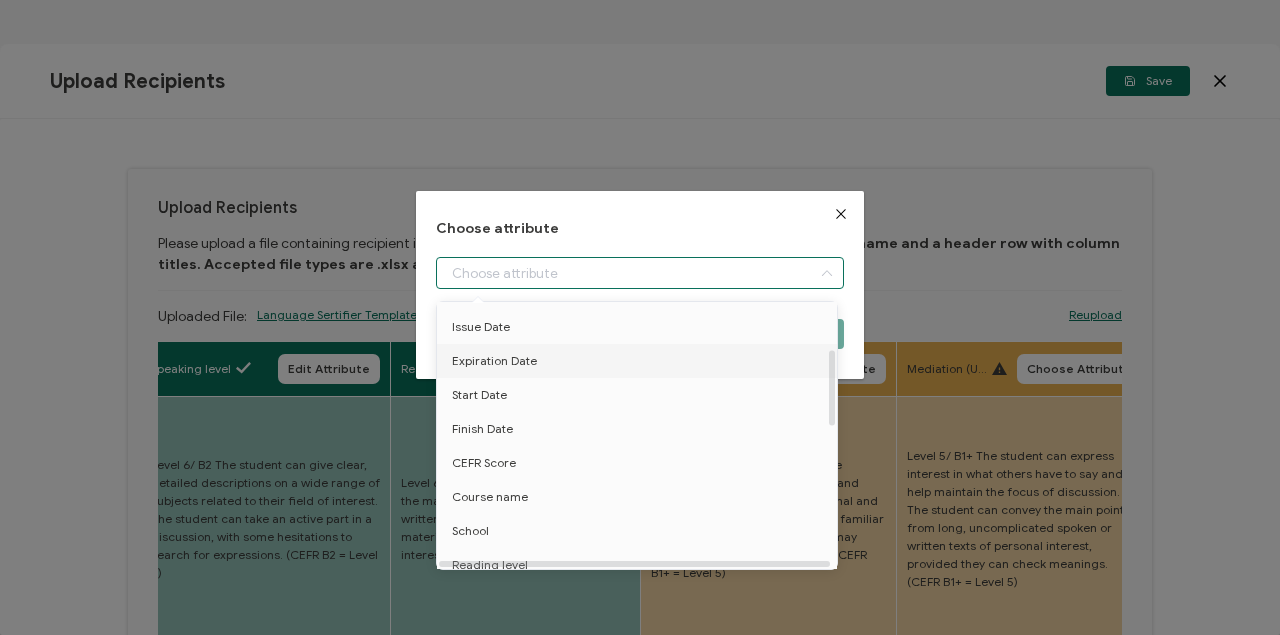 scroll, scrollTop: 266, scrollLeft: 0, axis: vertical 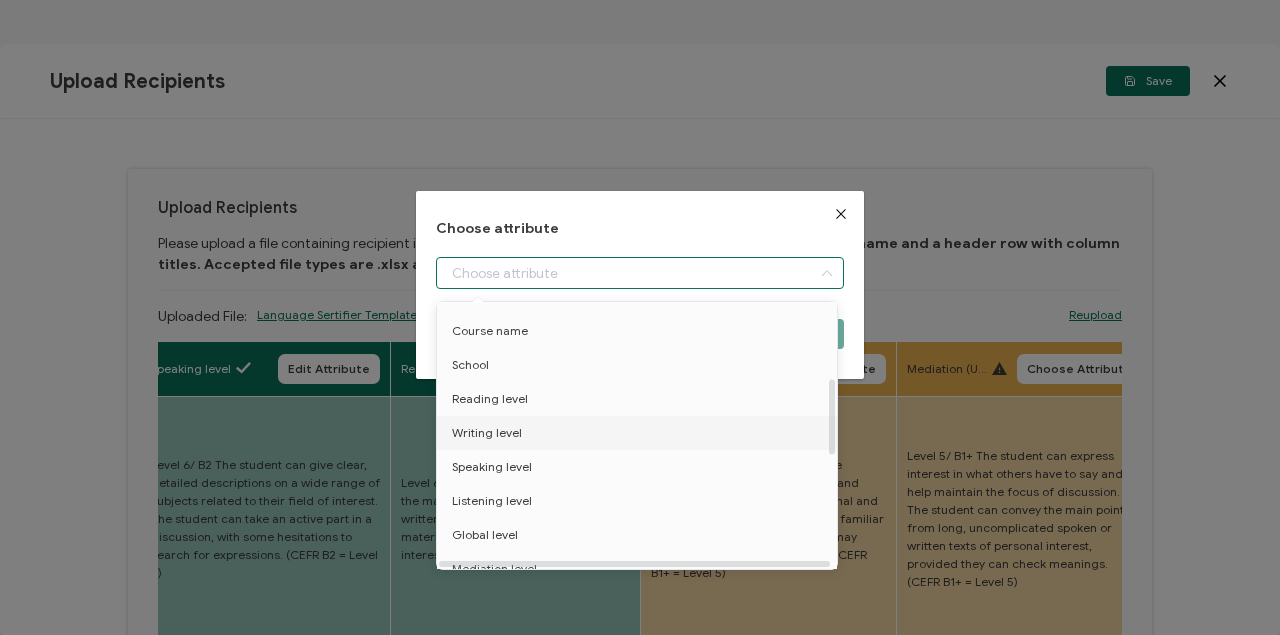 click on "Writing level" at bounding box center [487, 433] 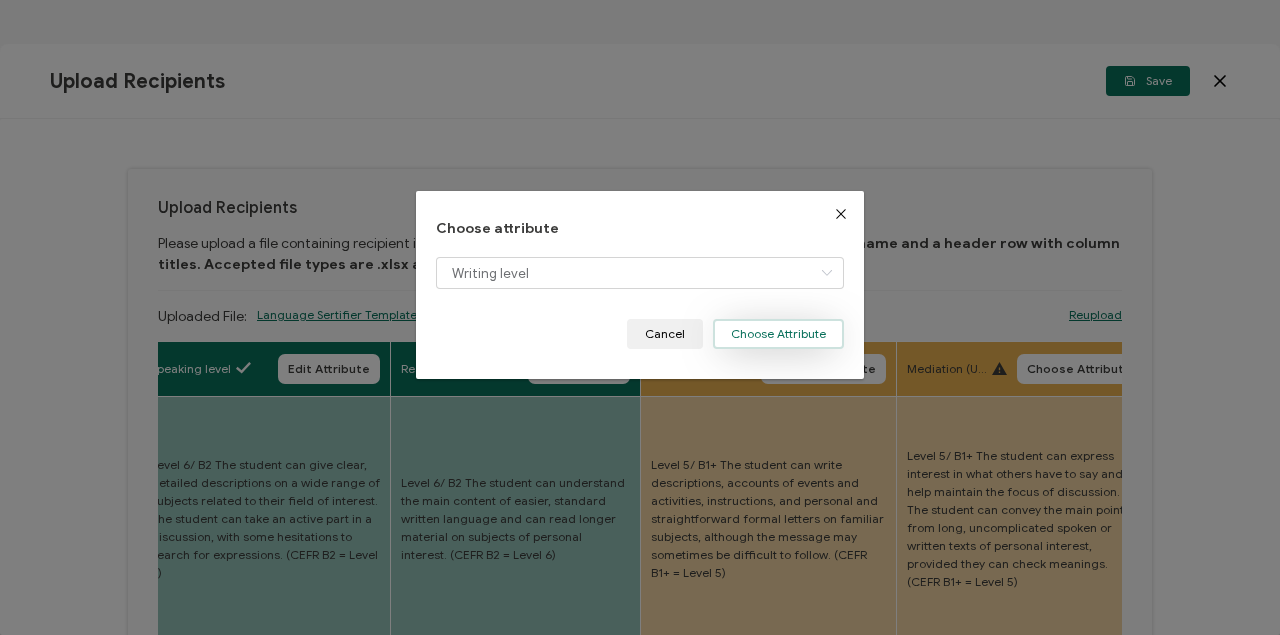 click on "Choose Attribute" at bounding box center [778, 334] 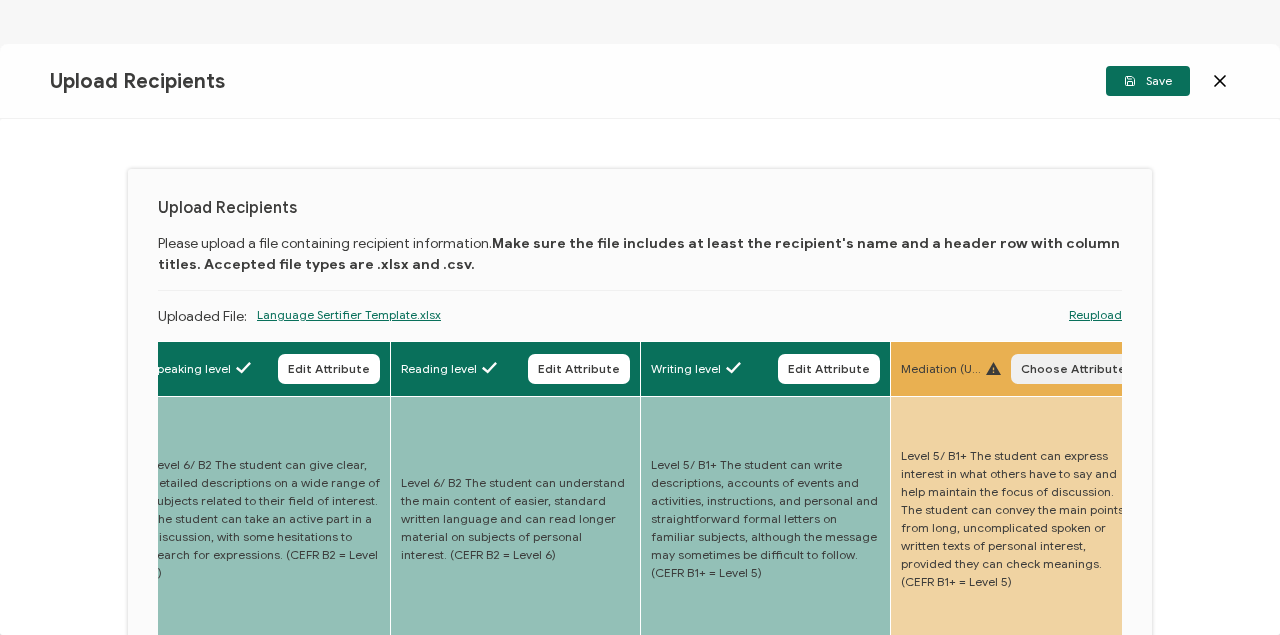 click on "Choose Attribute" at bounding box center [1073, 369] 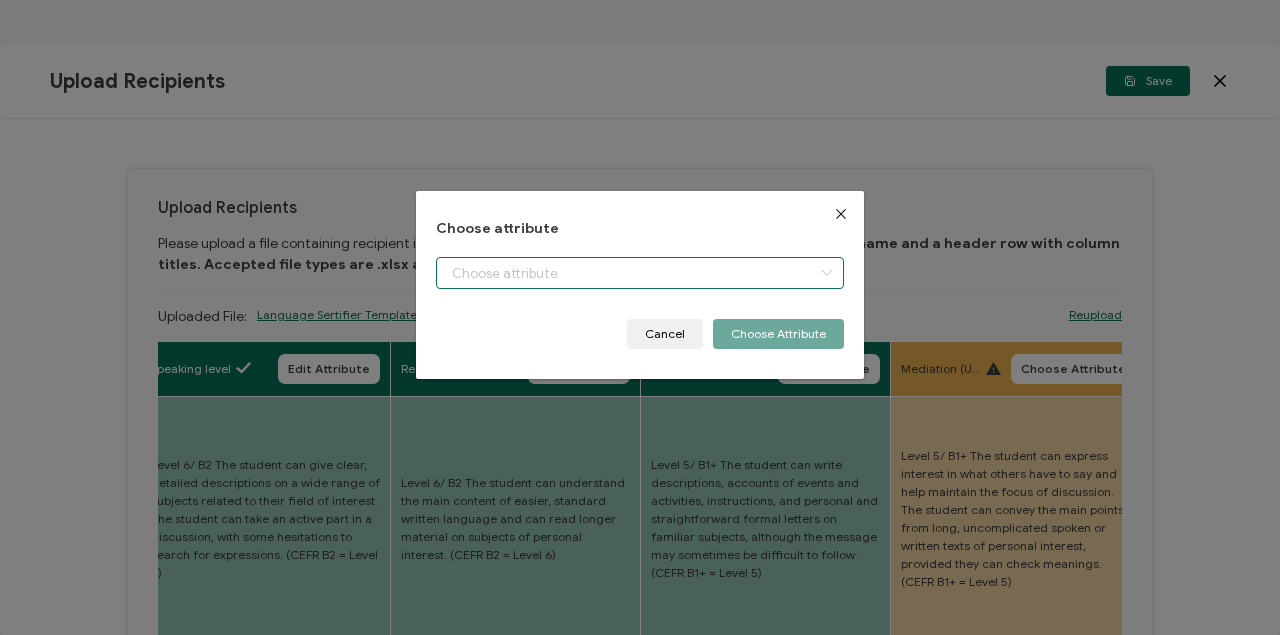 click at bounding box center [640, 273] 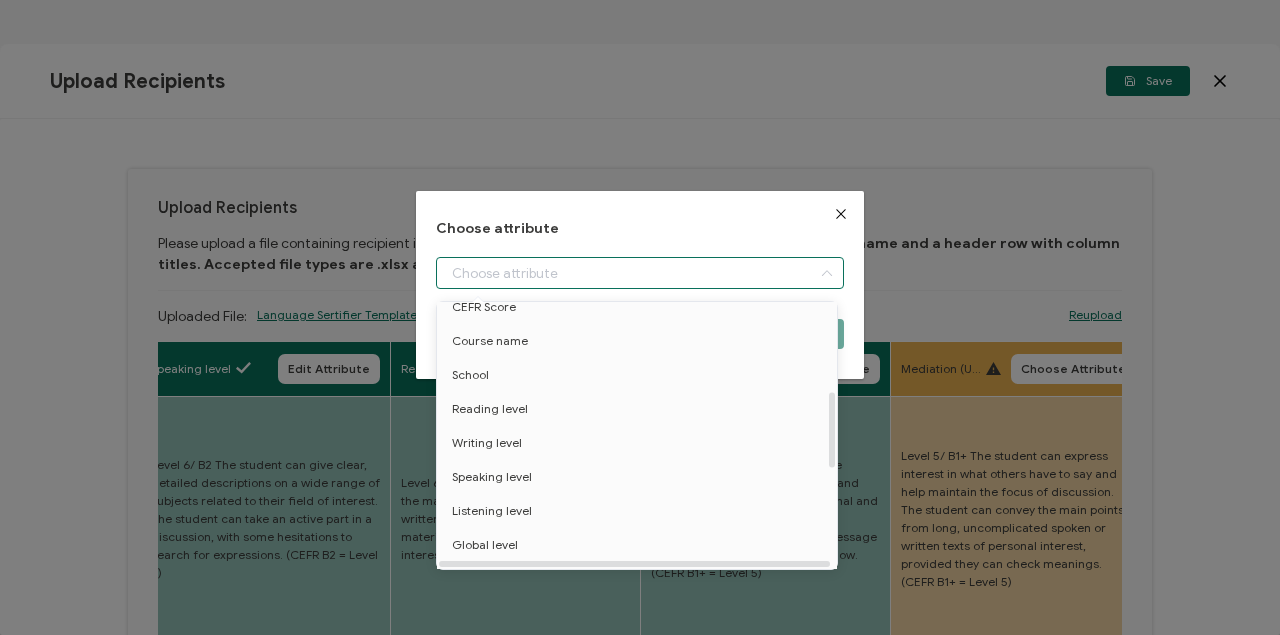 scroll, scrollTop: 333, scrollLeft: 0, axis: vertical 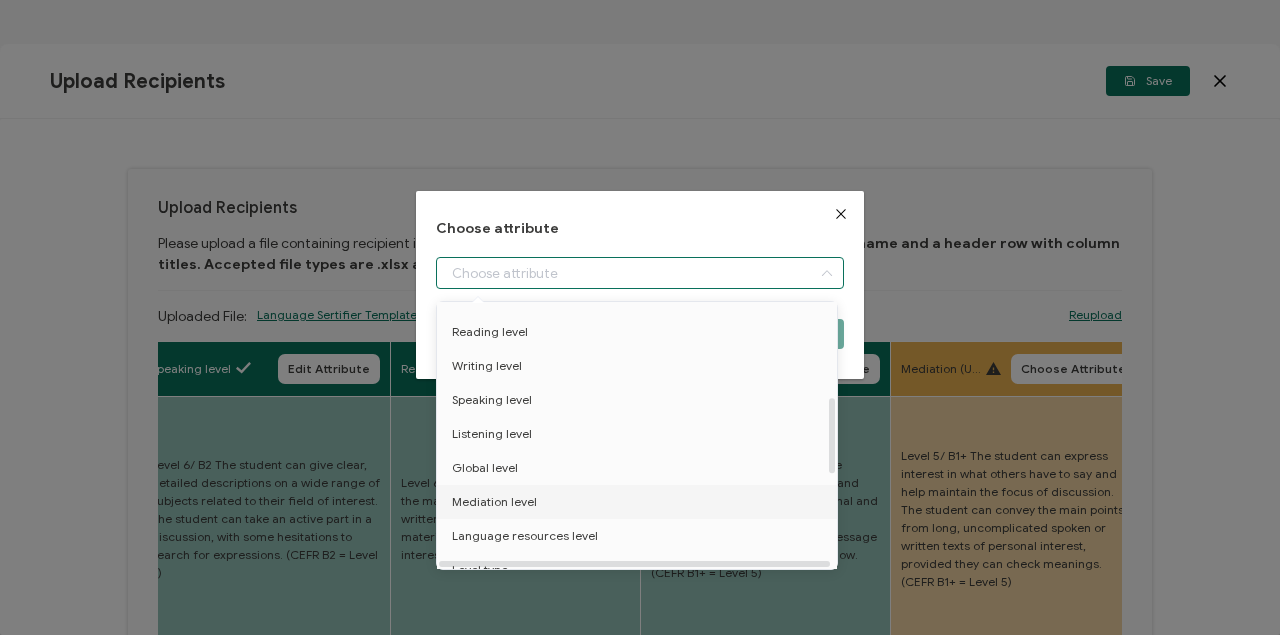 click on "Mediation level" at bounding box center (494, 502) 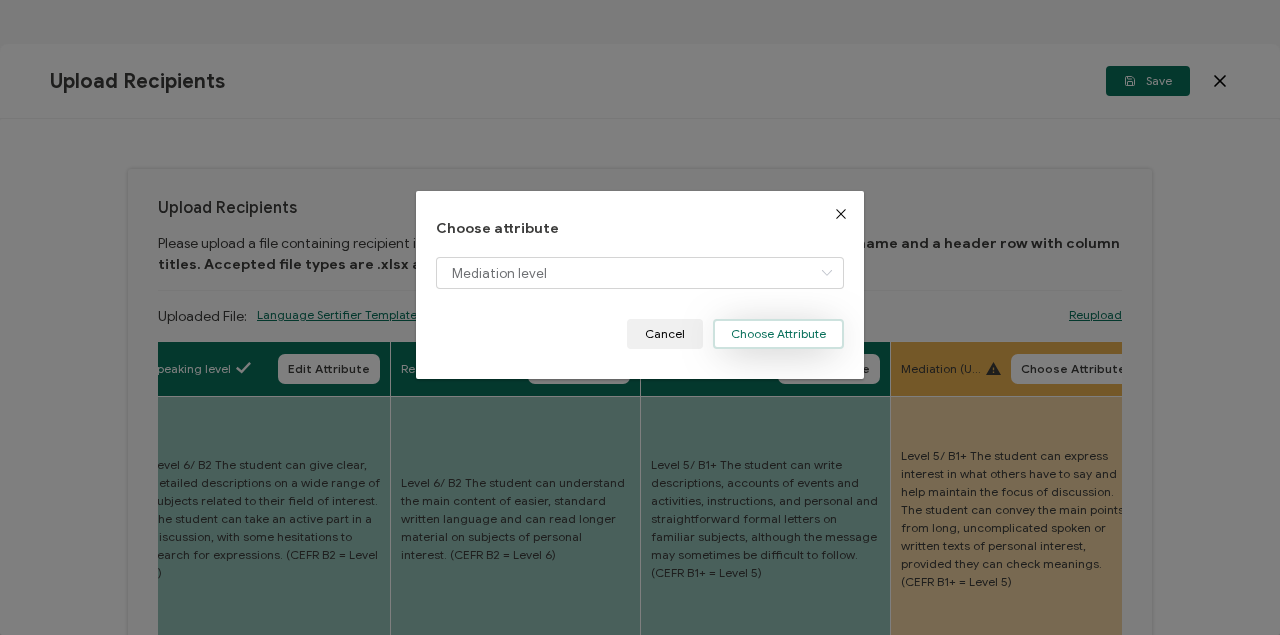click on "Choose Attribute" at bounding box center (778, 334) 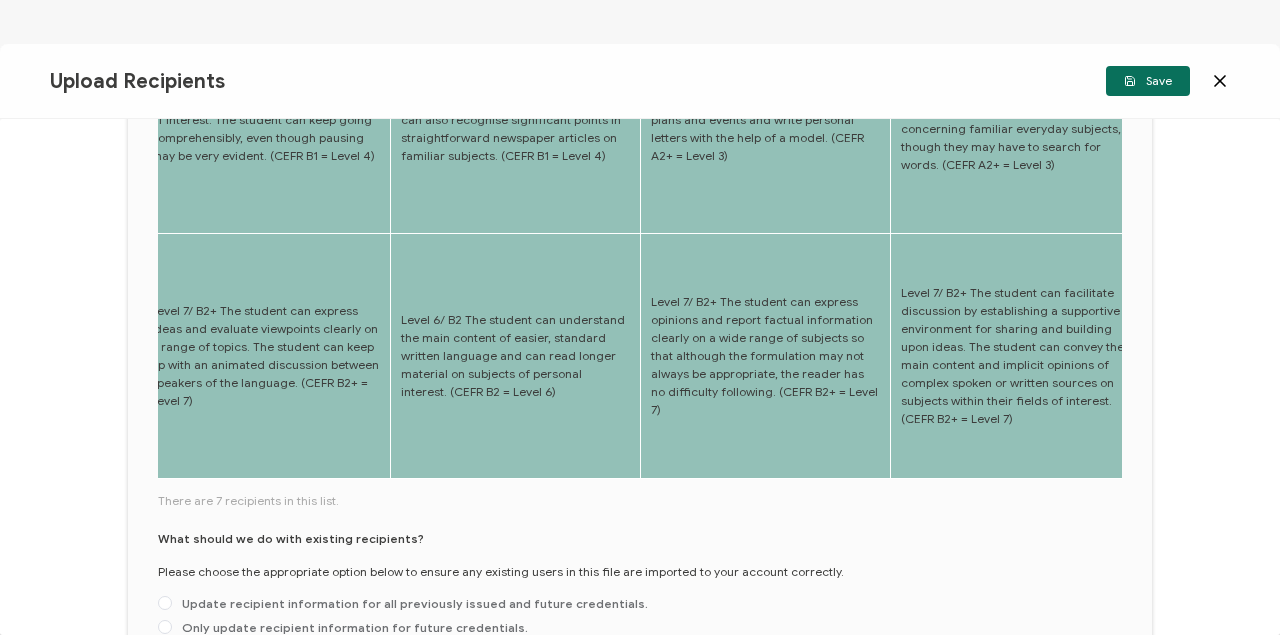 scroll, scrollTop: 1000, scrollLeft: 0, axis: vertical 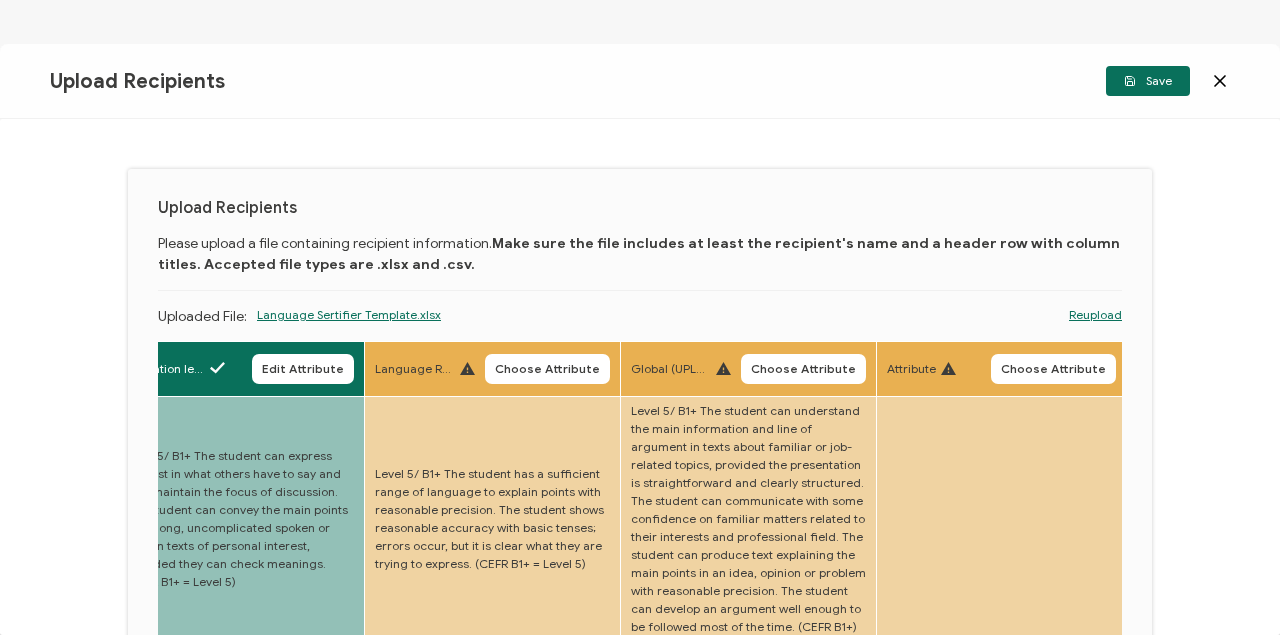 click on "Choose Attribute" at bounding box center (547, 369) 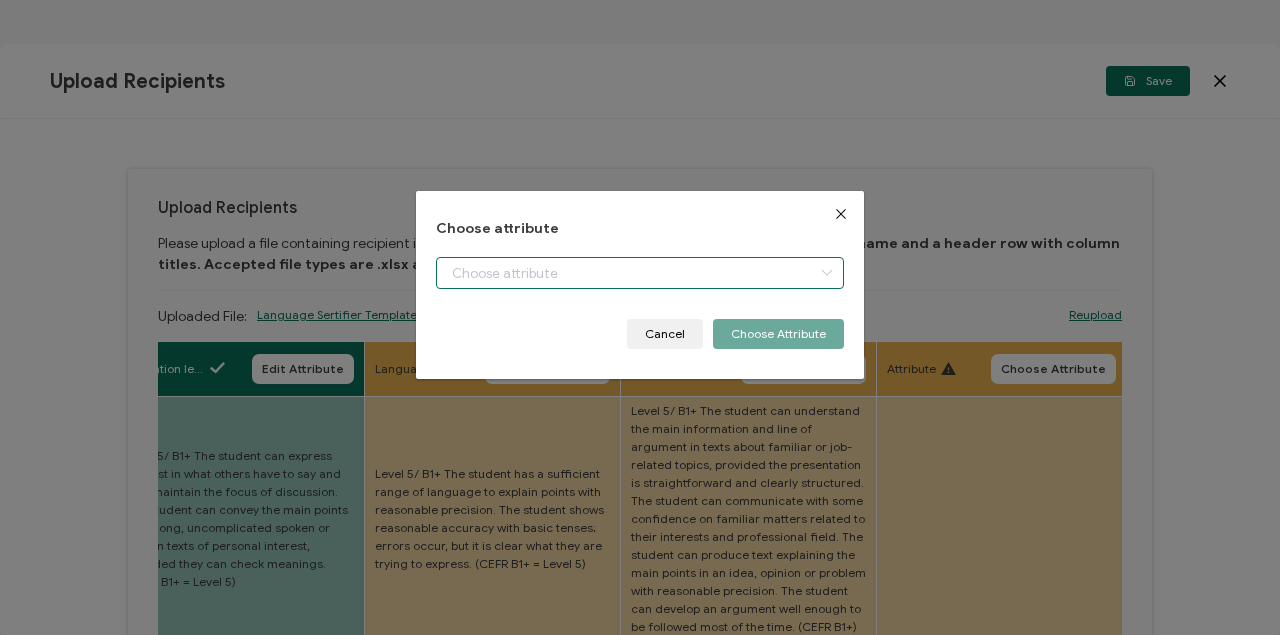 click at bounding box center (640, 273) 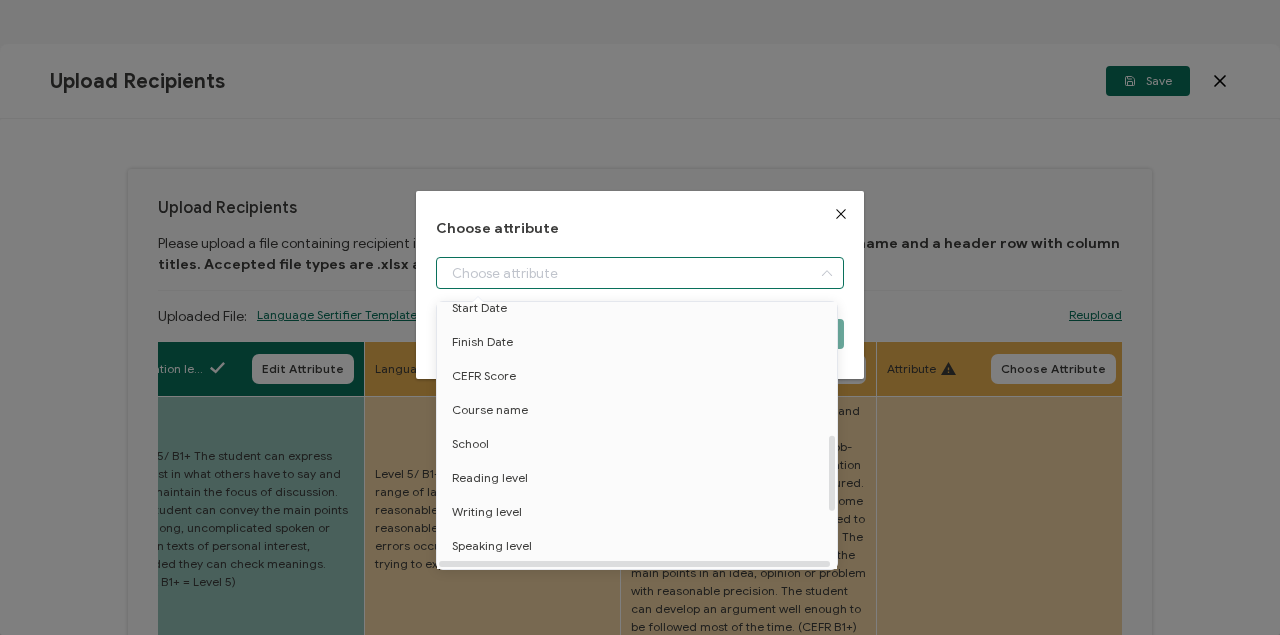 scroll, scrollTop: 466, scrollLeft: 0, axis: vertical 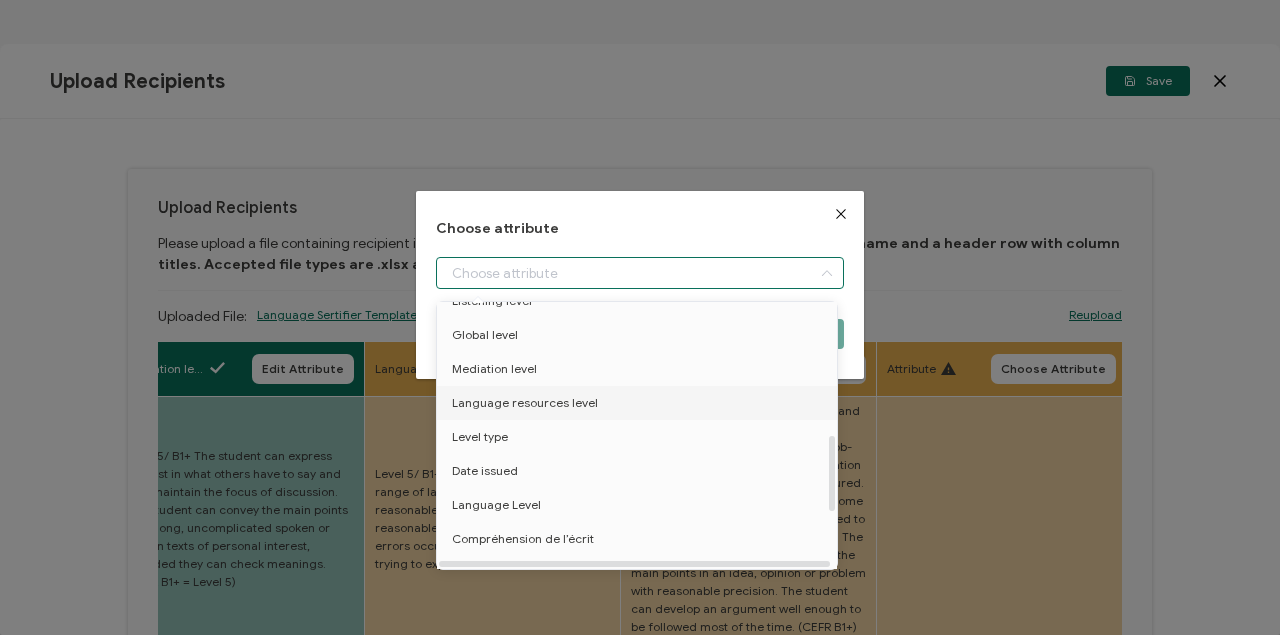 click on "Language resources level" at bounding box center (525, 403) 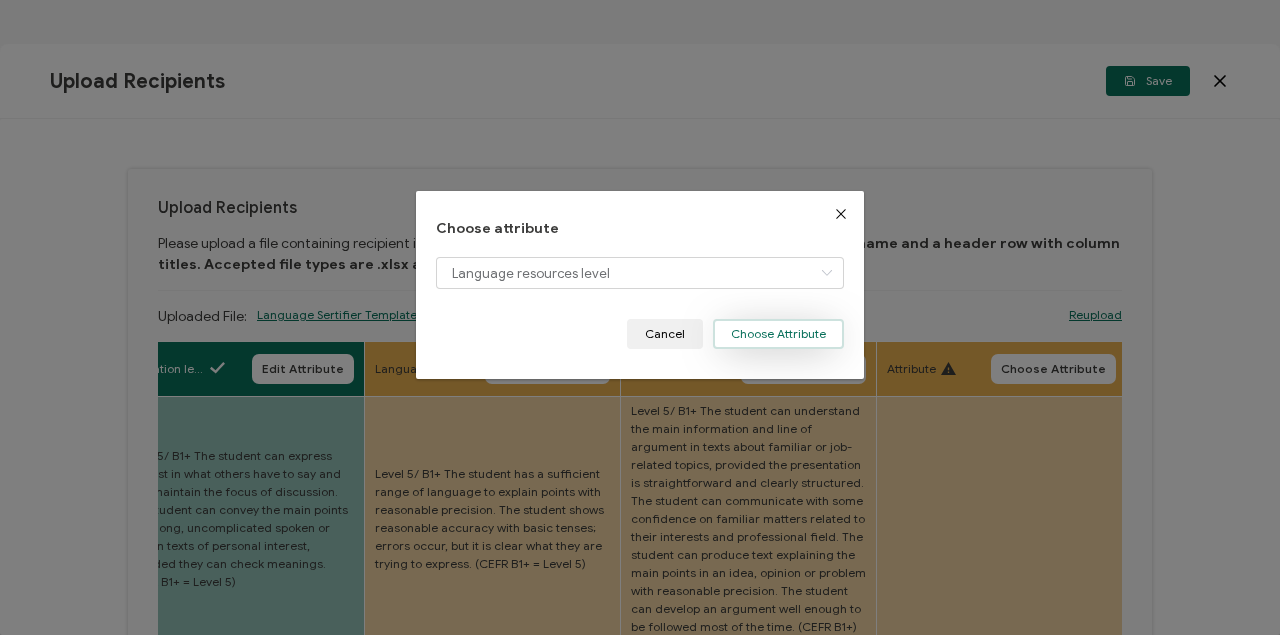 click on "Choose Attribute" at bounding box center [778, 334] 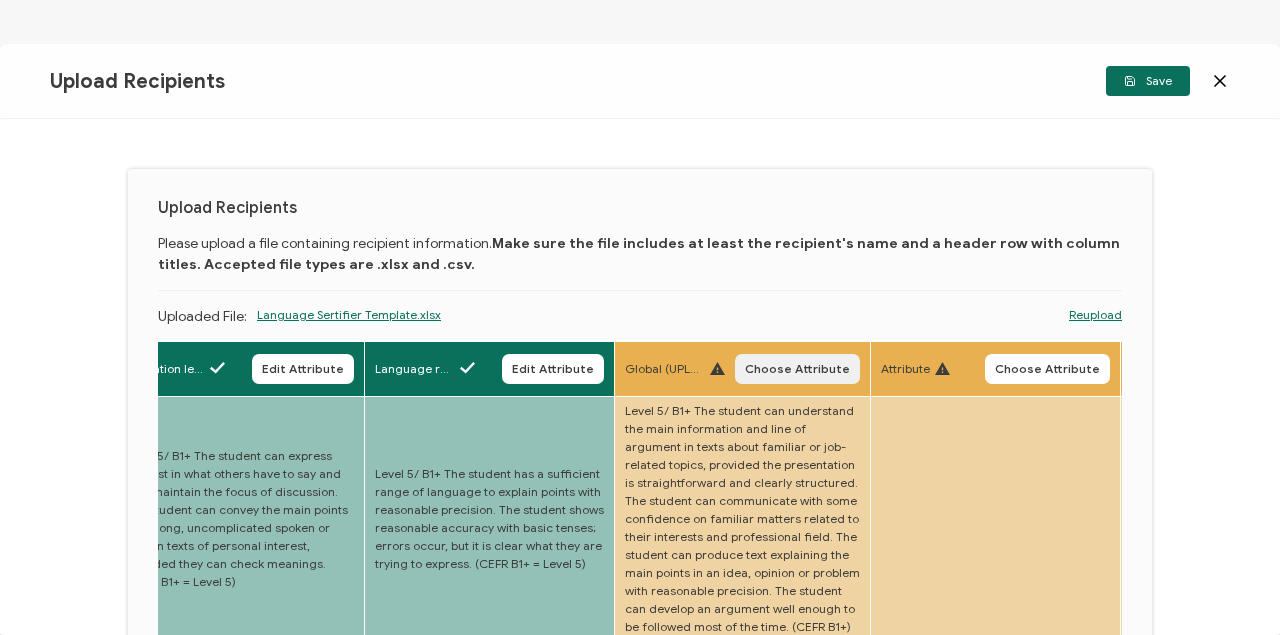 click on "Choose Attribute" at bounding box center (797, 369) 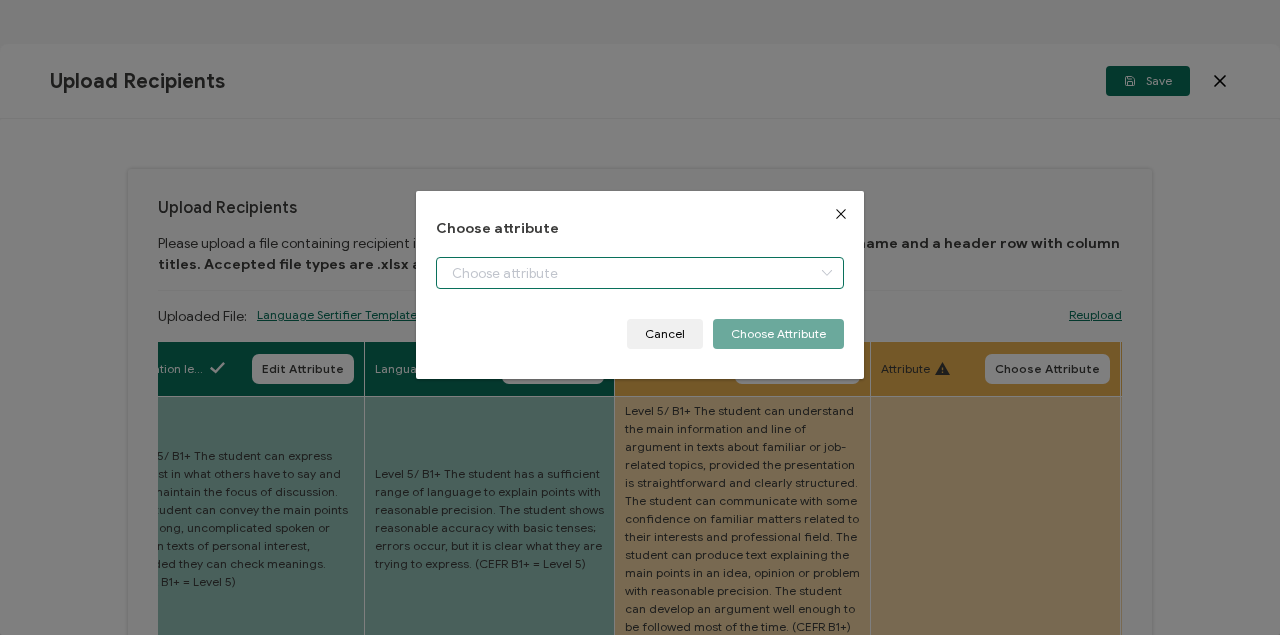 click at bounding box center [640, 273] 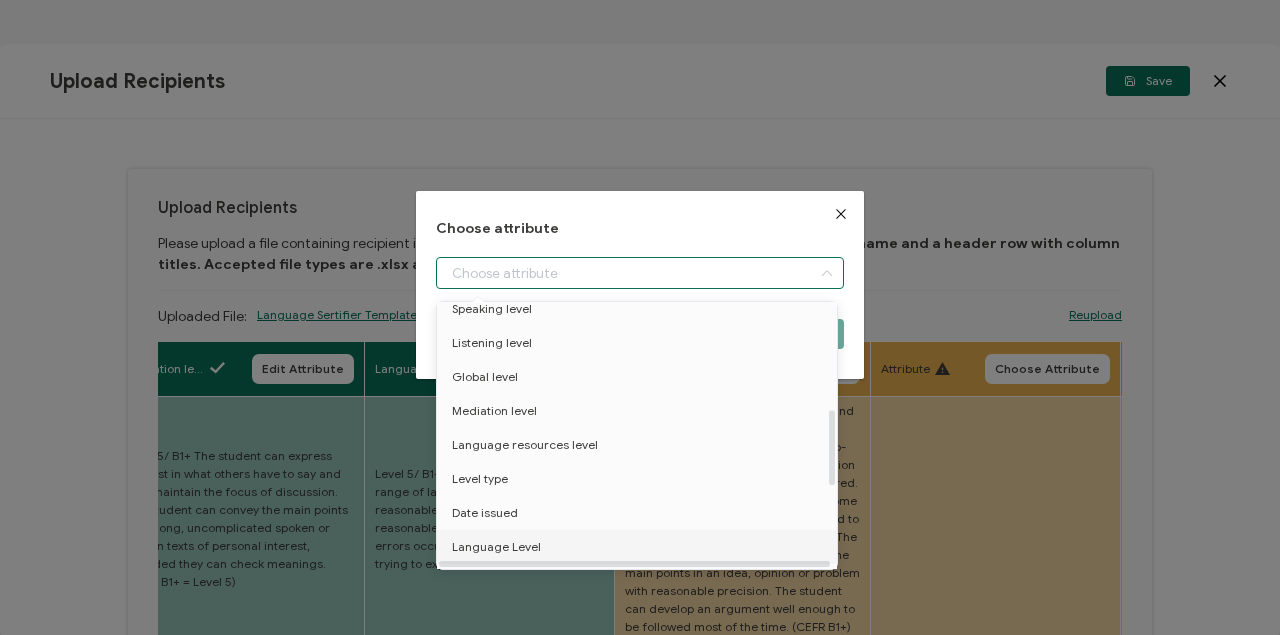 scroll, scrollTop: 333, scrollLeft: 0, axis: vertical 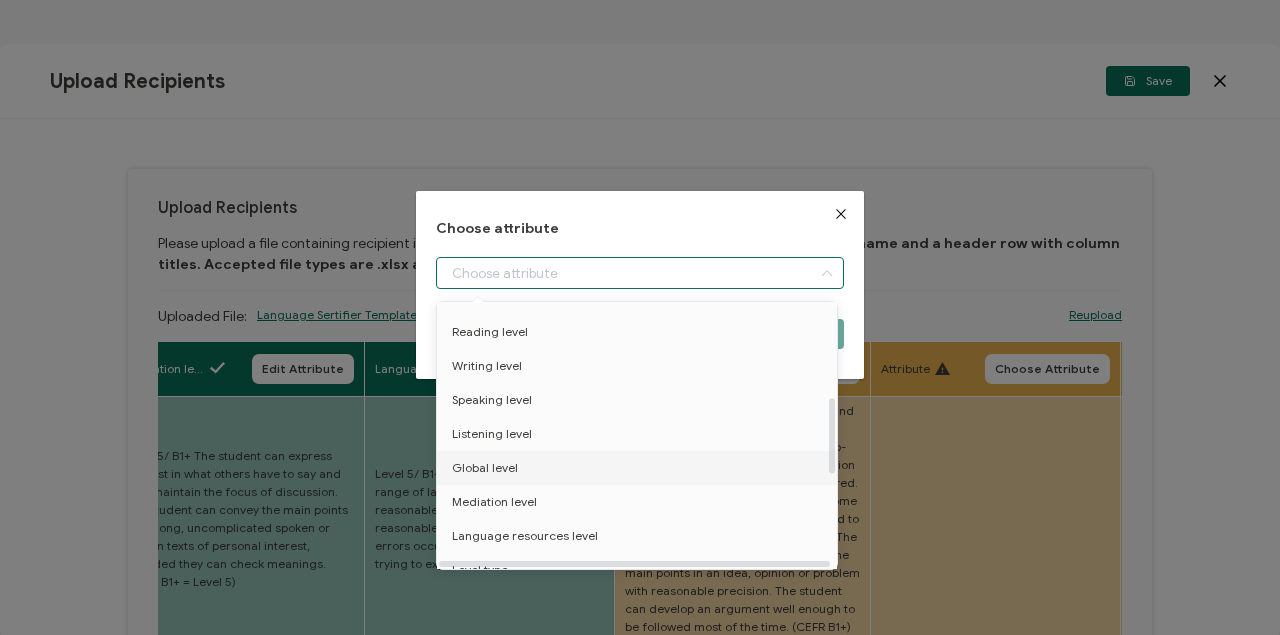 click on "Global level" at bounding box center (485, 468) 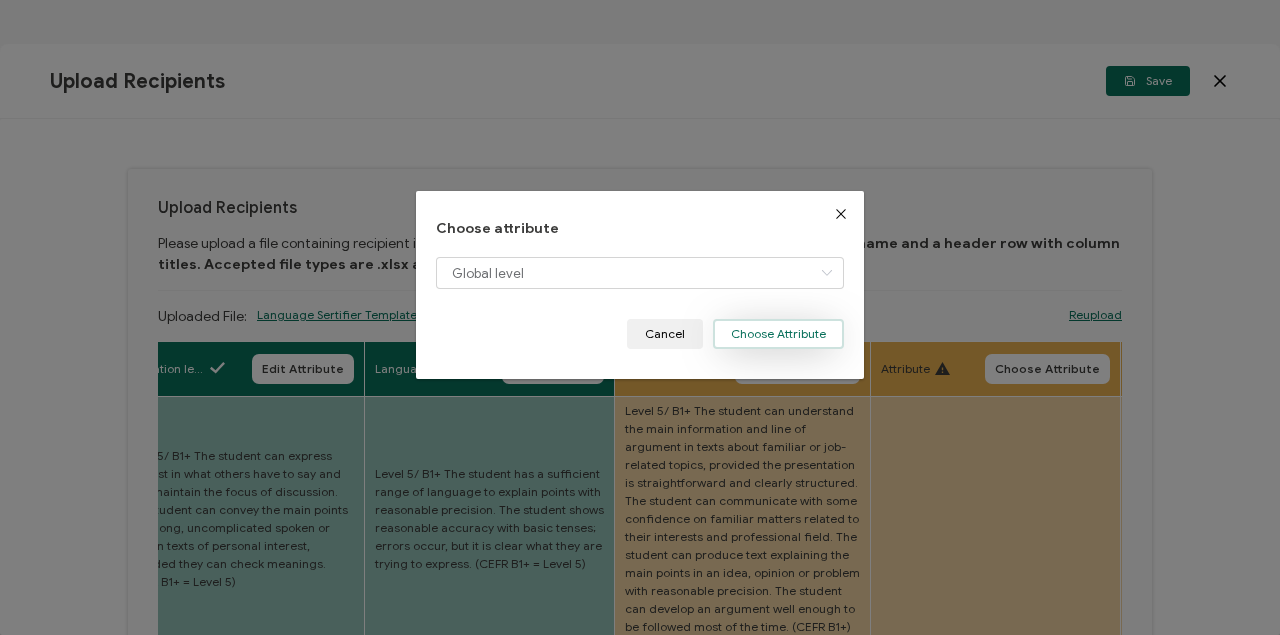 click on "Choose Attribute" at bounding box center (778, 334) 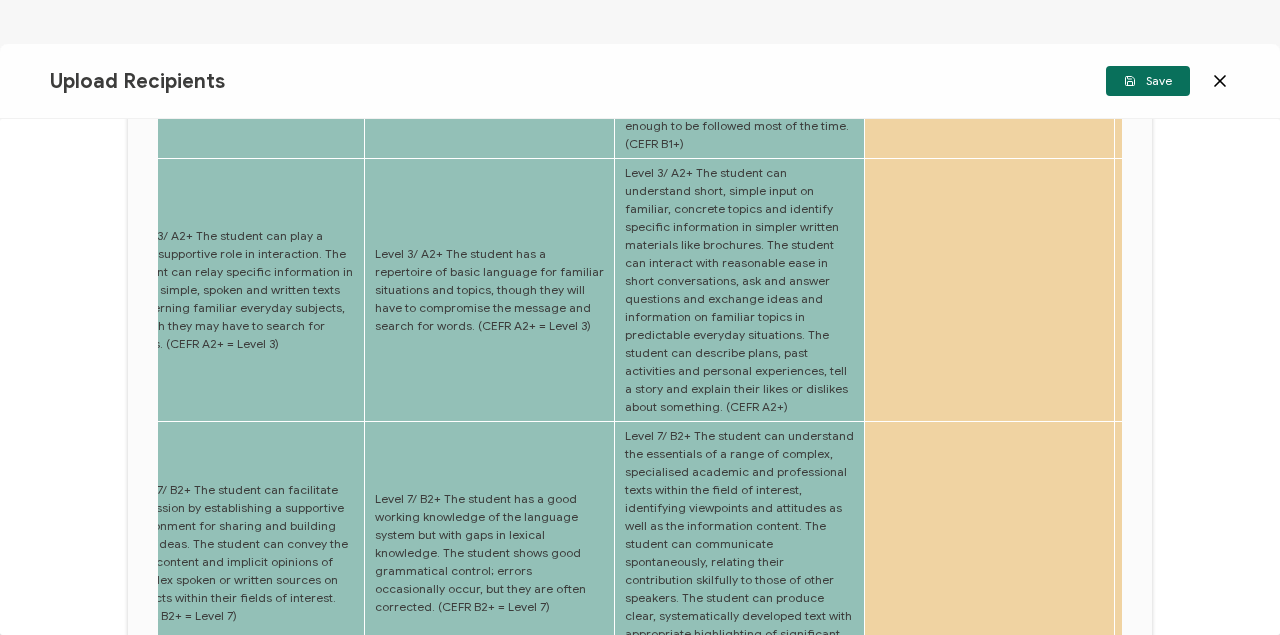 scroll, scrollTop: 1064, scrollLeft: 0, axis: vertical 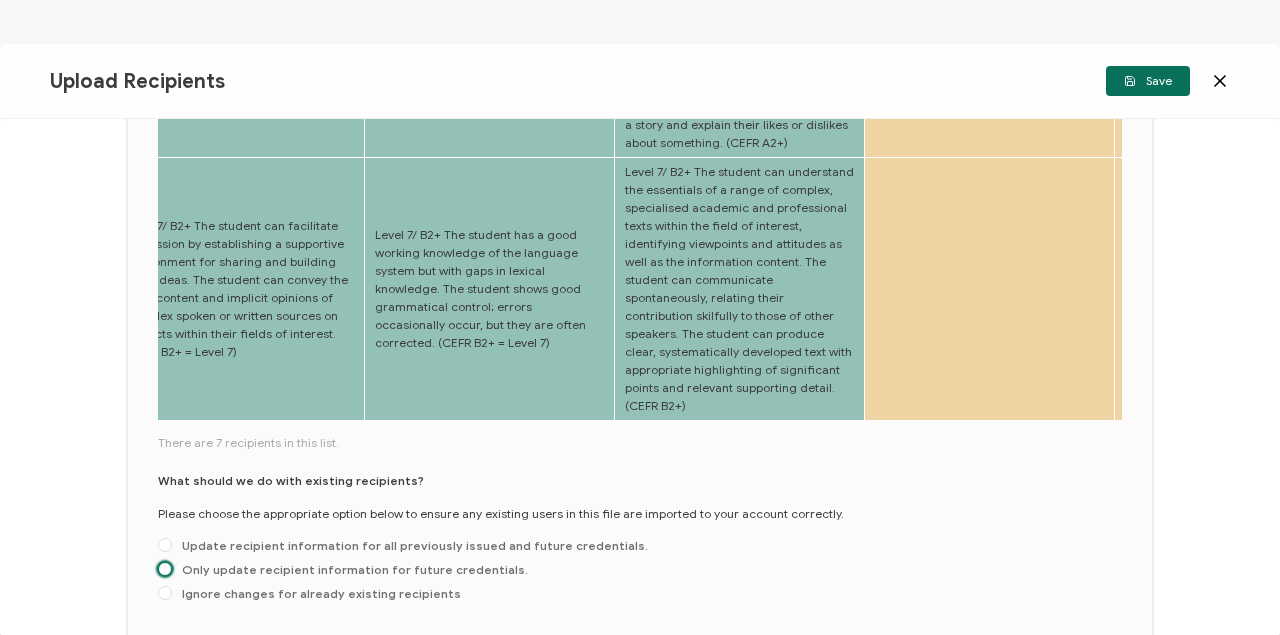 click at bounding box center [165, 569] 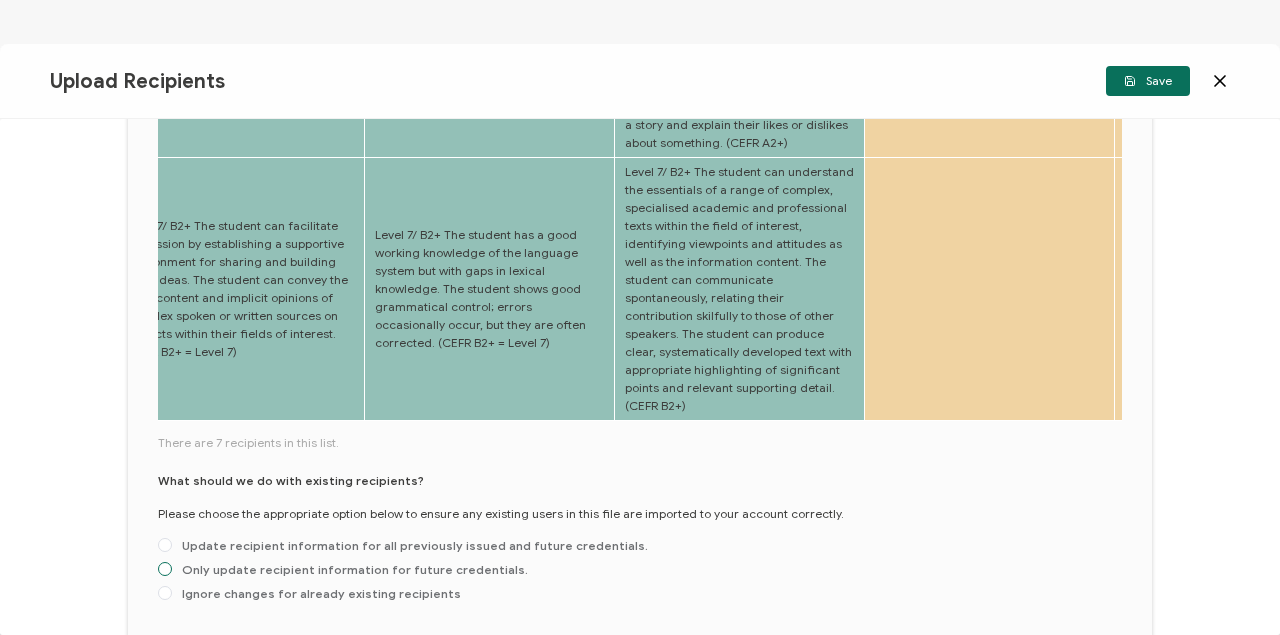 click on "Only update recipient information for future credentials." at bounding box center [165, 570] 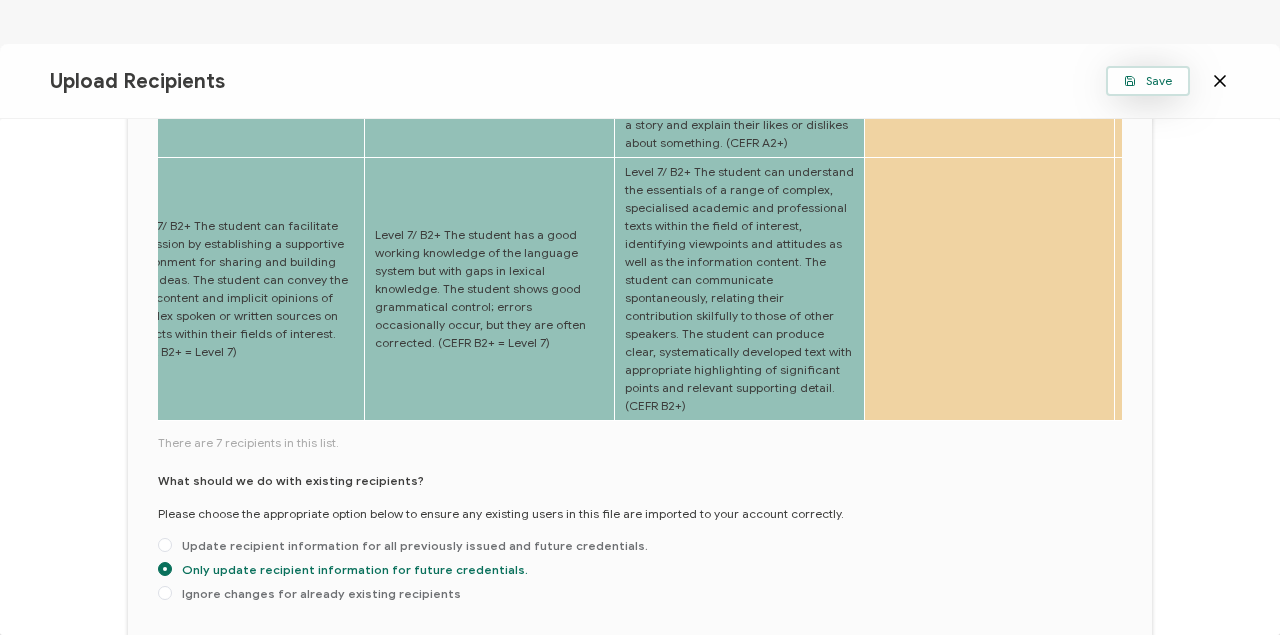click on "Save" at bounding box center [1148, 81] 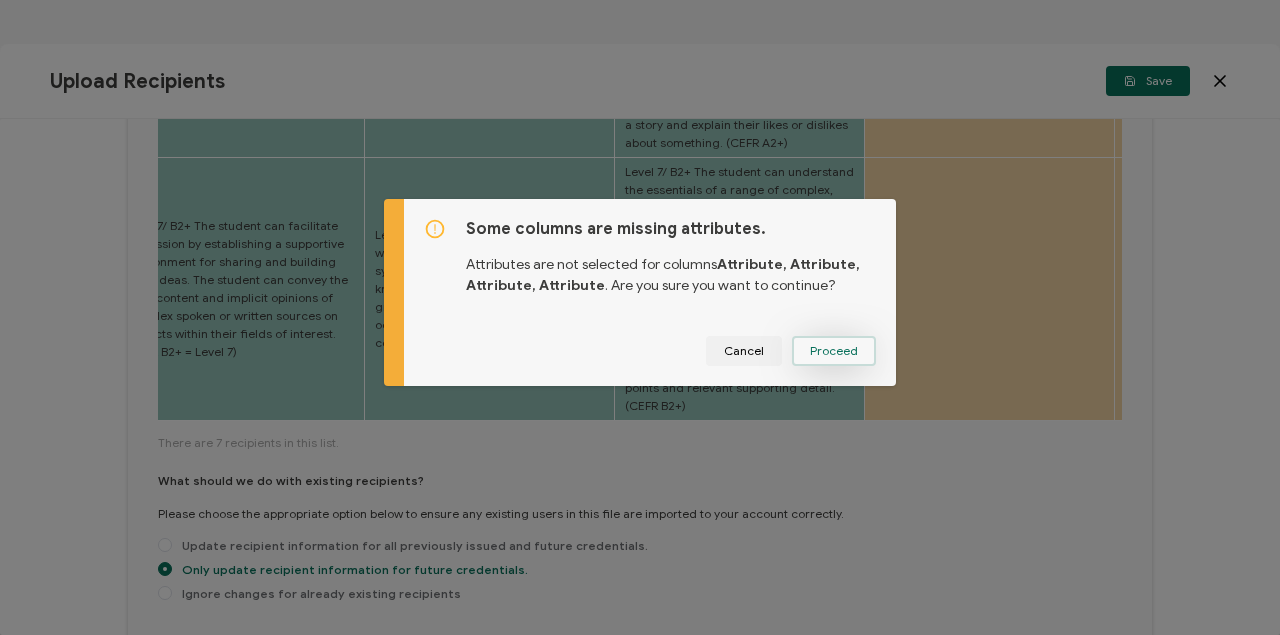 click on "Proceed" at bounding box center [834, 351] 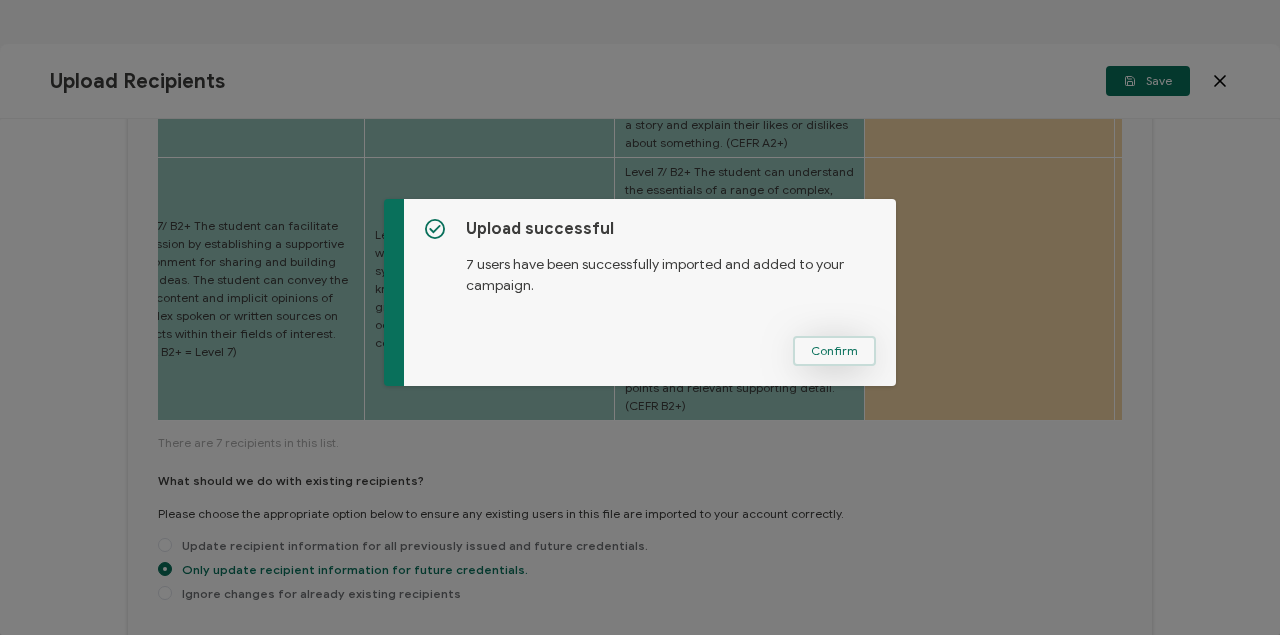 click on "Confirm" at bounding box center [834, 351] 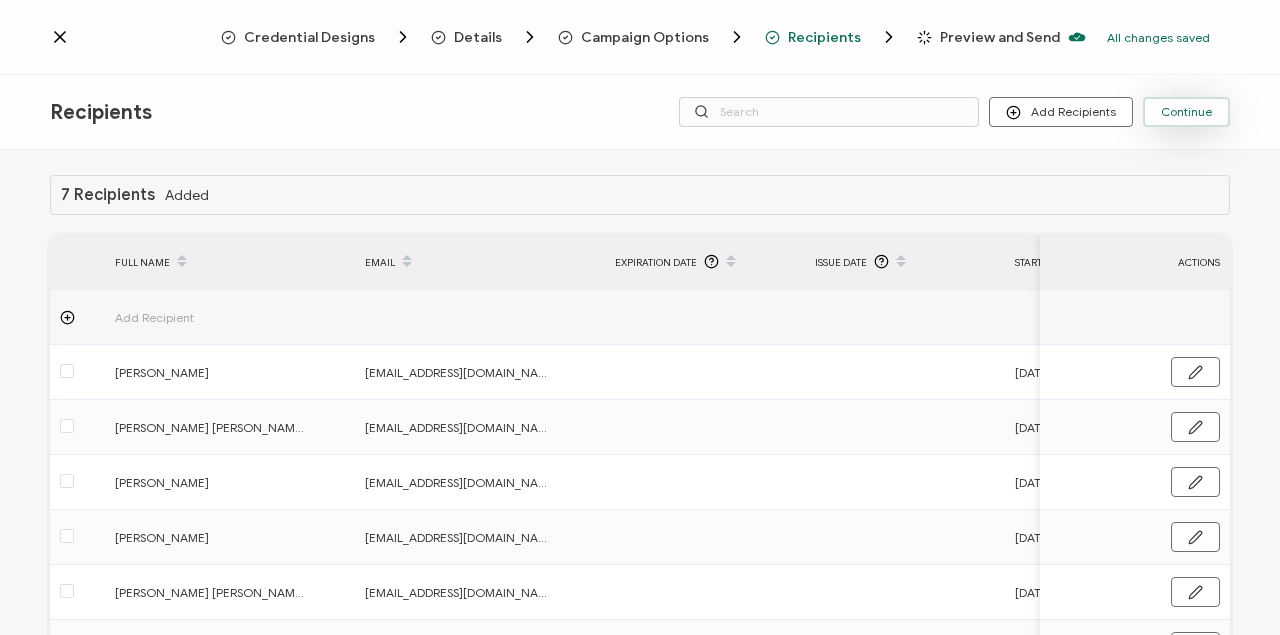 click on "Continue" at bounding box center [1186, 112] 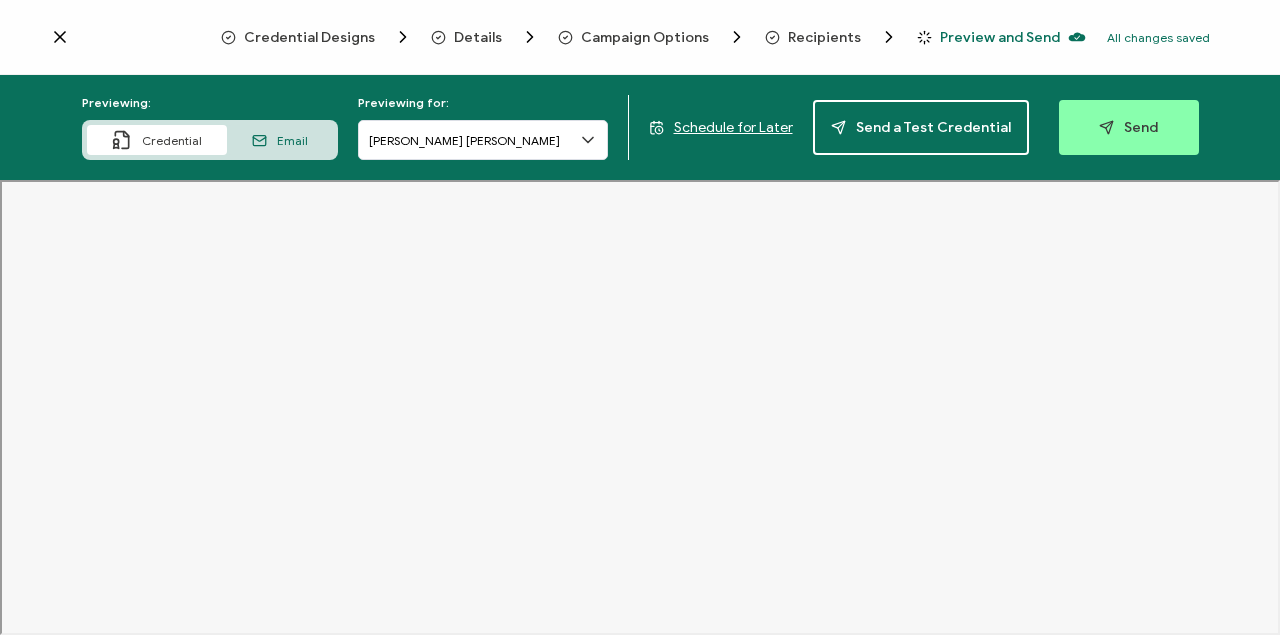 click on "Schedule for Later" at bounding box center [733, 127] 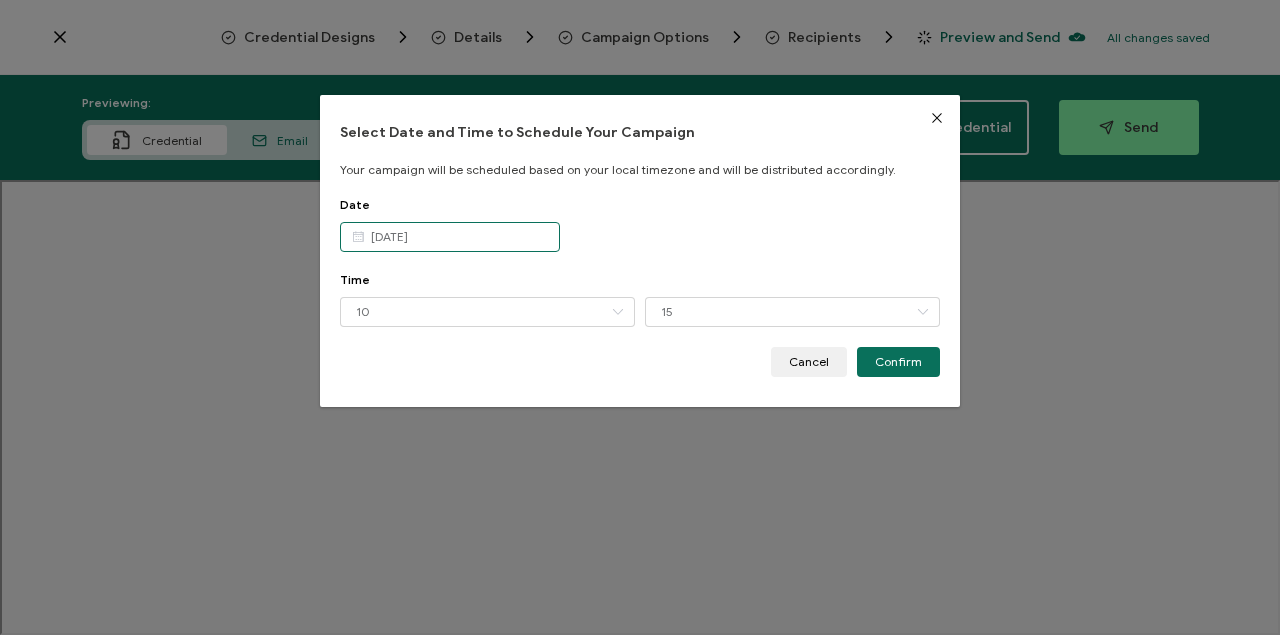 click on "[DATE]" at bounding box center (450, 237) 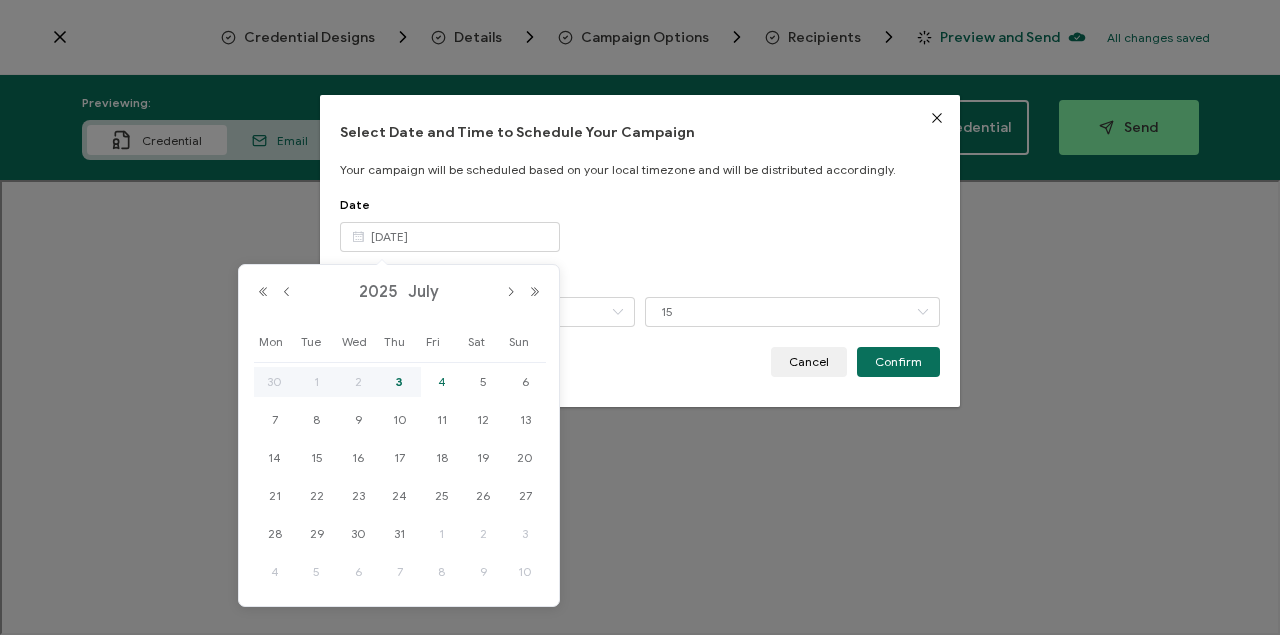 click on "4" at bounding box center (442, 382) 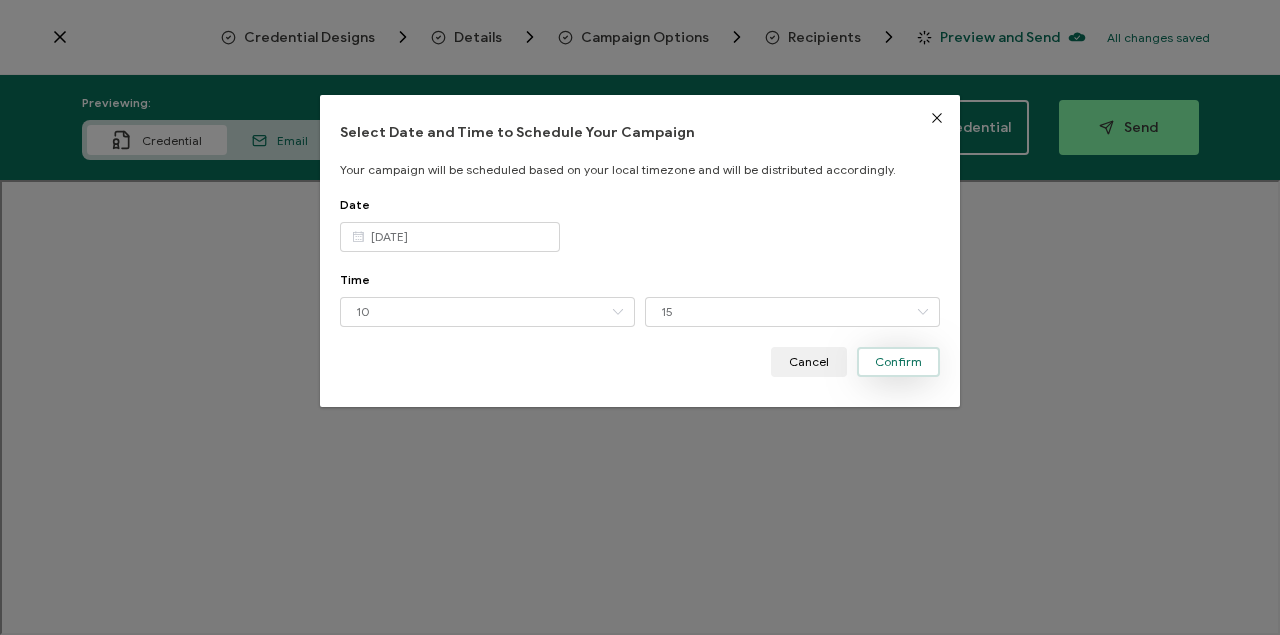 click on "Confirm" at bounding box center [898, 362] 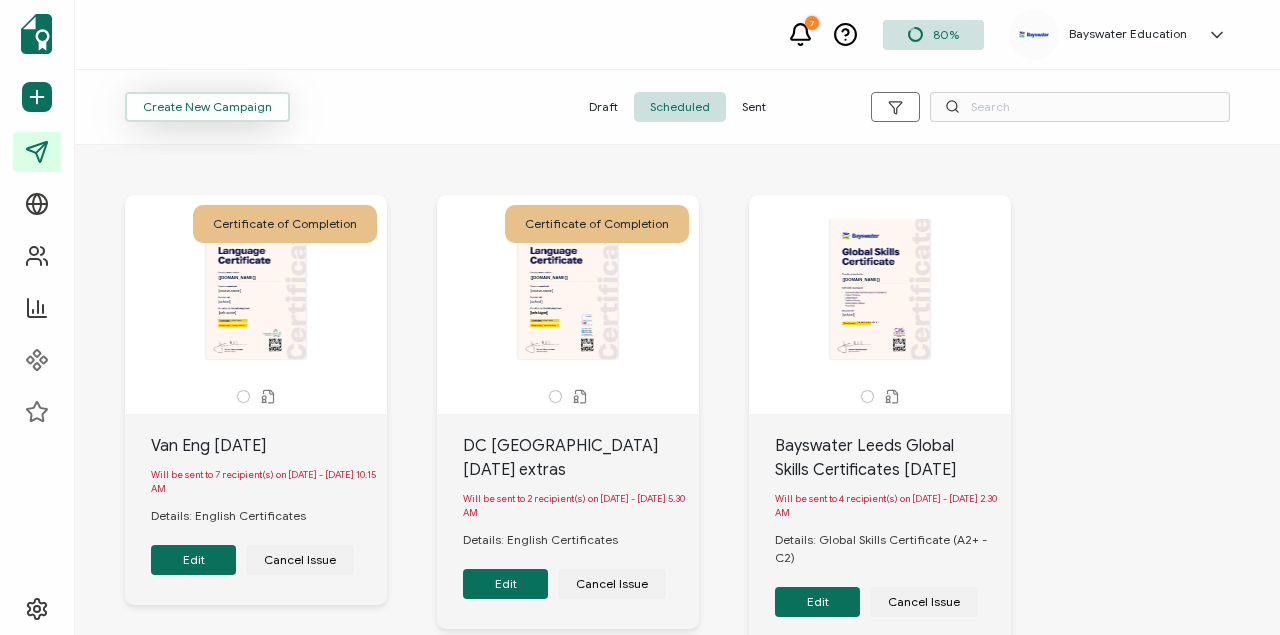 click on "Create New Campaign" at bounding box center [207, 107] 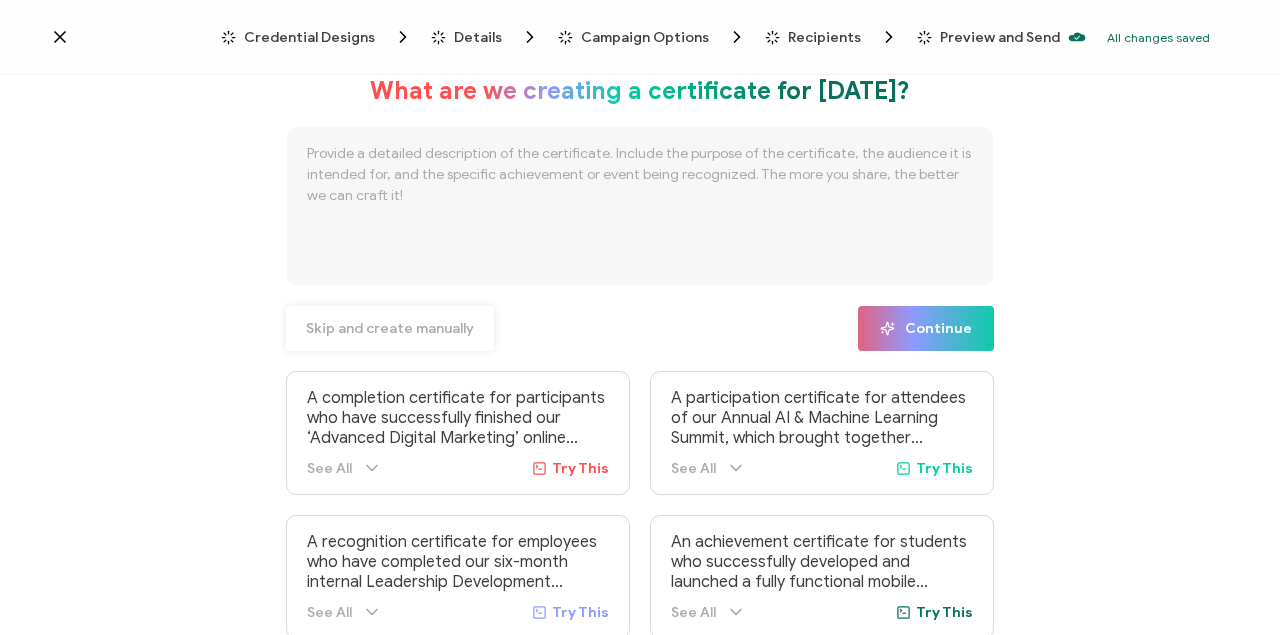 click on "Skip and create manually" at bounding box center [390, 329] 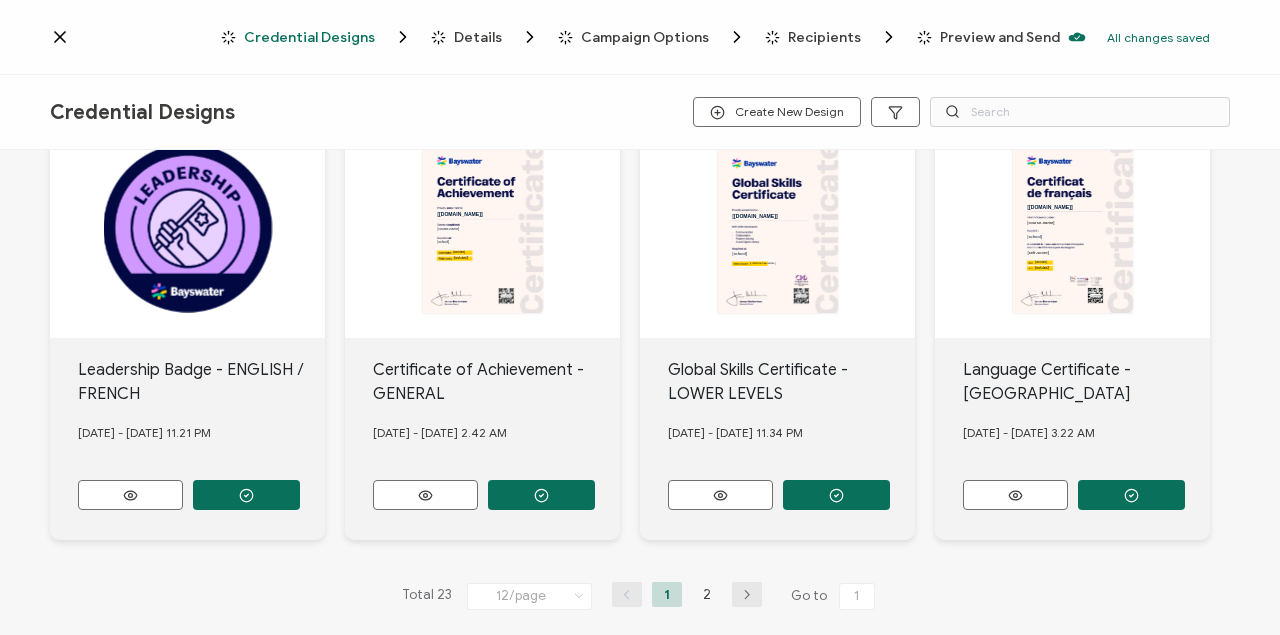 scroll, scrollTop: 936, scrollLeft: 0, axis: vertical 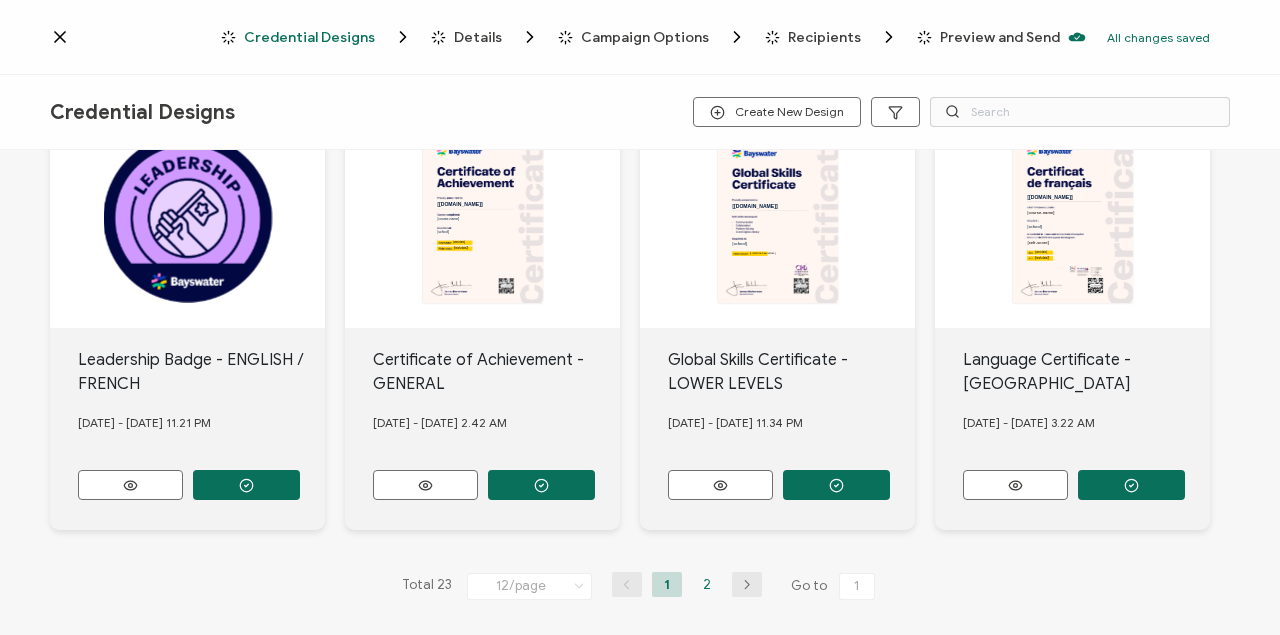 click on "2" at bounding box center (707, 584) 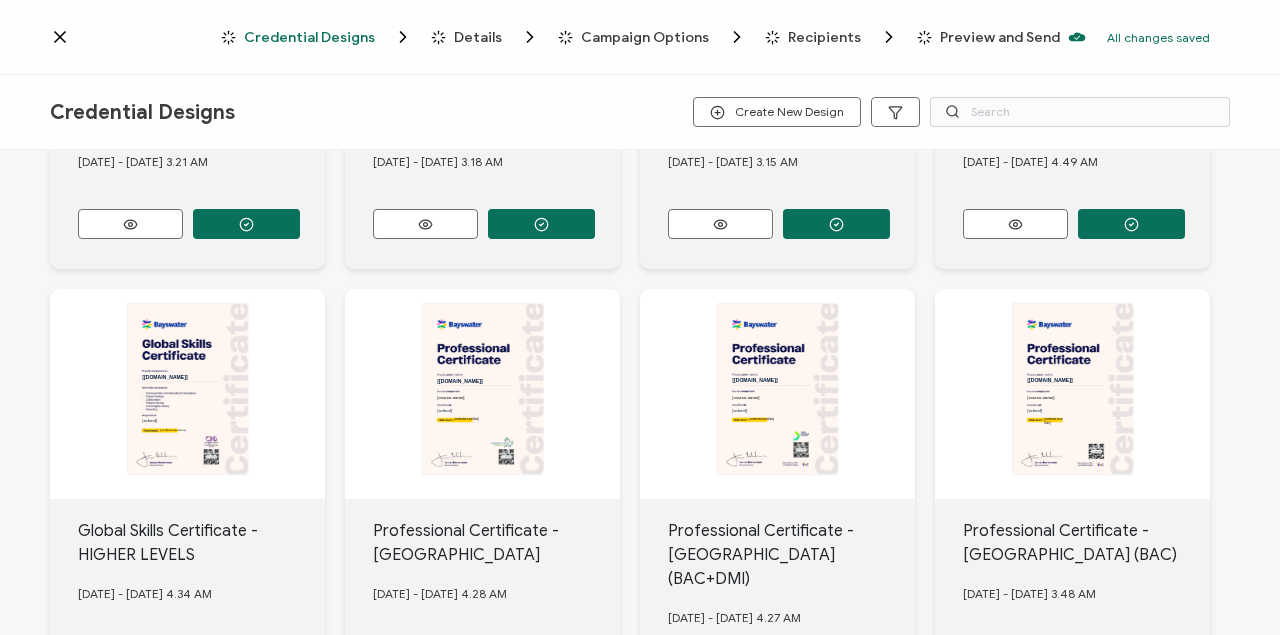 scroll, scrollTop: 400, scrollLeft: 0, axis: vertical 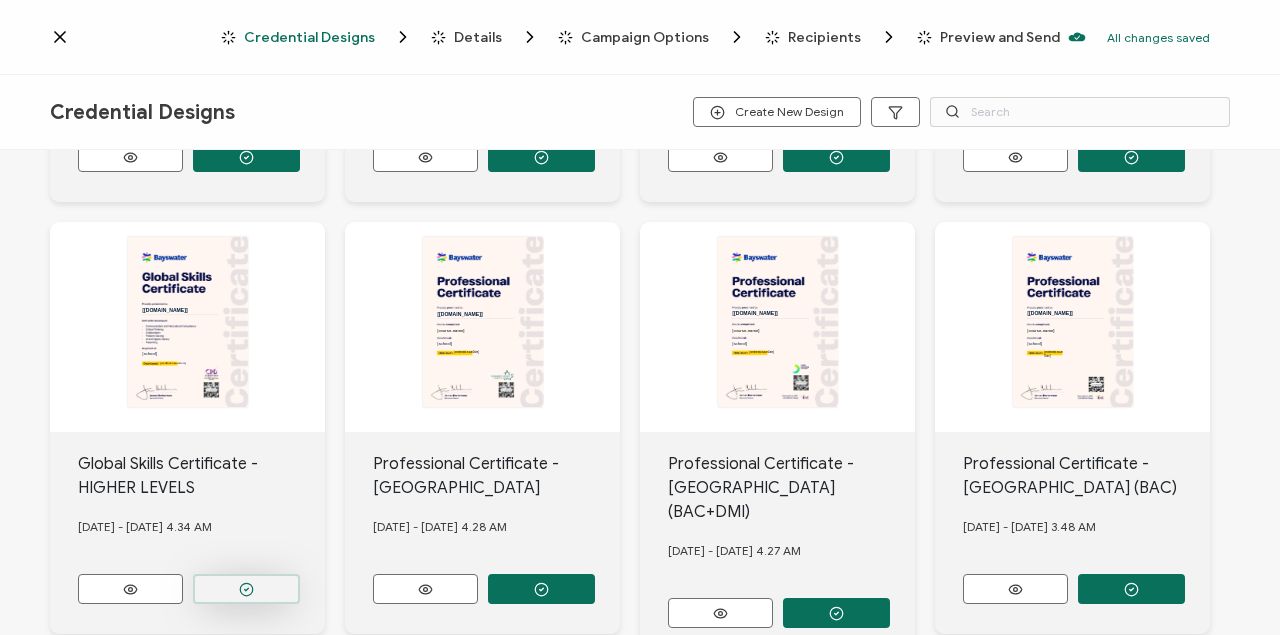 click 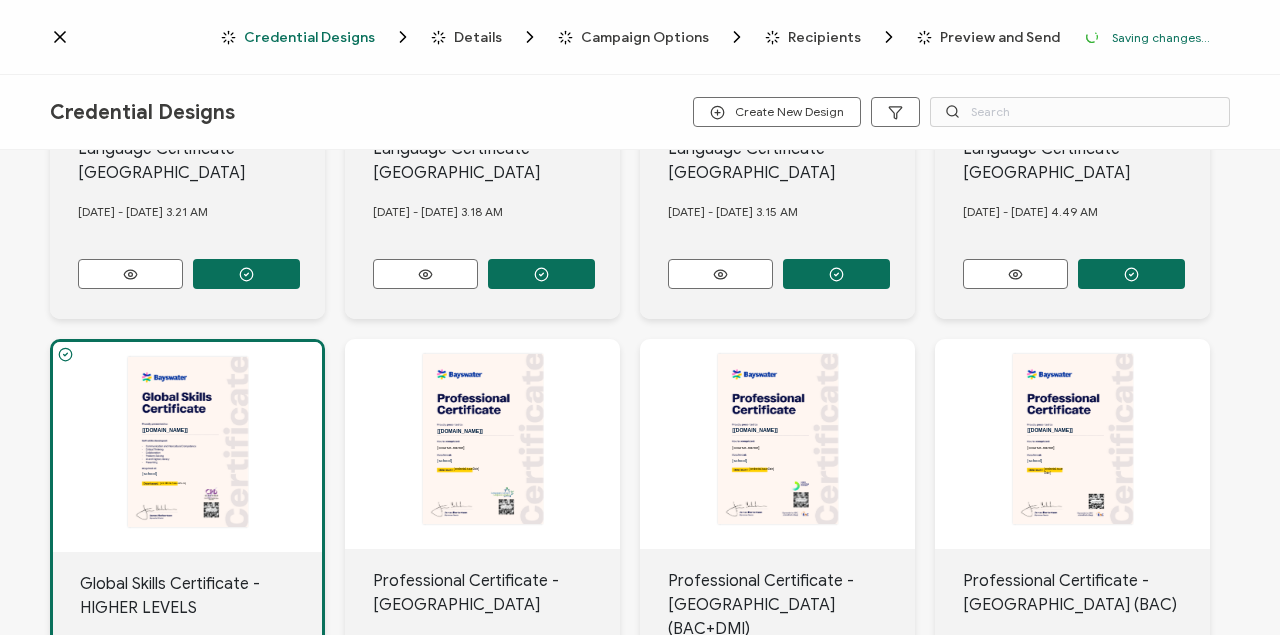 scroll, scrollTop: 516, scrollLeft: 0, axis: vertical 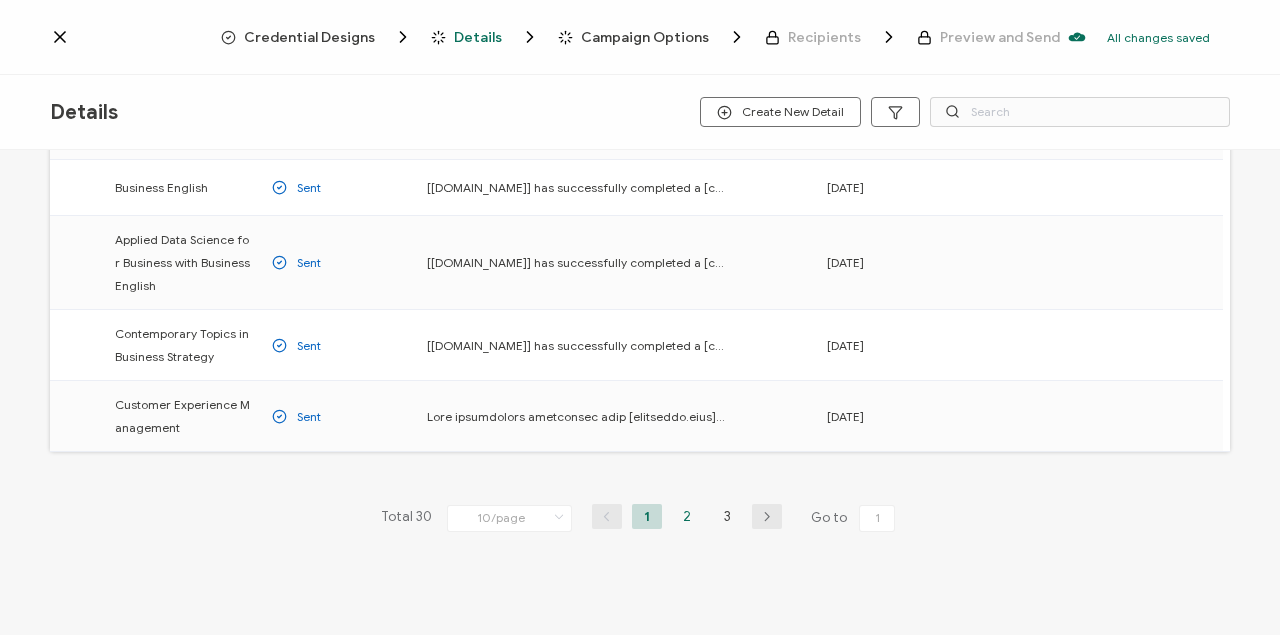 click on "2" at bounding box center [687, 516] 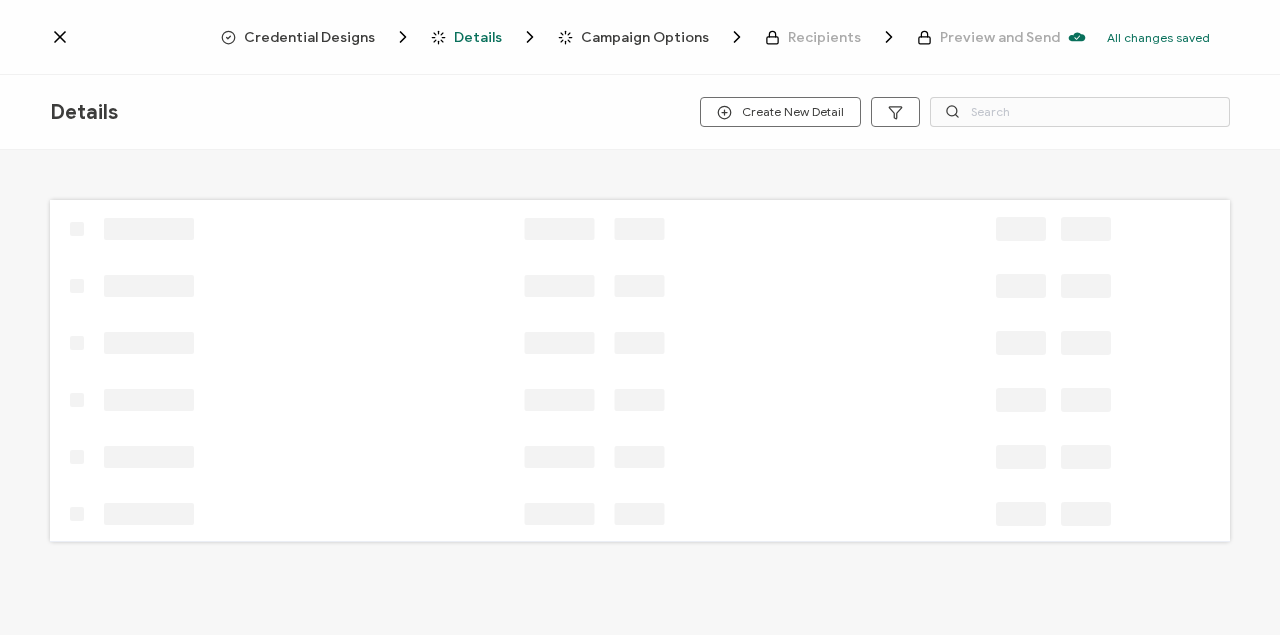 scroll, scrollTop: 0, scrollLeft: 0, axis: both 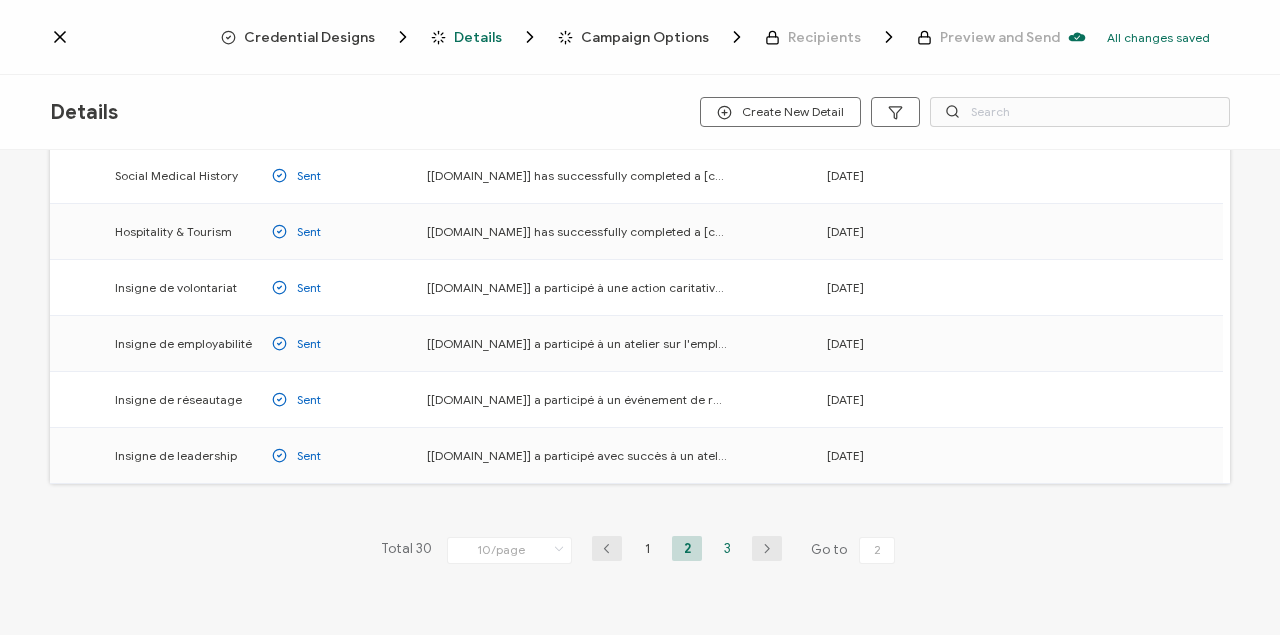 click on "3" at bounding box center [727, 548] 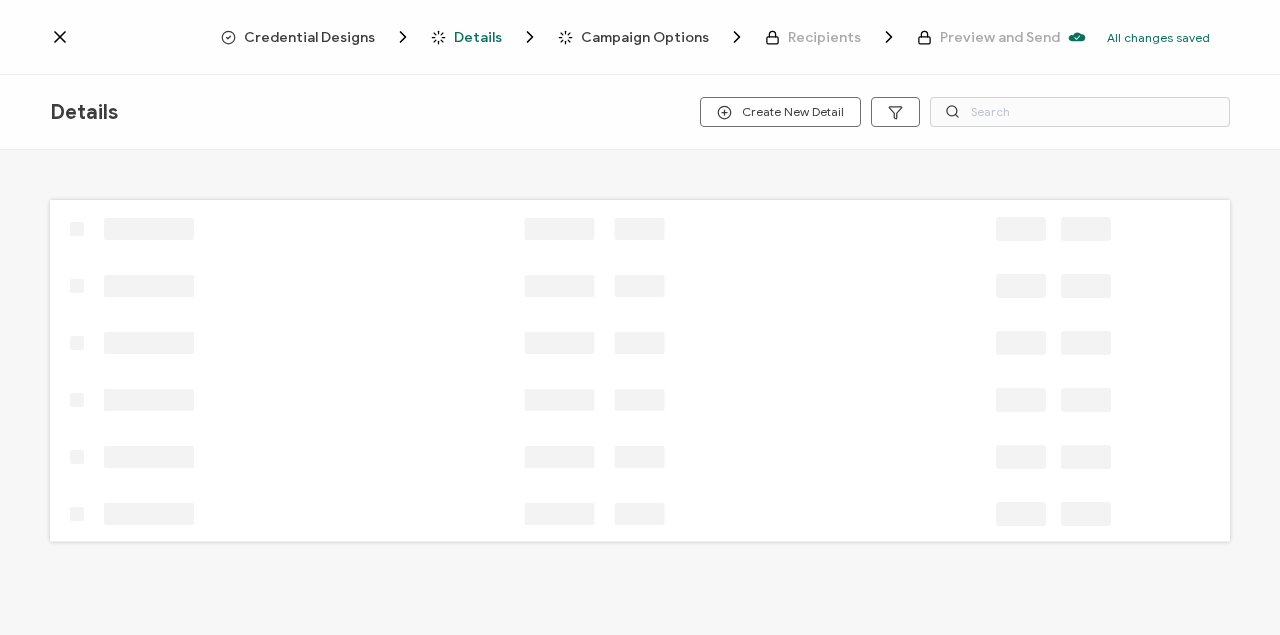 scroll, scrollTop: 0, scrollLeft: 0, axis: both 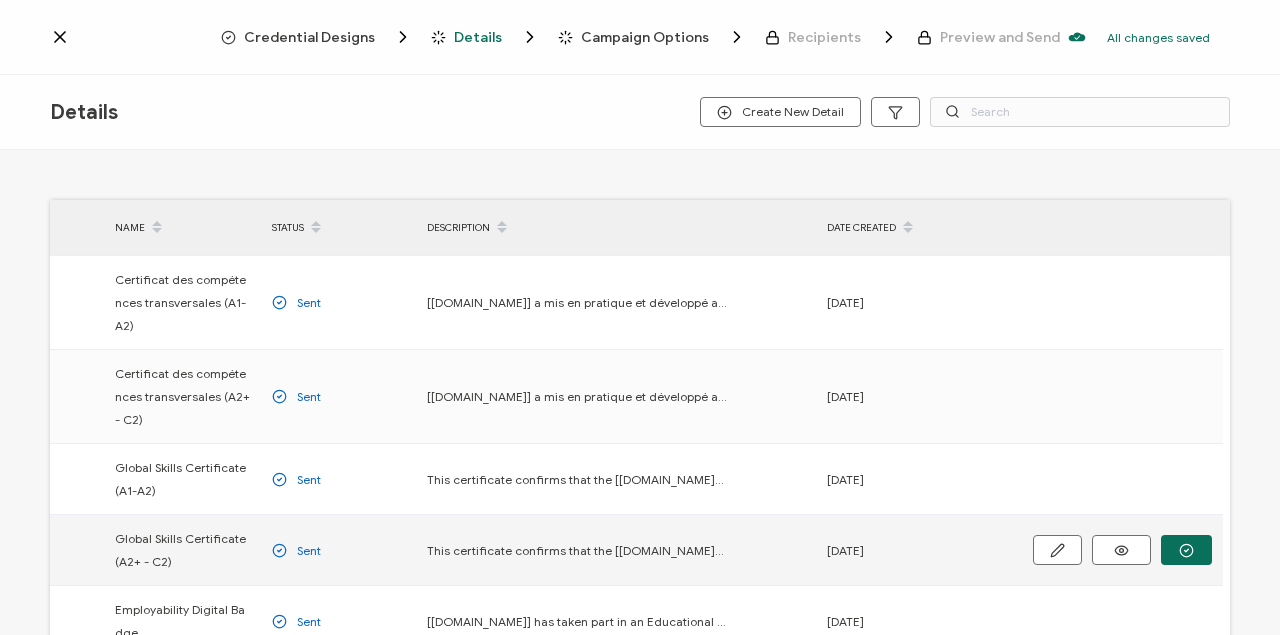 click 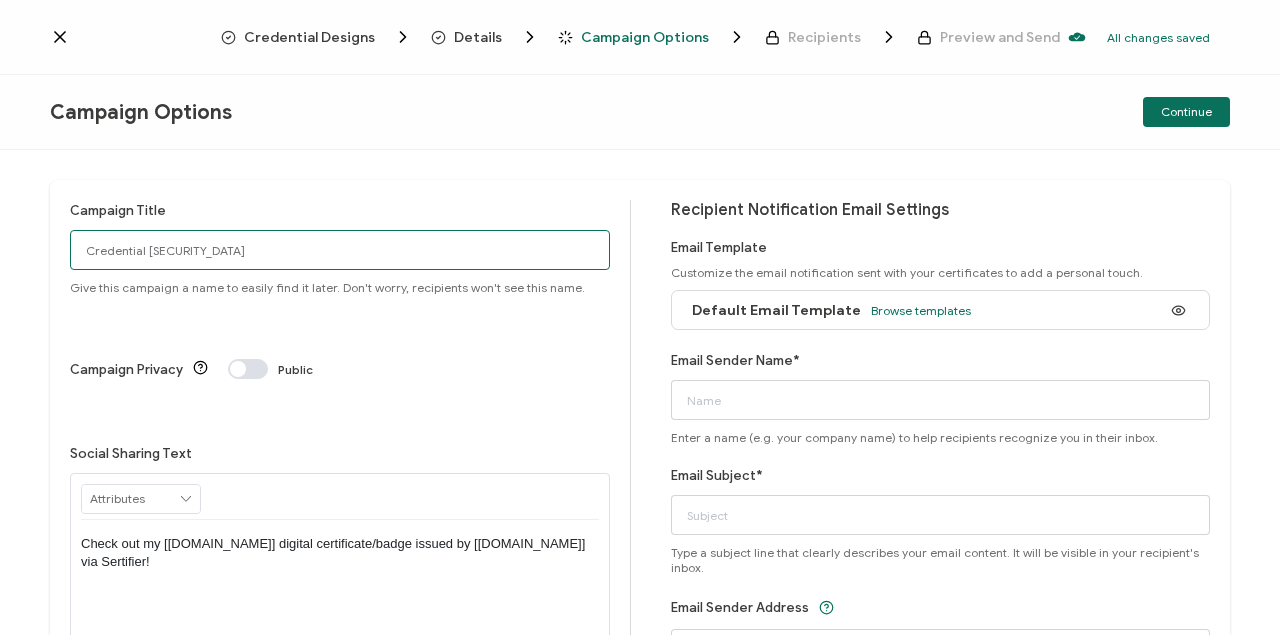click on "Credential [SECURITY_DATA]" at bounding box center [340, 250] 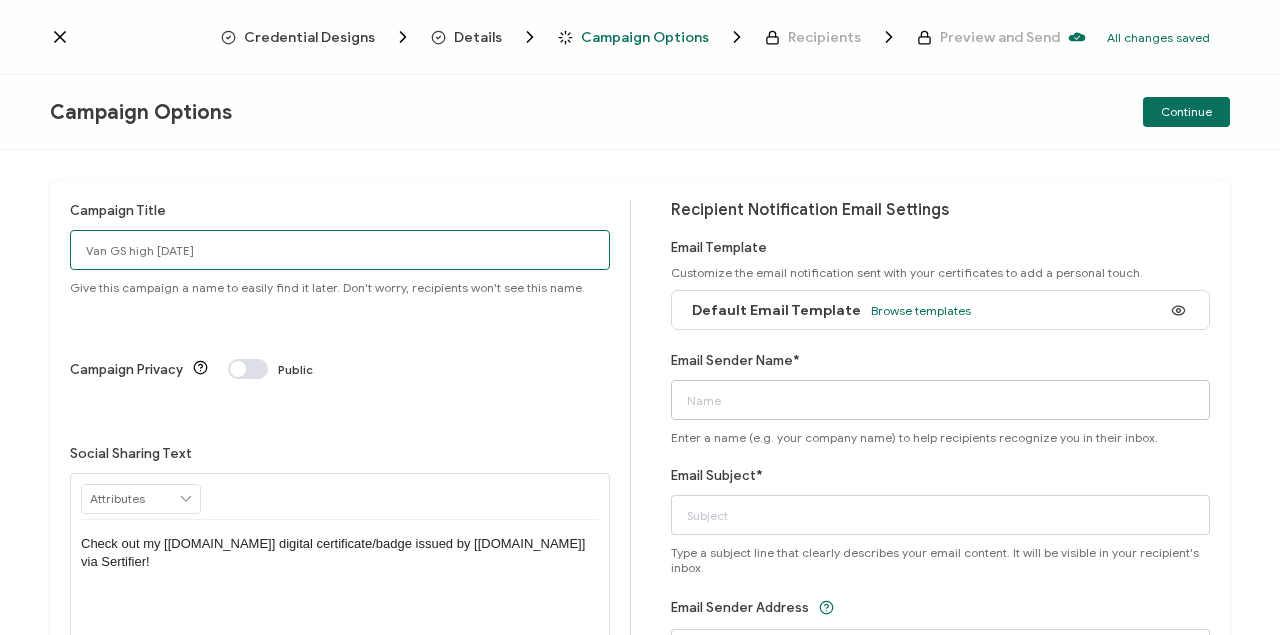type on "Van GS high [DATE]" 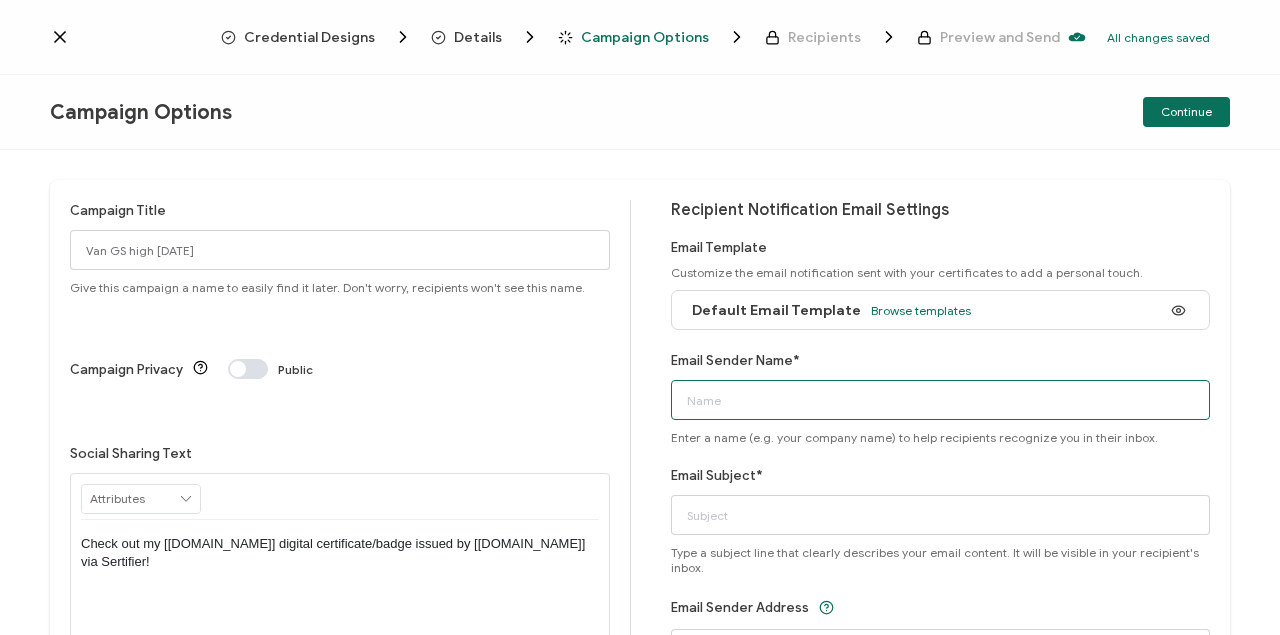 click on "Email Sender Name*" at bounding box center (941, 400) 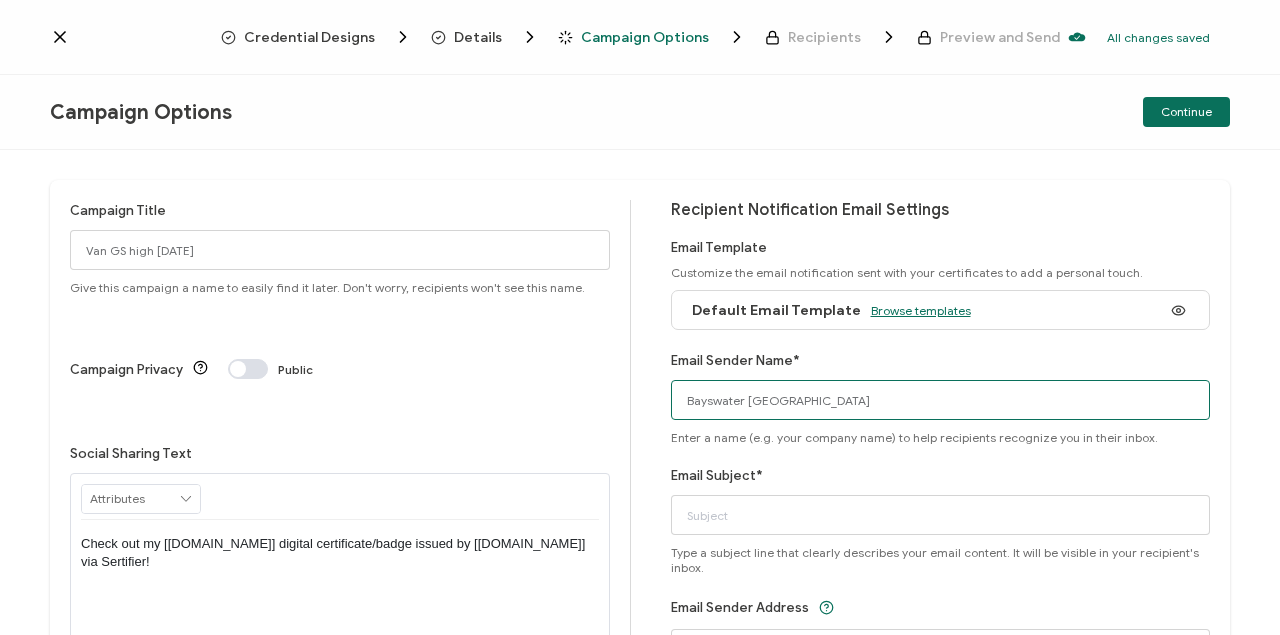 type on "Bayswater [GEOGRAPHIC_DATA]" 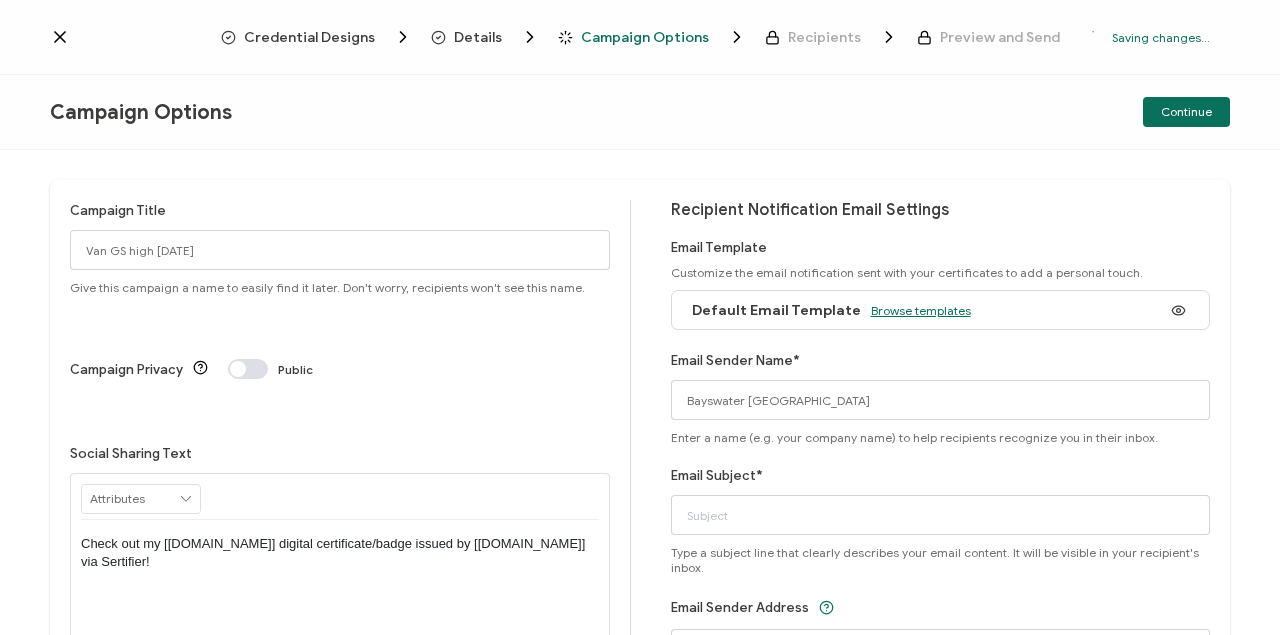click on "Browse templates" at bounding box center [921, 310] 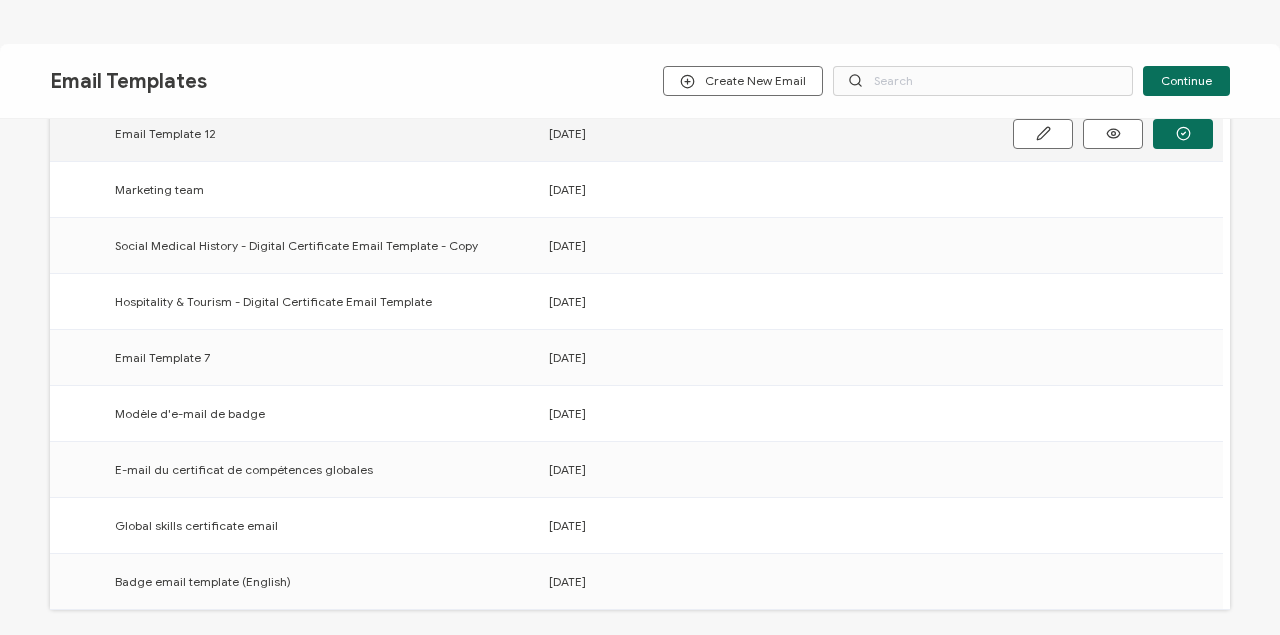 scroll, scrollTop: 266, scrollLeft: 0, axis: vertical 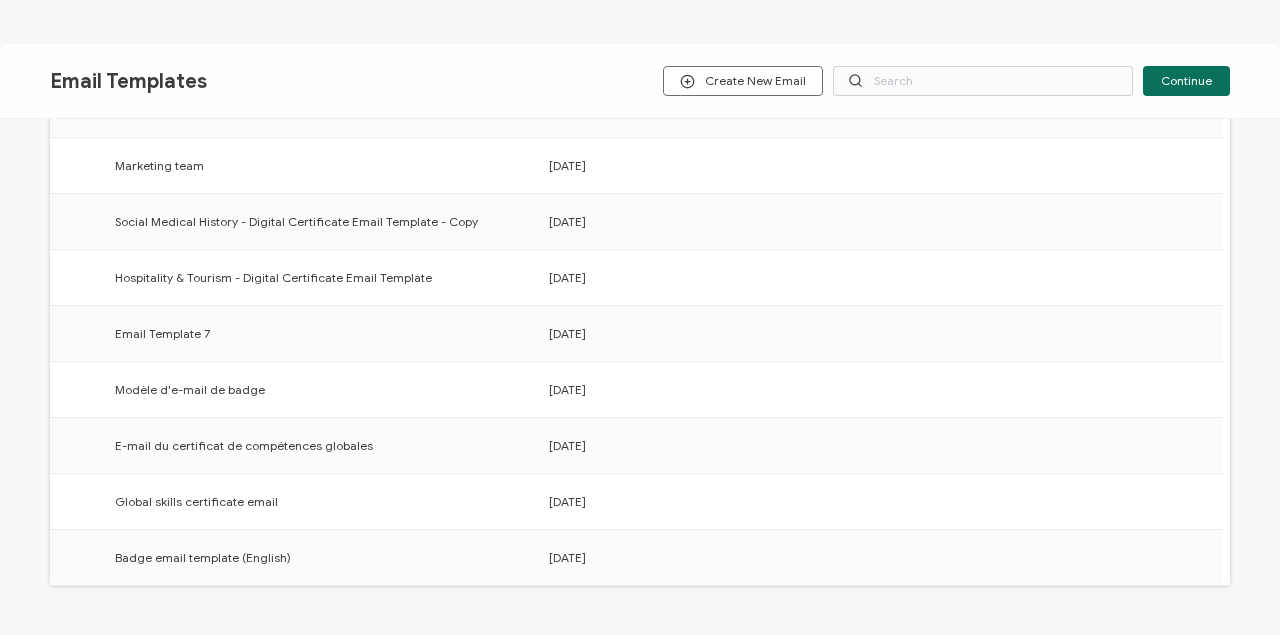 click 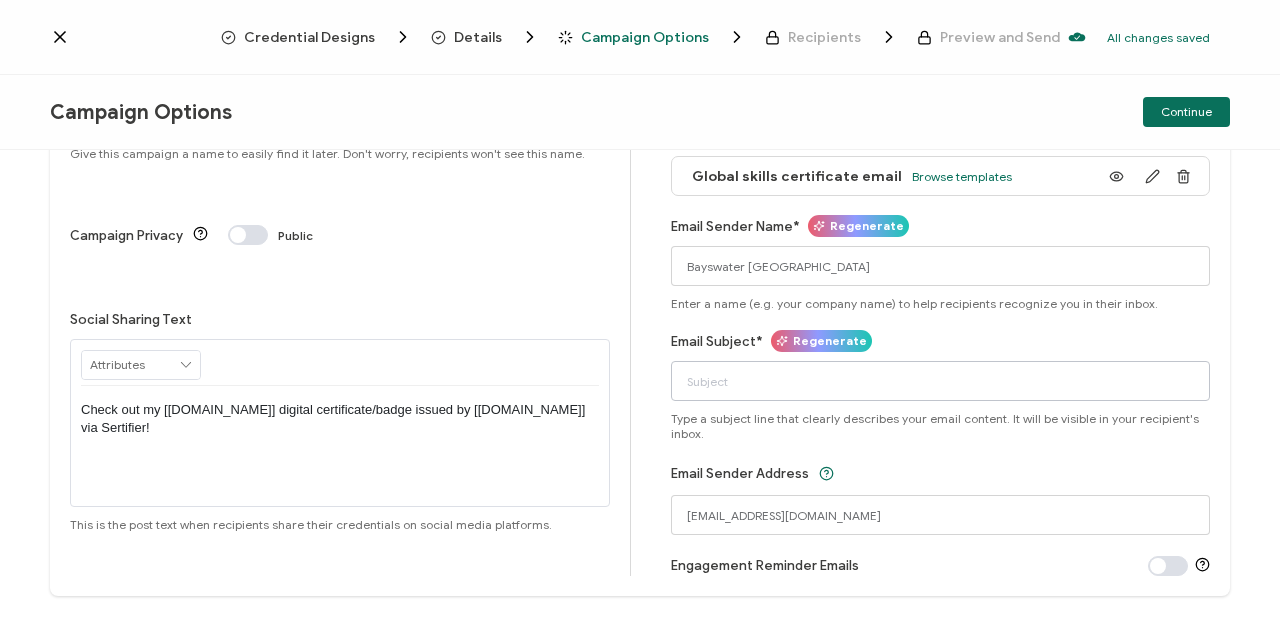 scroll, scrollTop: 164, scrollLeft: 0, axis: vertical 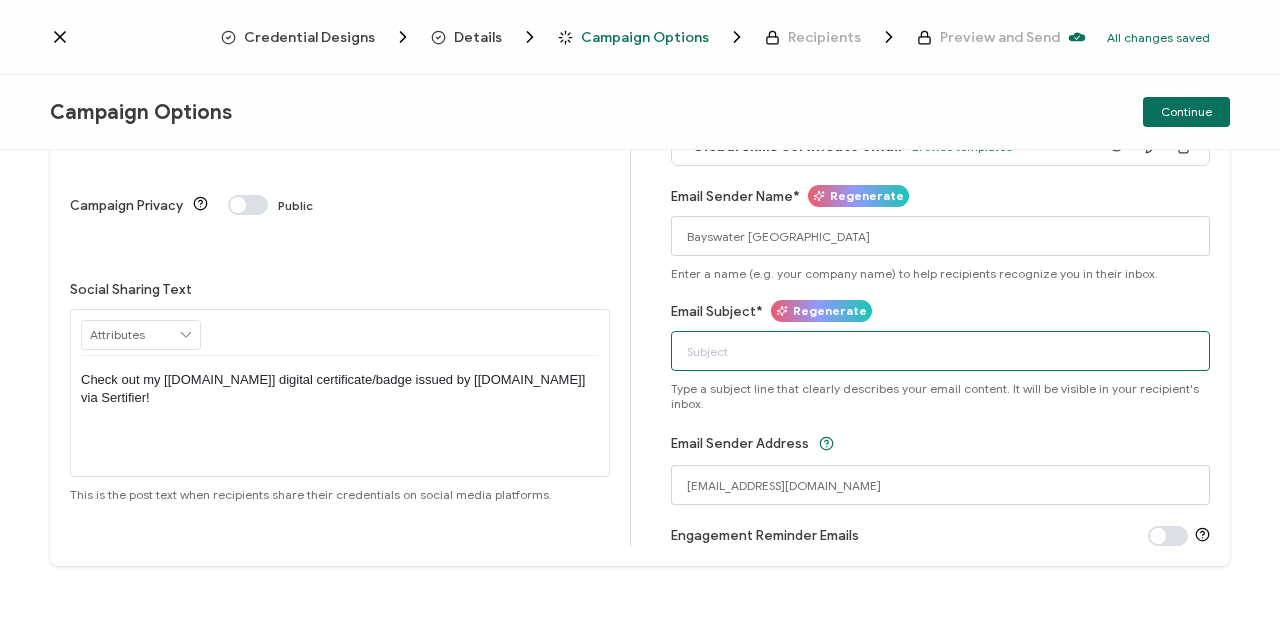 click on "Email Subject*" at bounding box center (941, 351) 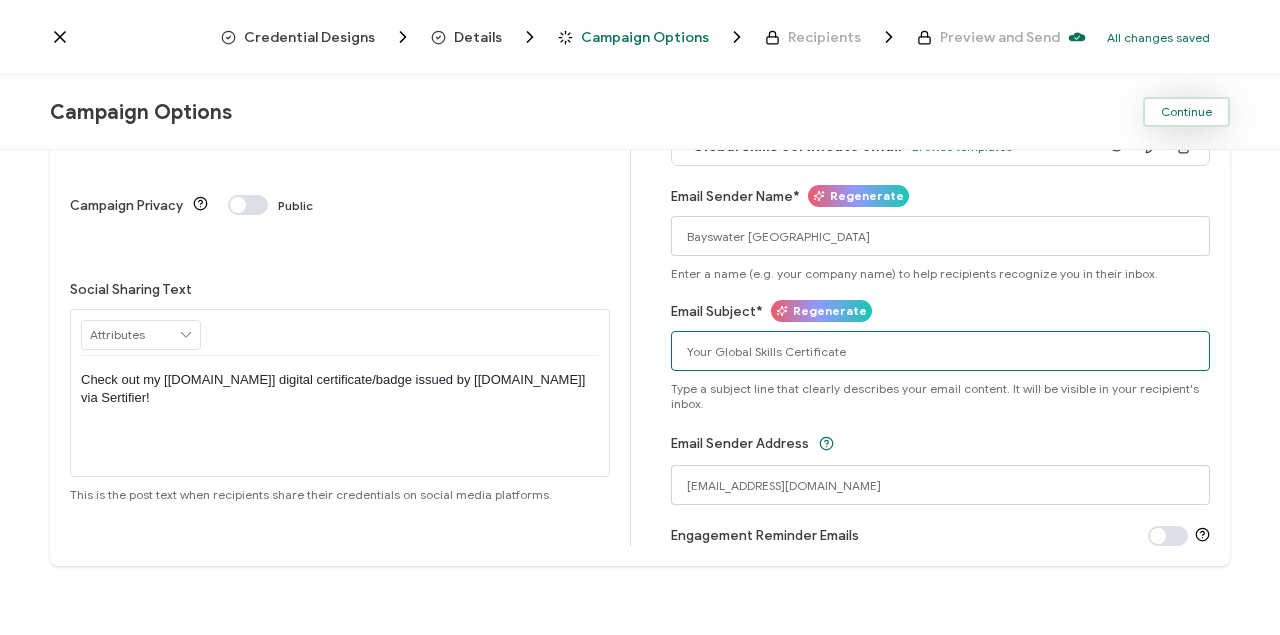 type on "Your Global Skills Certificate" 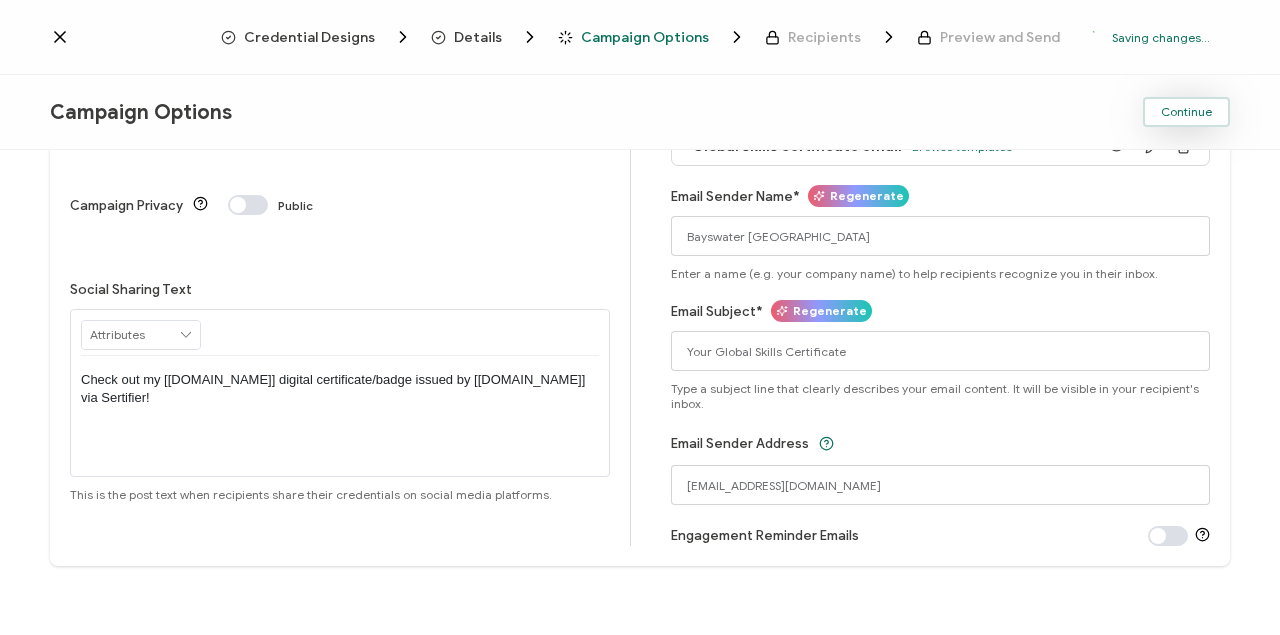 click on "Continue" at bounding box center [1186, 112] 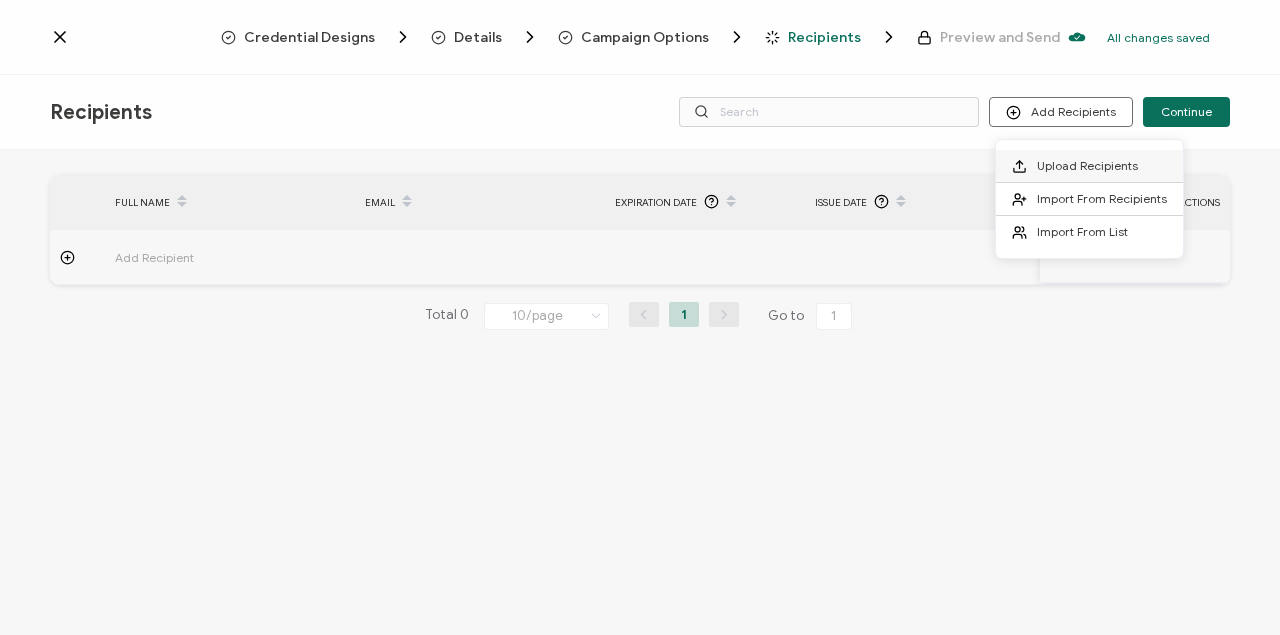 click on "Upload Recipients" at bounding box center (1087, 165) 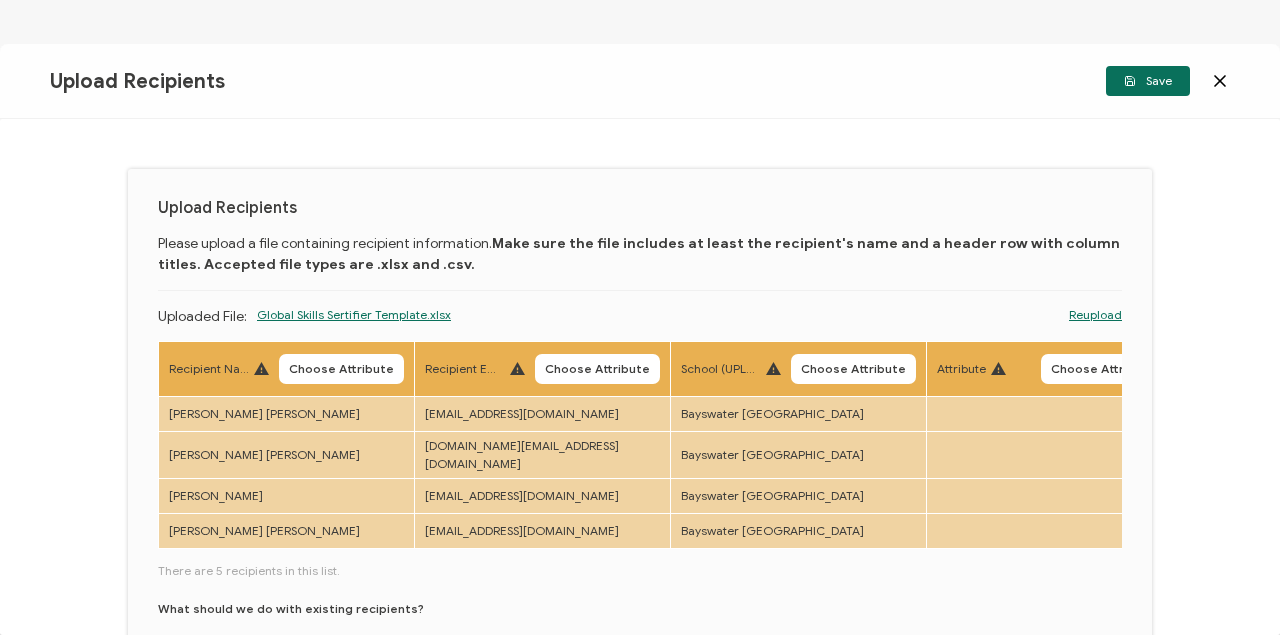 click on "Choose Attribute" at bounding box center (341, 369) 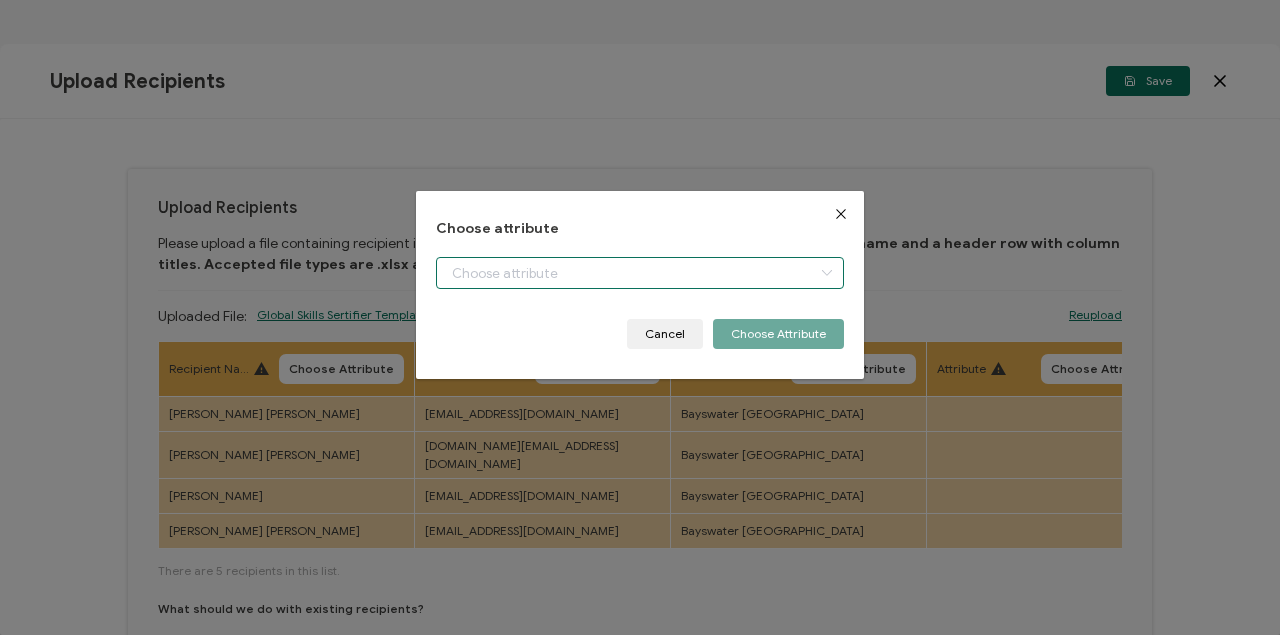 click at bounding box center (640, 273) 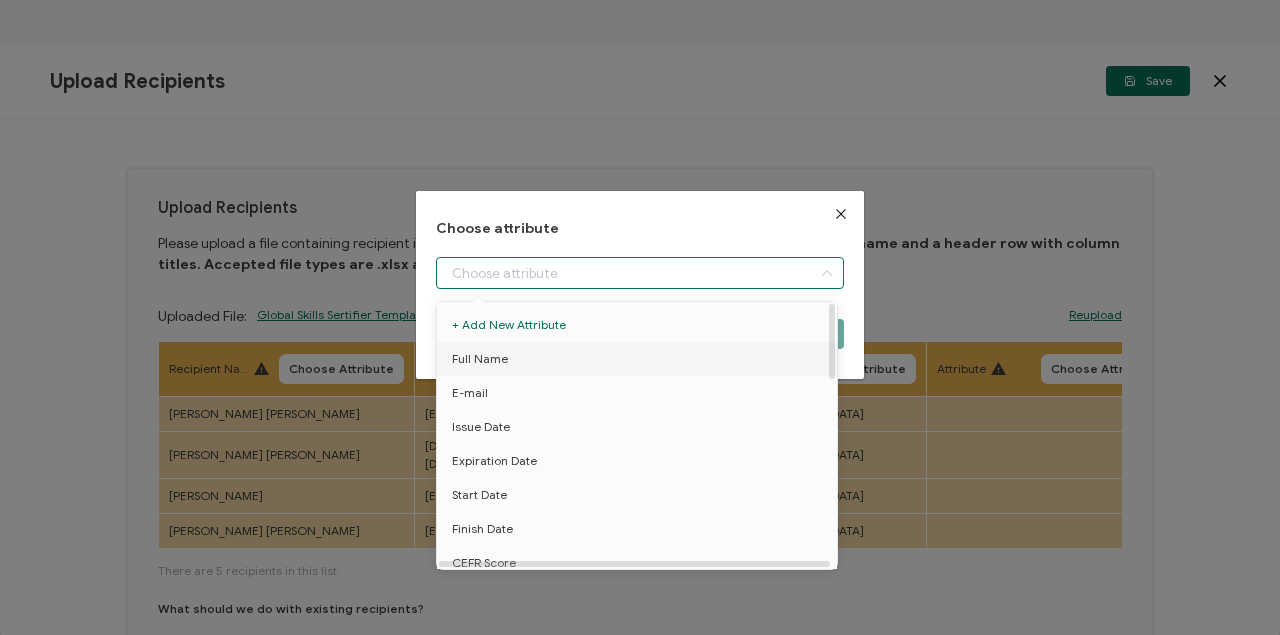click on "Full Name" at bounding box center [640, 359] 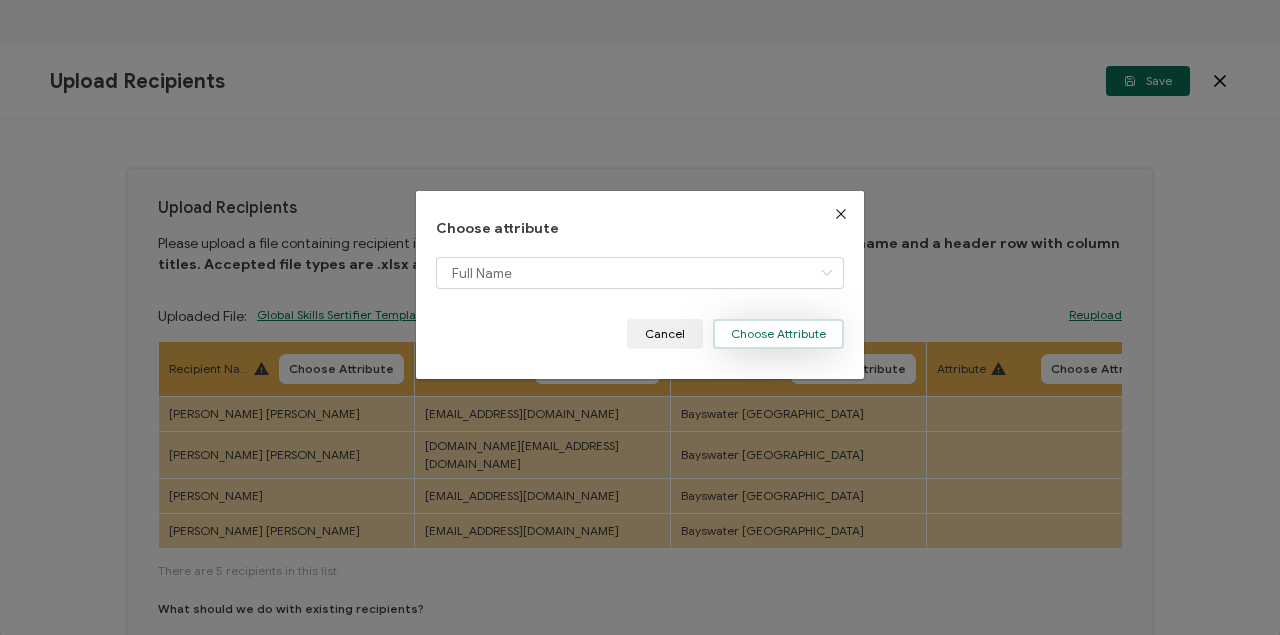 click on "Choose Attribute" at bounding box center [778, 334] 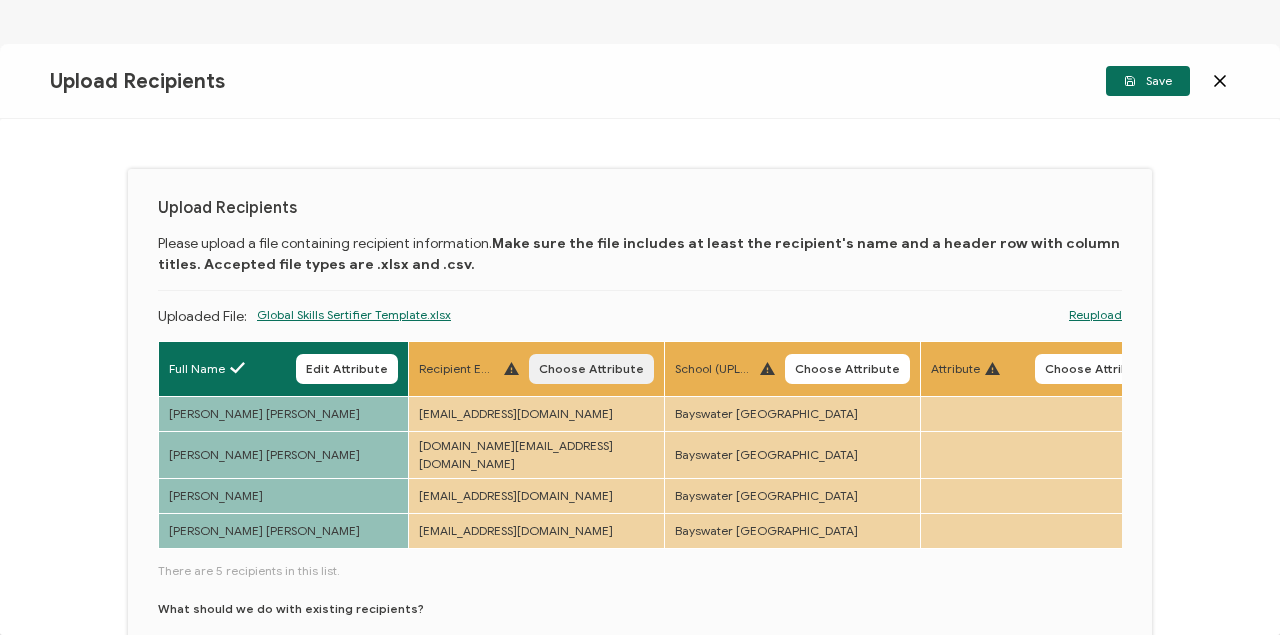 click on "Choose Attribute" at bounding box center (591, 369) 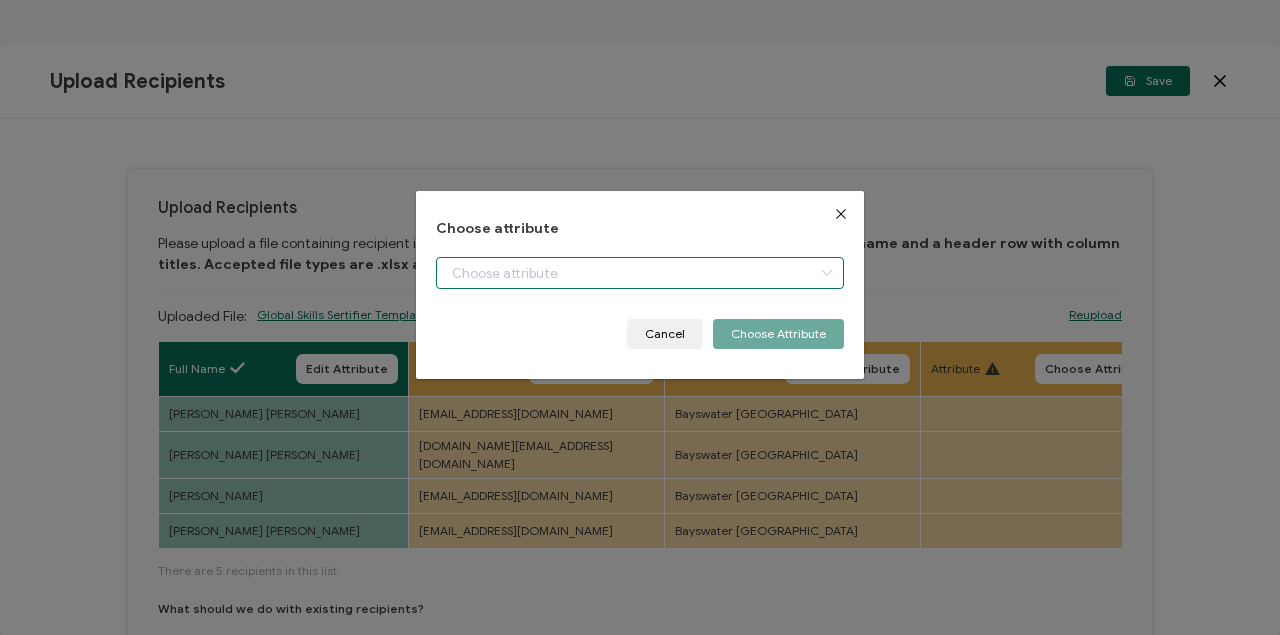 click at bounding box center [640, 273] 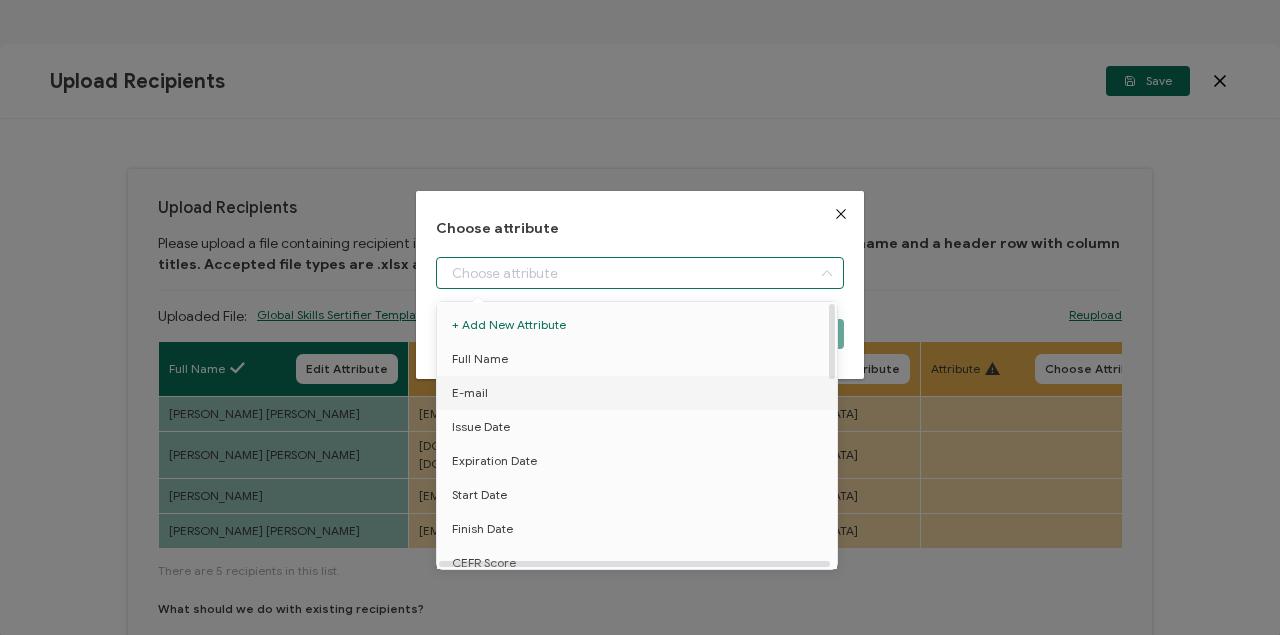 click on "E-mail" at bounding box center [470, 393] 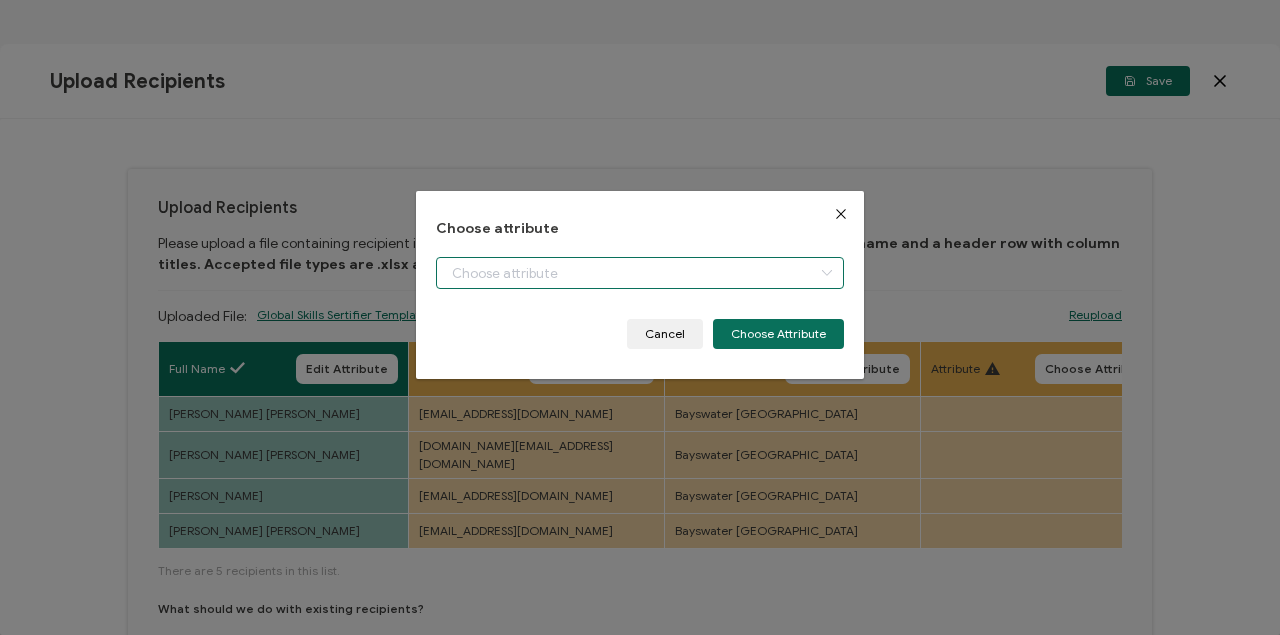 type on "E-mail" 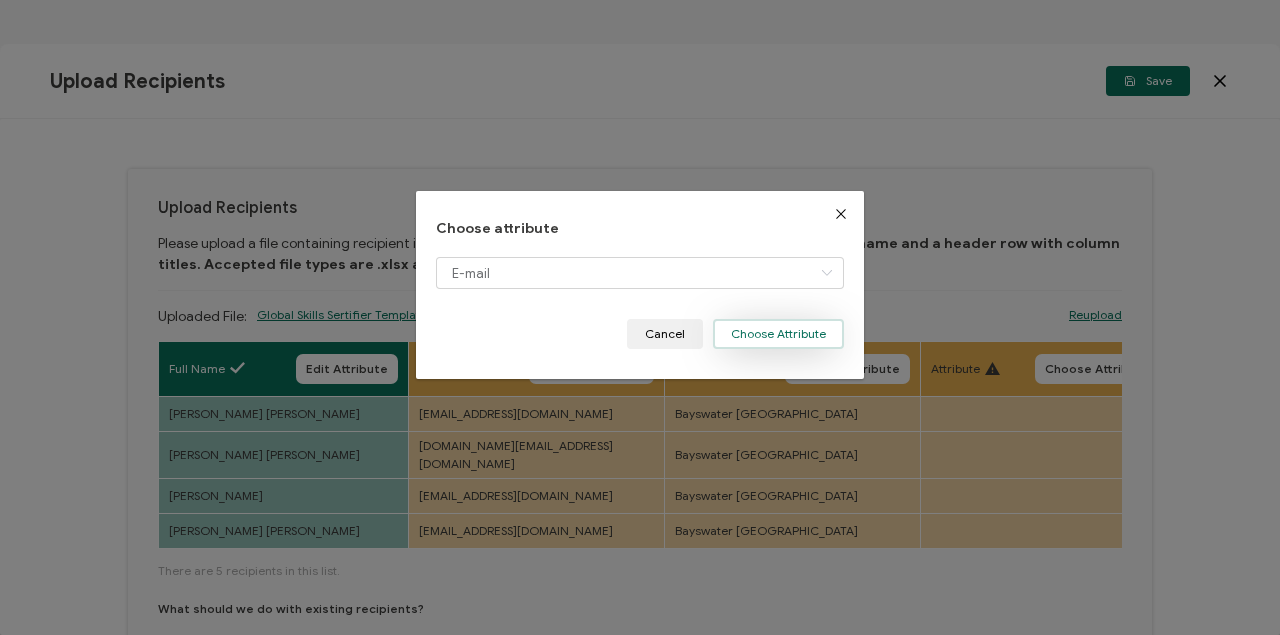 click on "Choose Attribute" at bounding box center (778, 334) 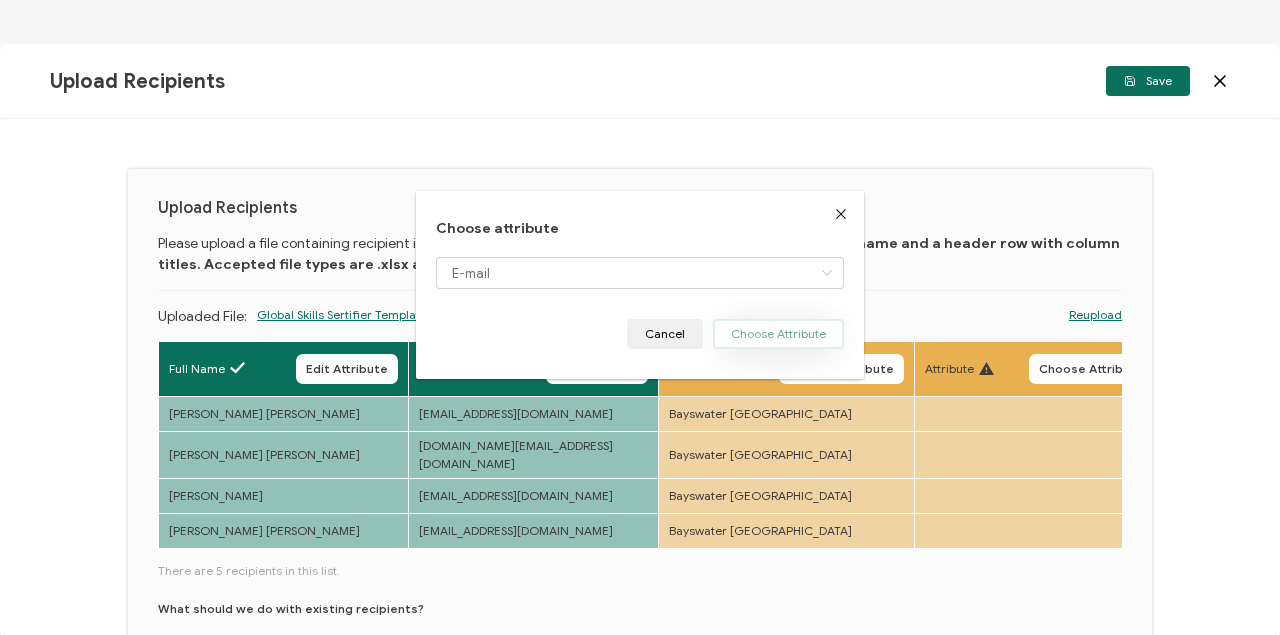 type 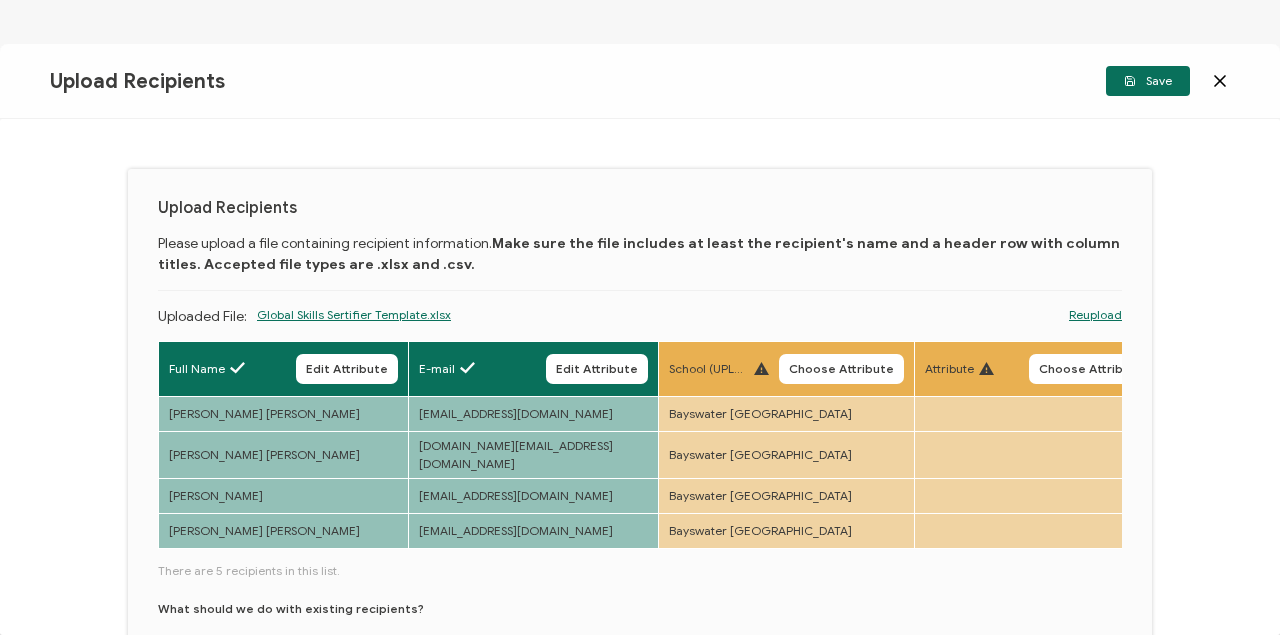 drag, startPoint x: 820, startPoint y: 364, endPoint x: 808, endPoint y: 372, distance: 14.422205 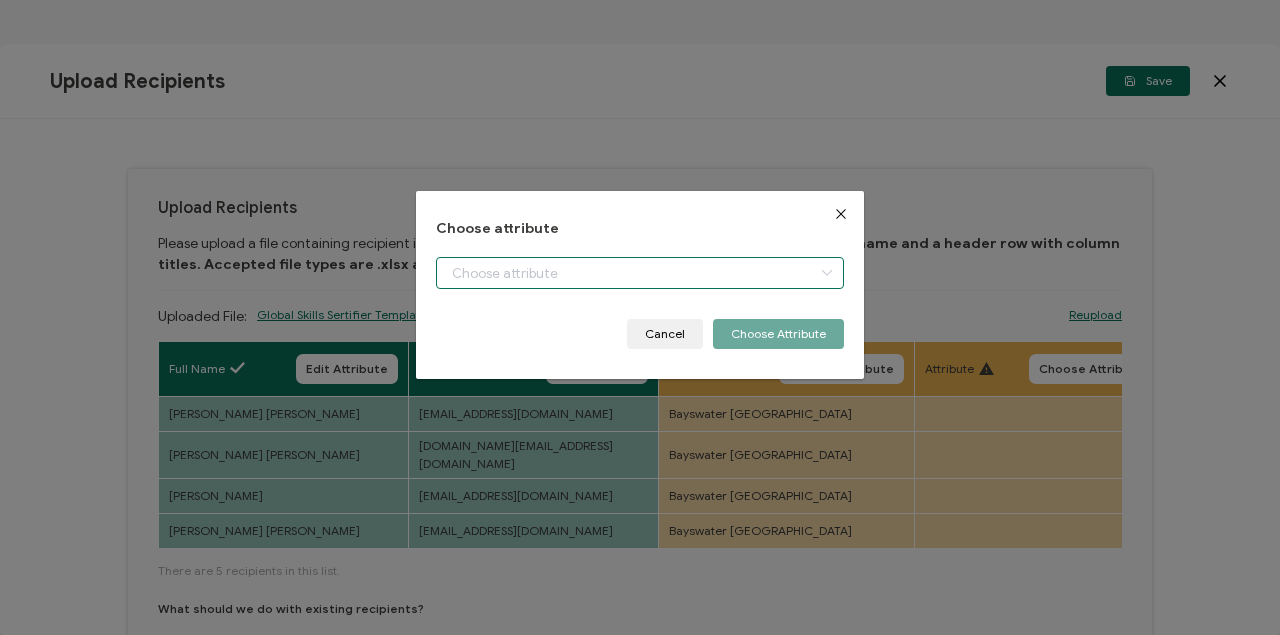 click at bounding box center [640, 273] 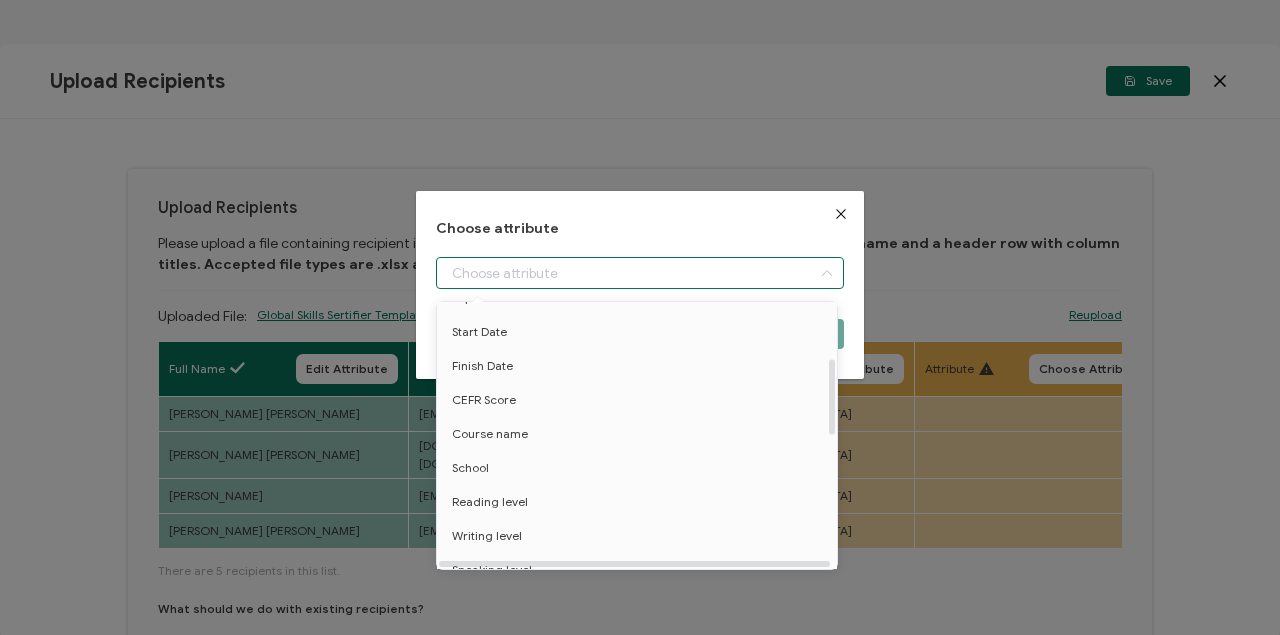 scroll, scrollTop: 200, scrollLeft: 0, axis: vertical 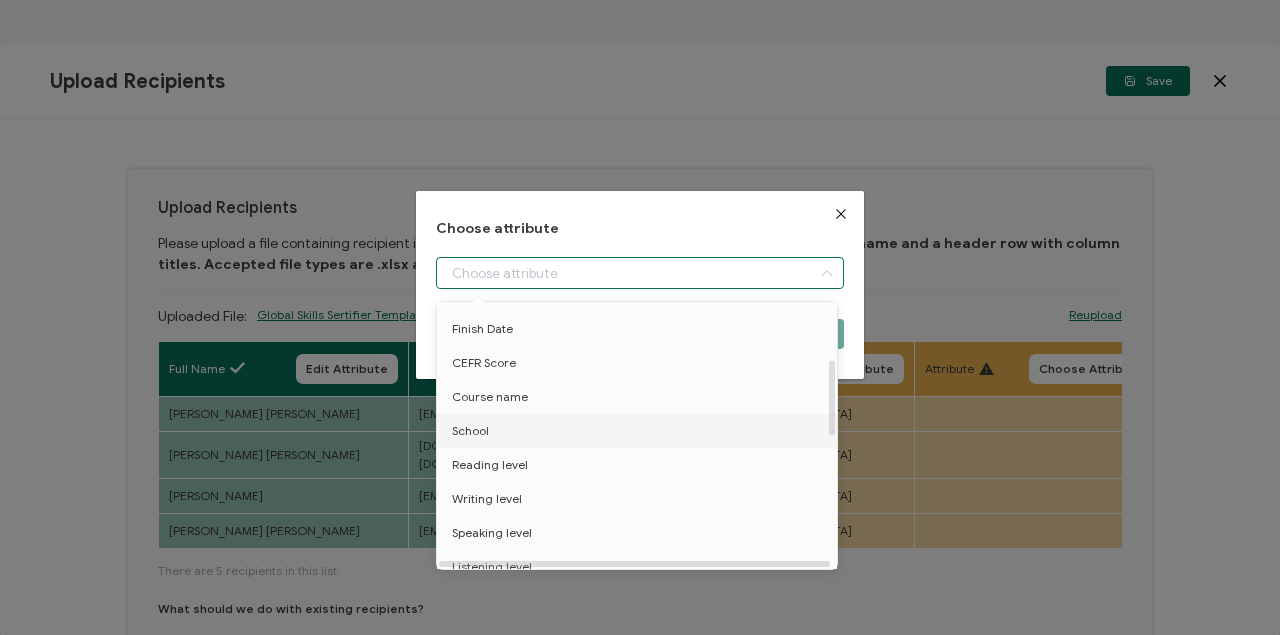 click on "School" at bounding box center (470, 431) 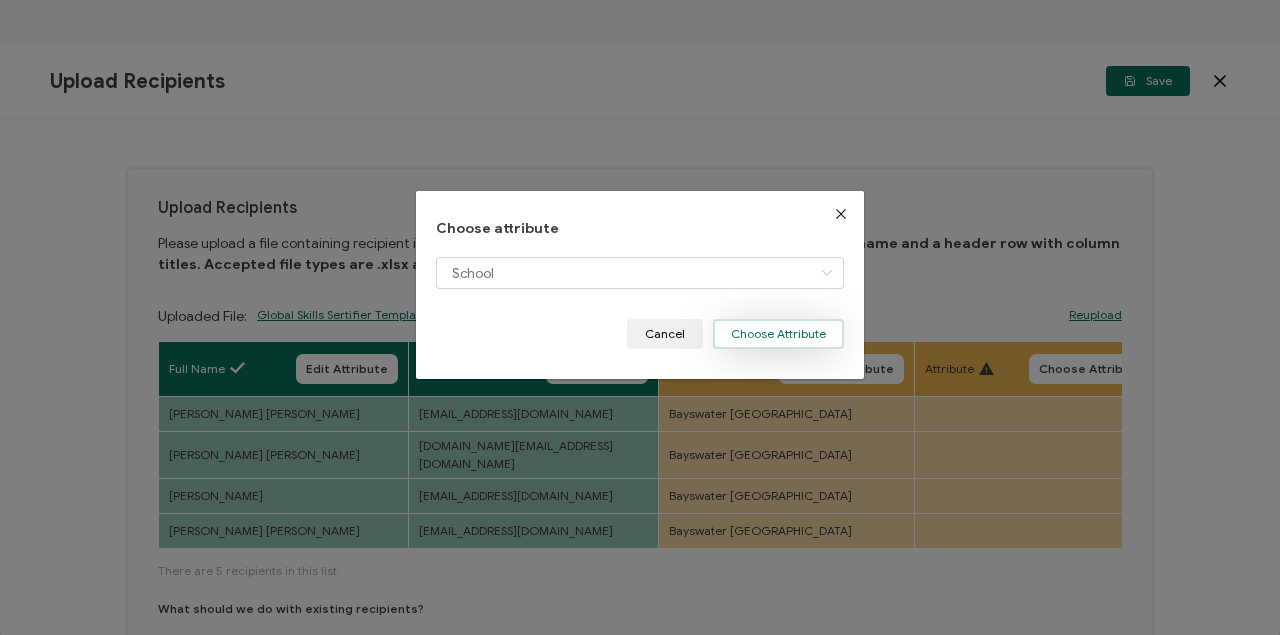 click on "Choose Attribute" at bounding box center (778, 334) 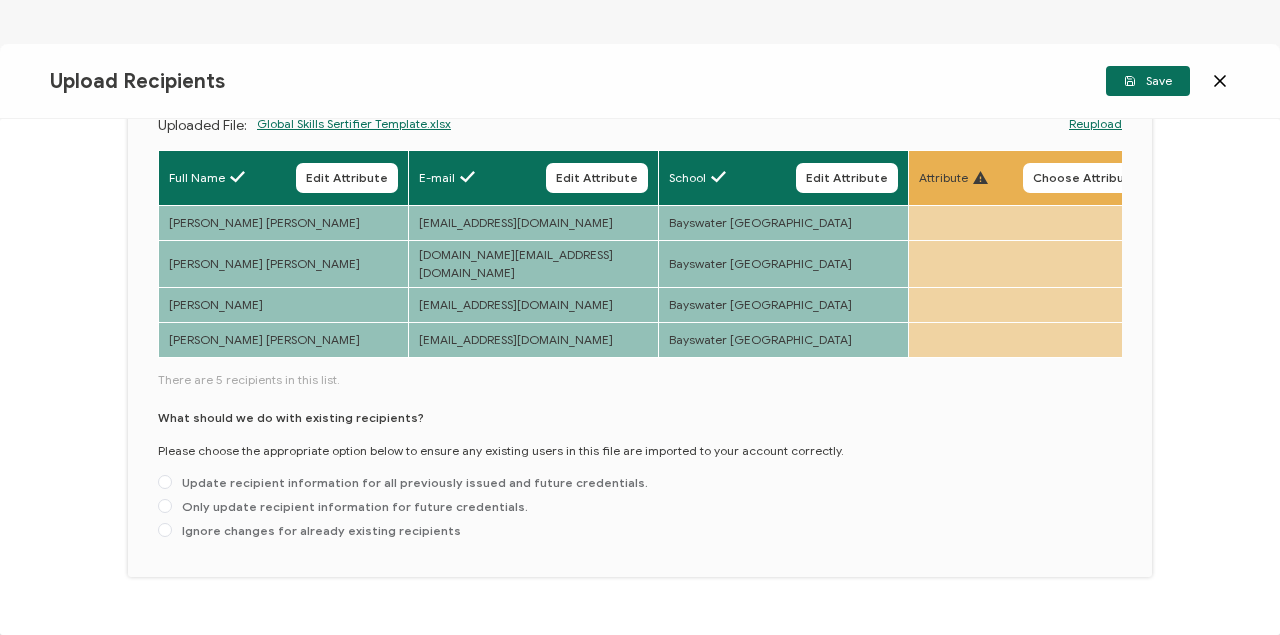 scroll, scrollTop: 225, scrollLeft: 0, axis: vertical 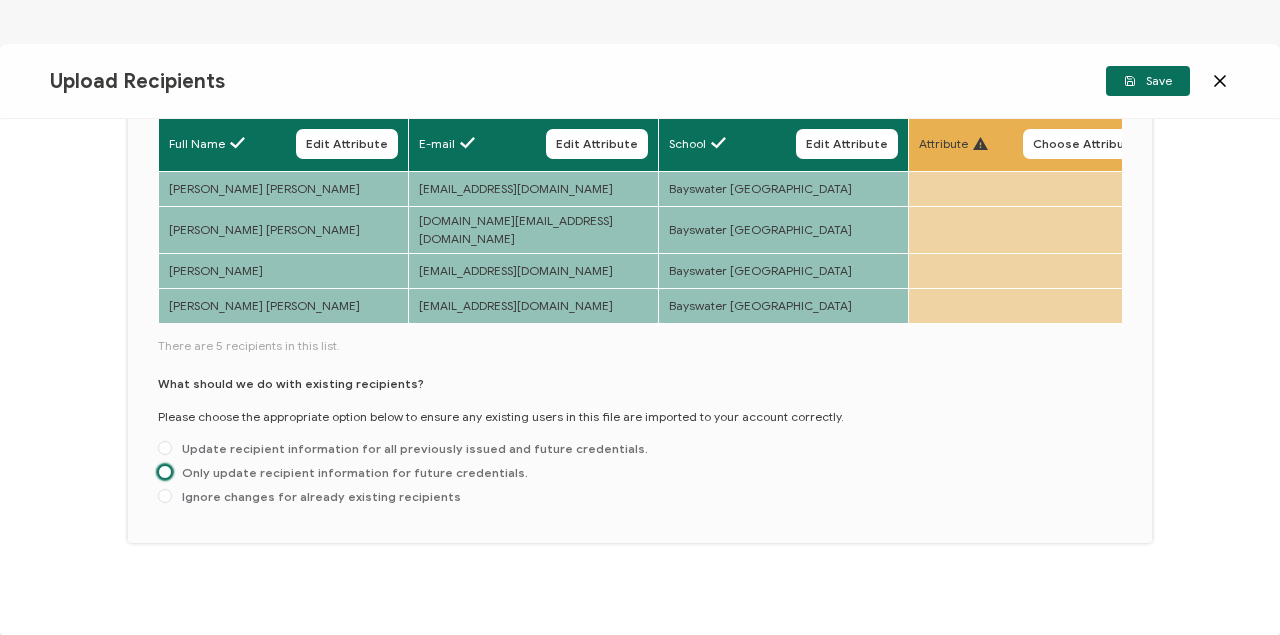 click at bounding box center [165, 472] 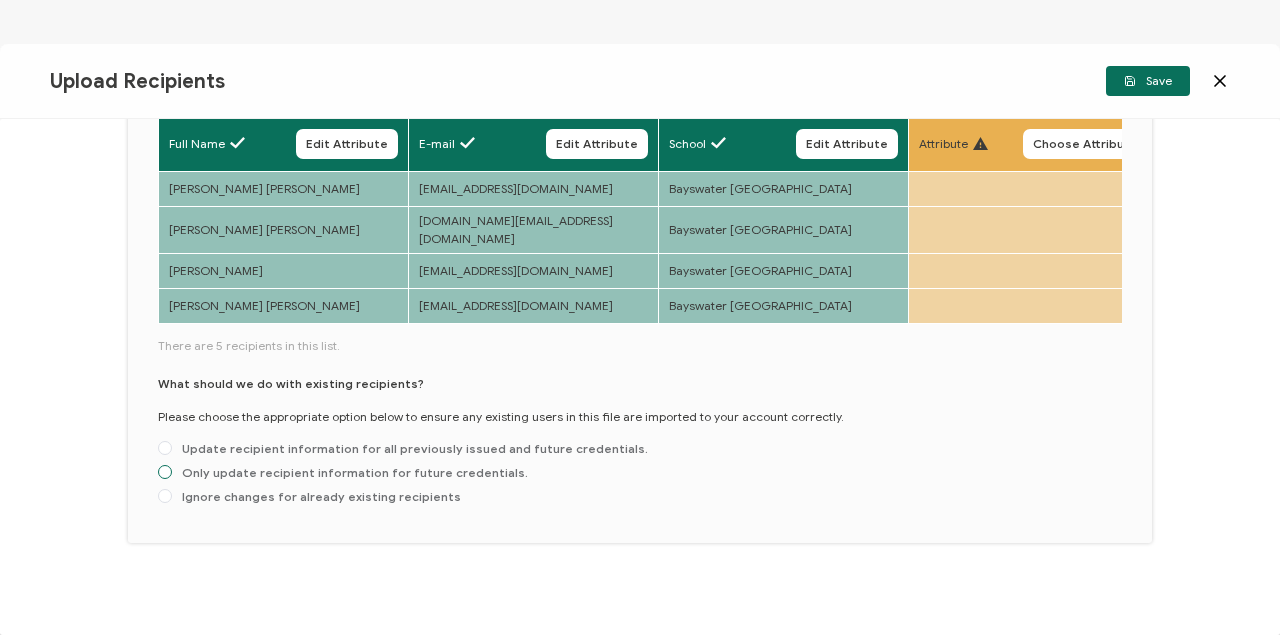 click on "Only update recipient information for future credentials." at bounding box center (165, 473) 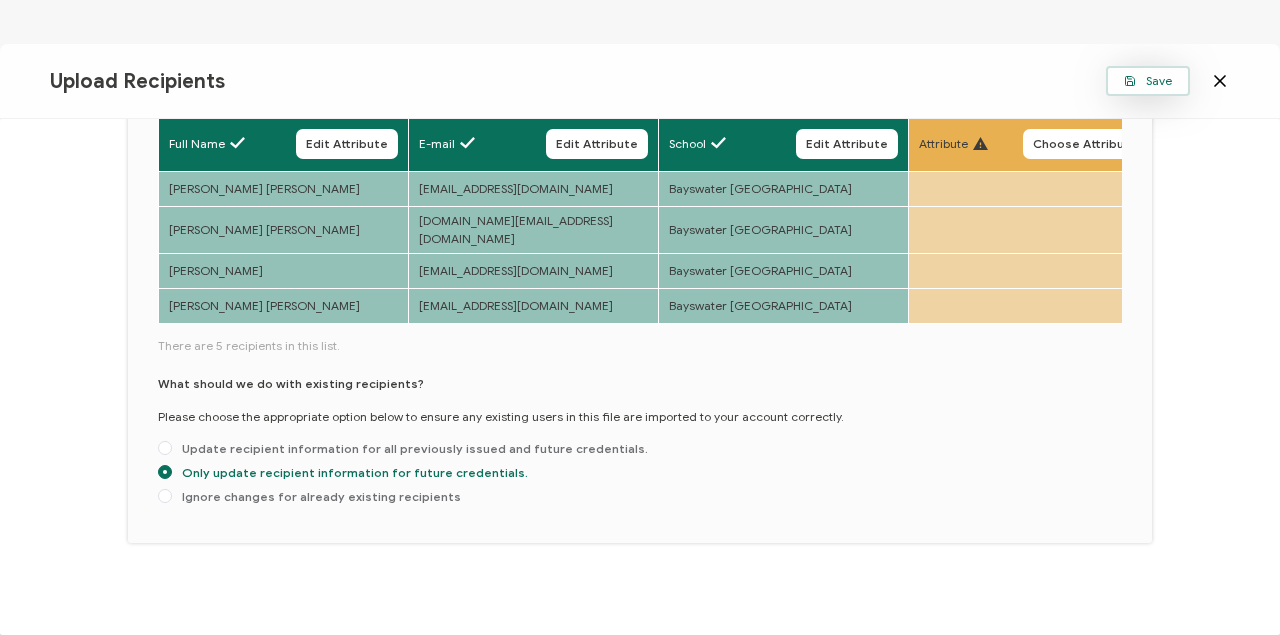 click on "Save" at bounding box center [1148, 81] 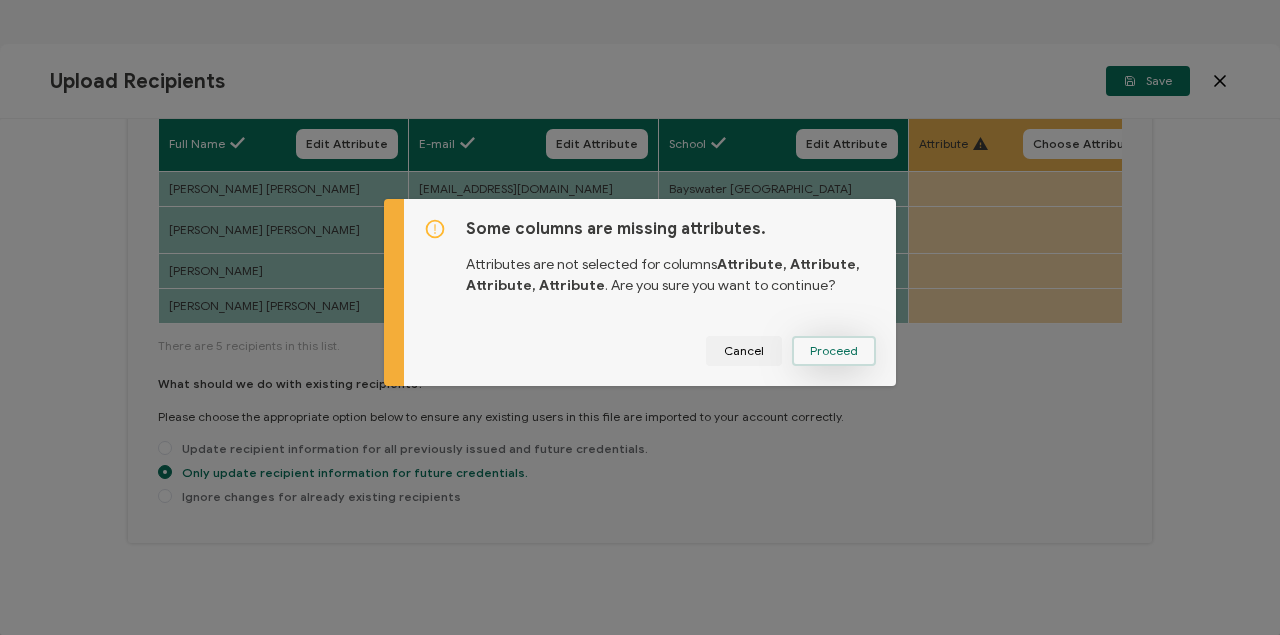 click on "Proceed" at bounding box center (834, 351) 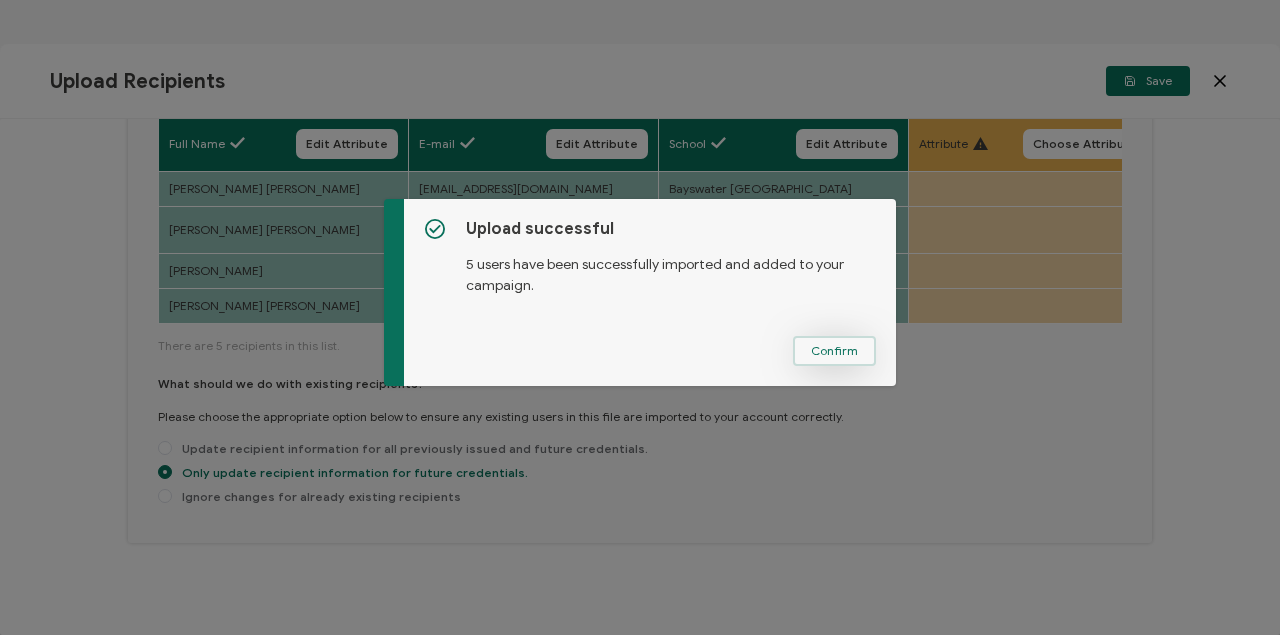 click on "Confirm" at bounding box center [834, 351] 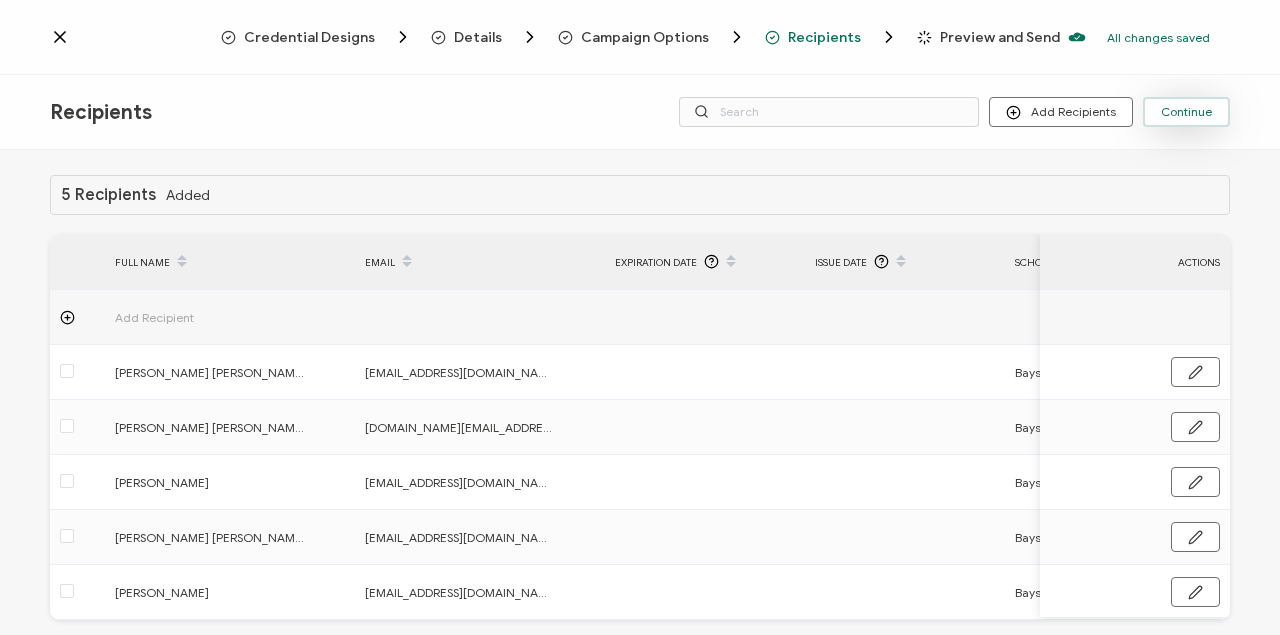 click on "Continue" at bounding box center [1186, 112] 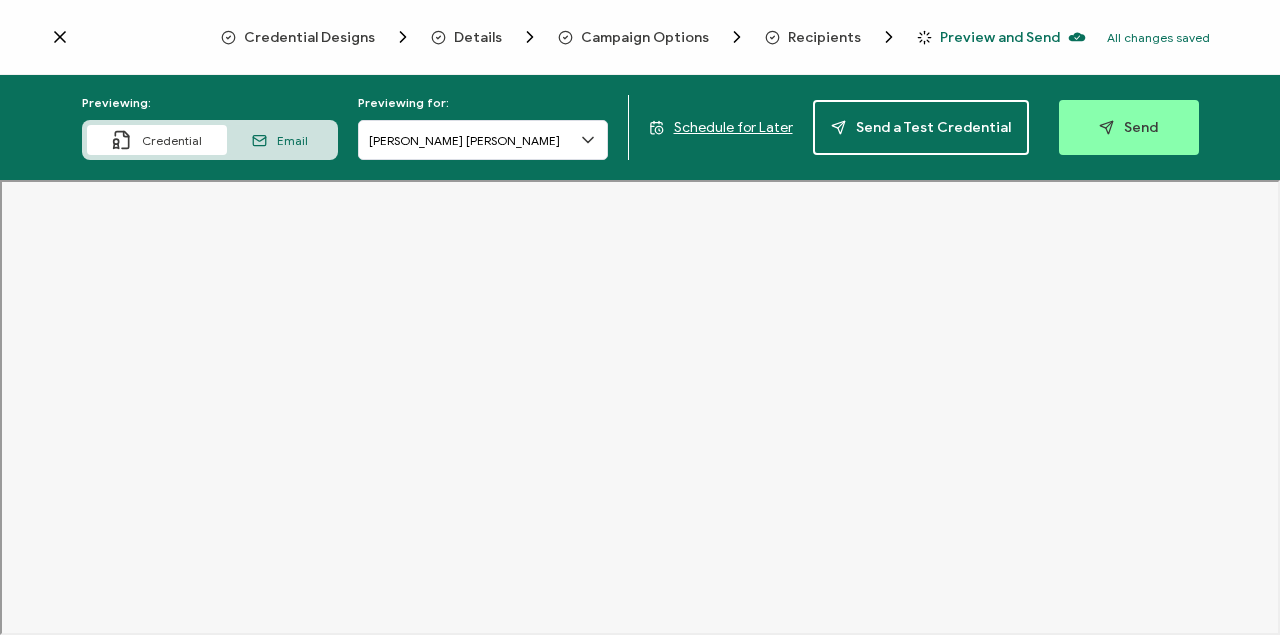 click on "Schedule for Later" at bounding box center (733, 127) 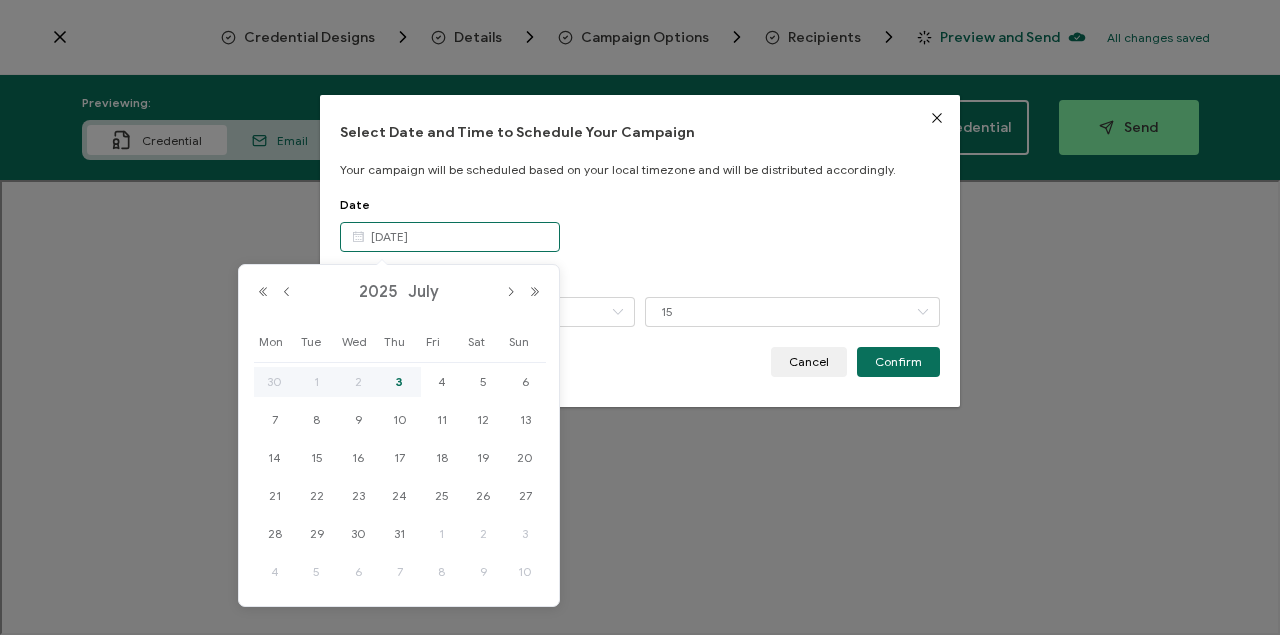 click on "[DATE]" at bounding box center (450, 237) 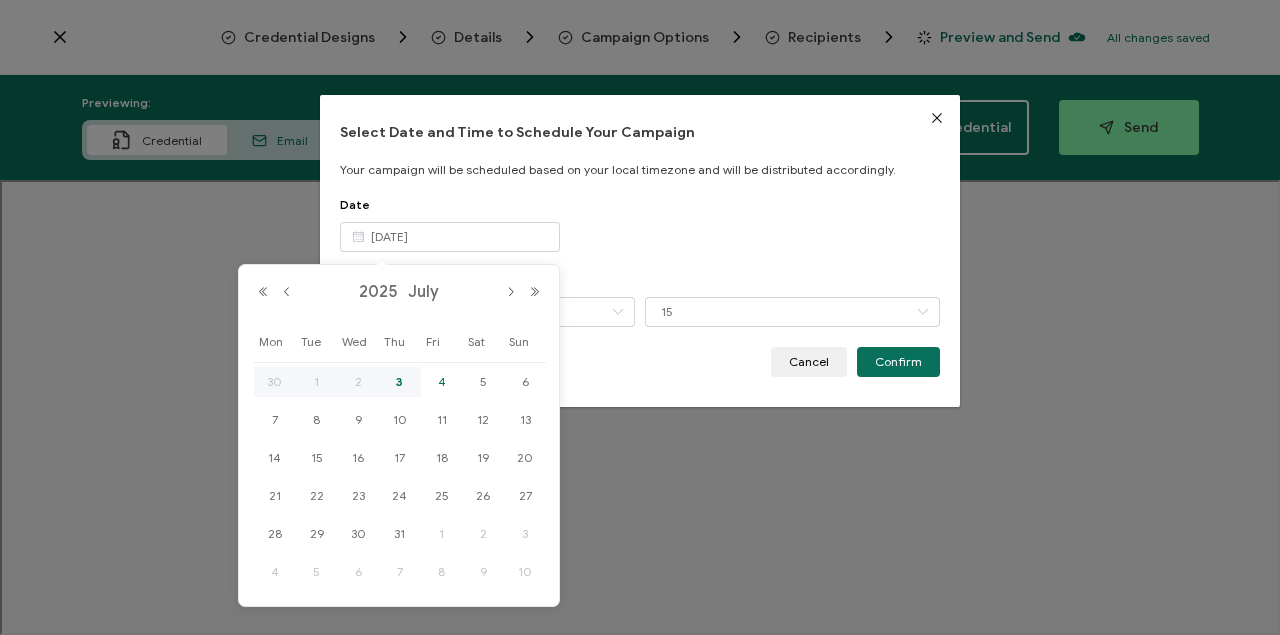 click on "4" at bounding box center (442, 382) 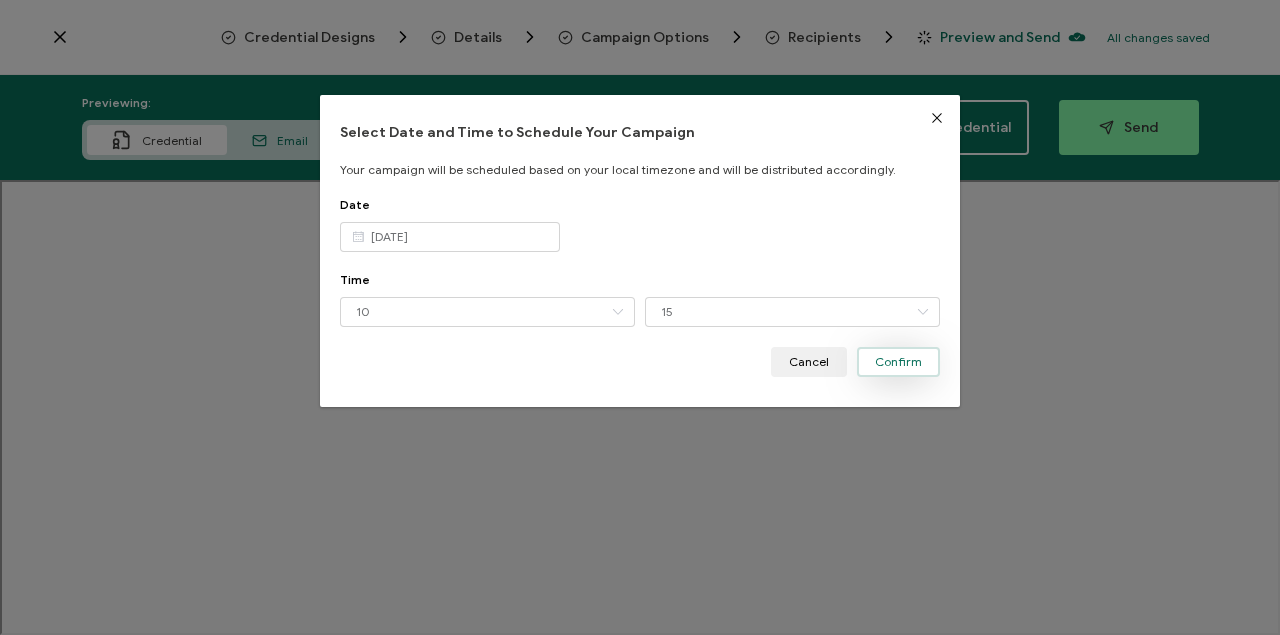 click on "Confirm" at bounding box center (898, 362) 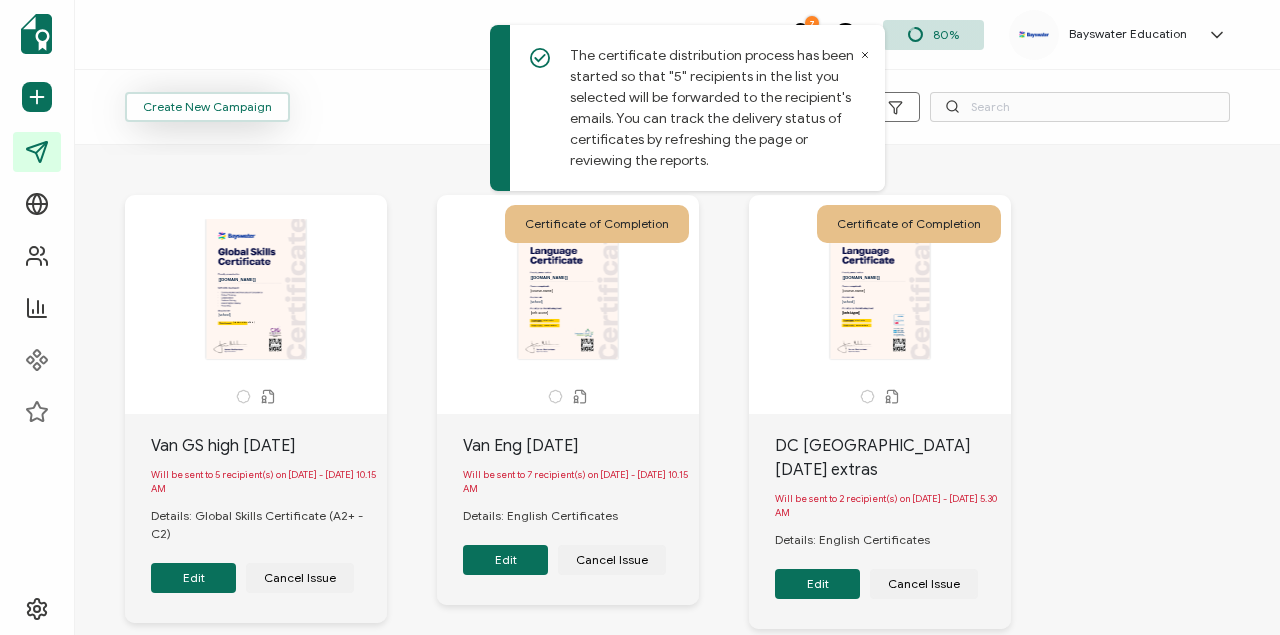 click on "Create New Campaign" at bounding box center [207, 107] 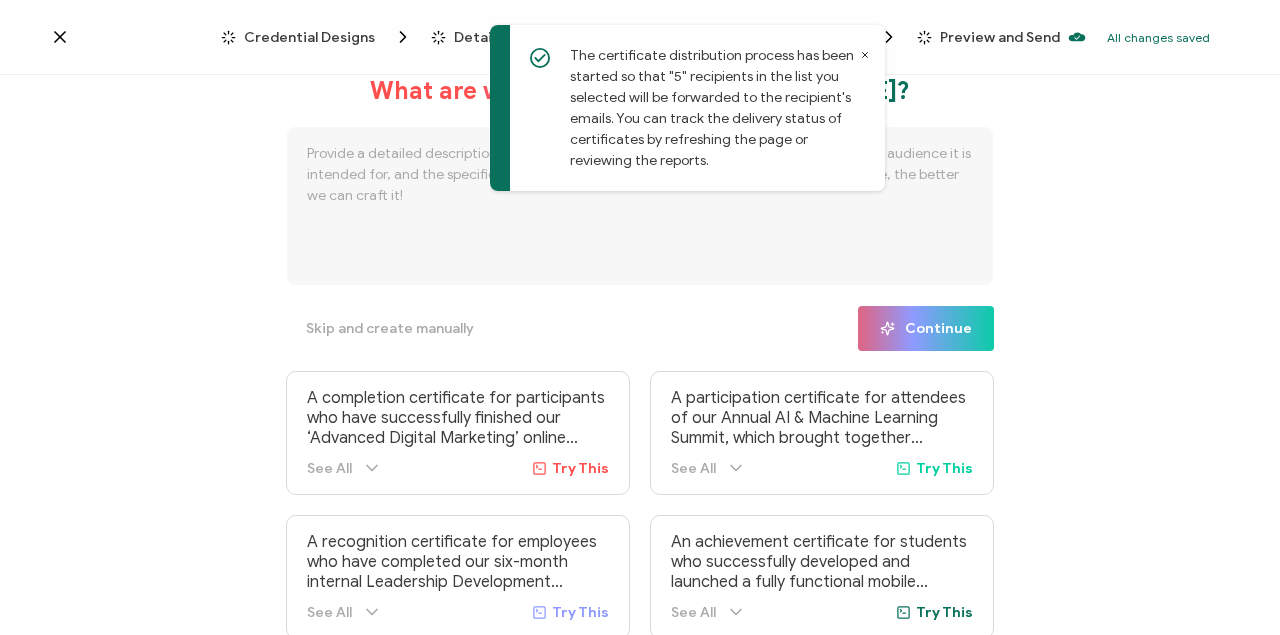 click 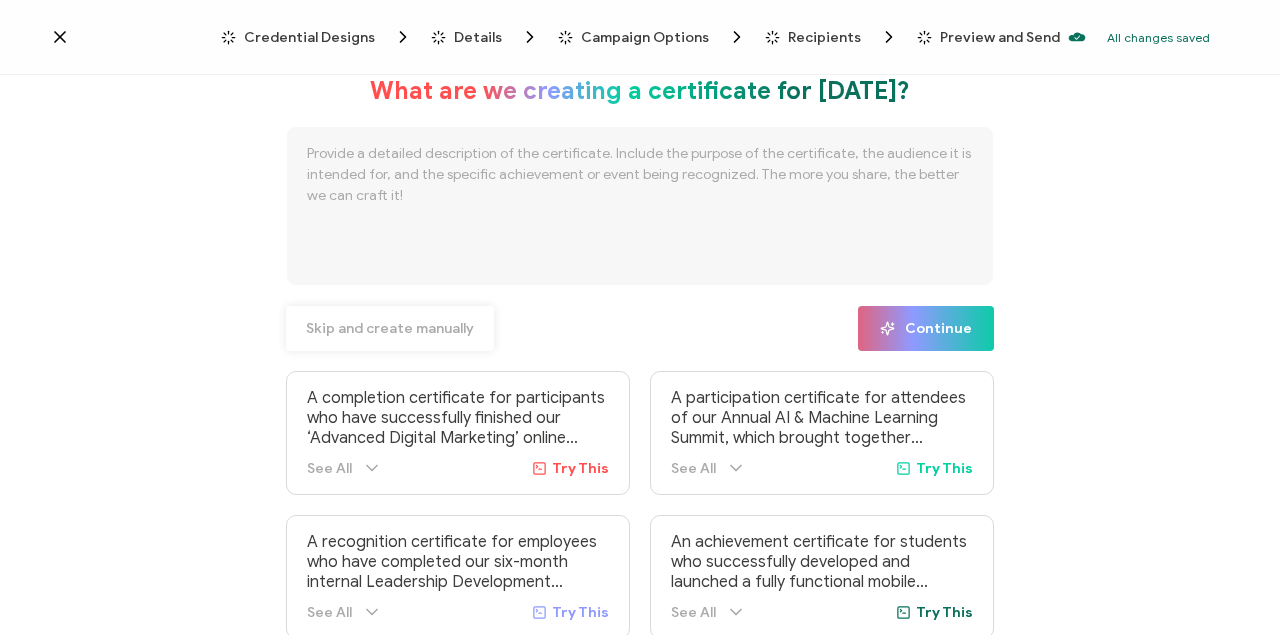 click on "Skip and create manually" at bounding box center [390, 329] 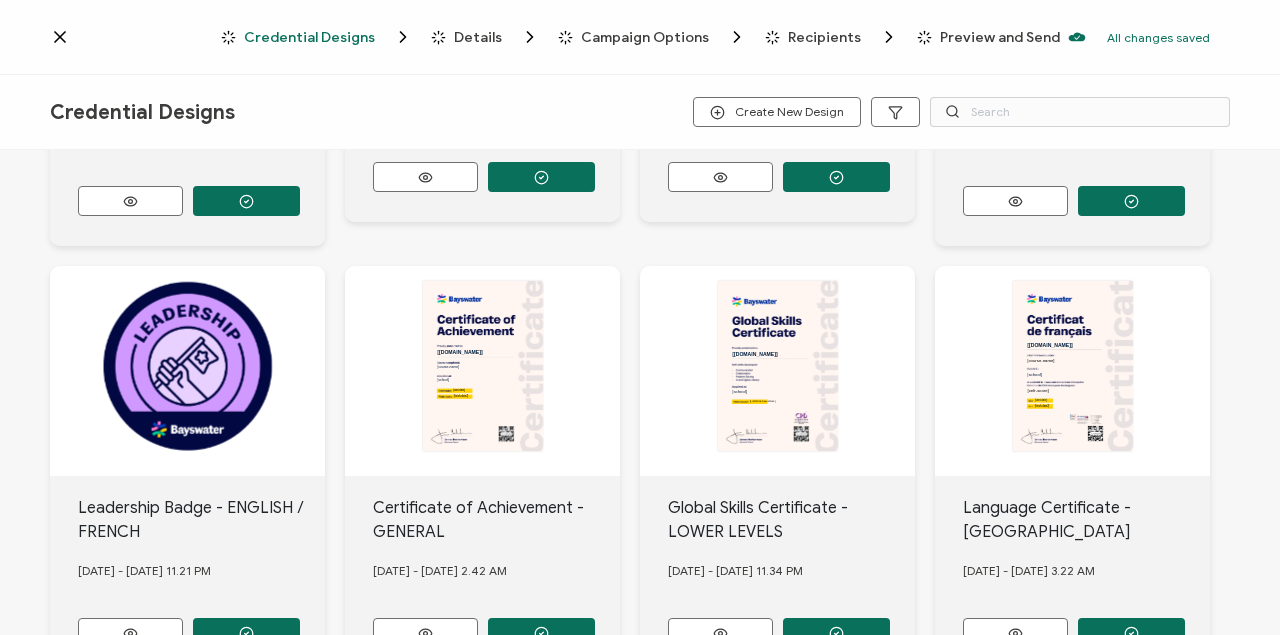 scroll, scrollTop: 936, scrollLeft: 0, axis: vertical 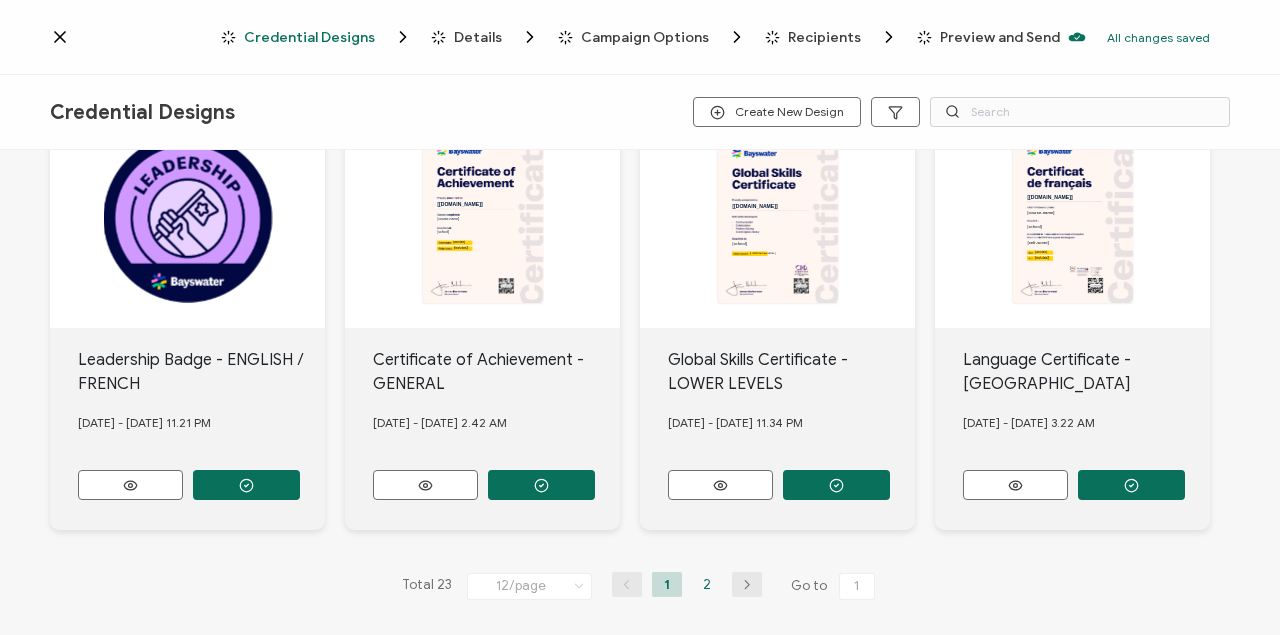 click on "2" at bounding box center (707, 584) 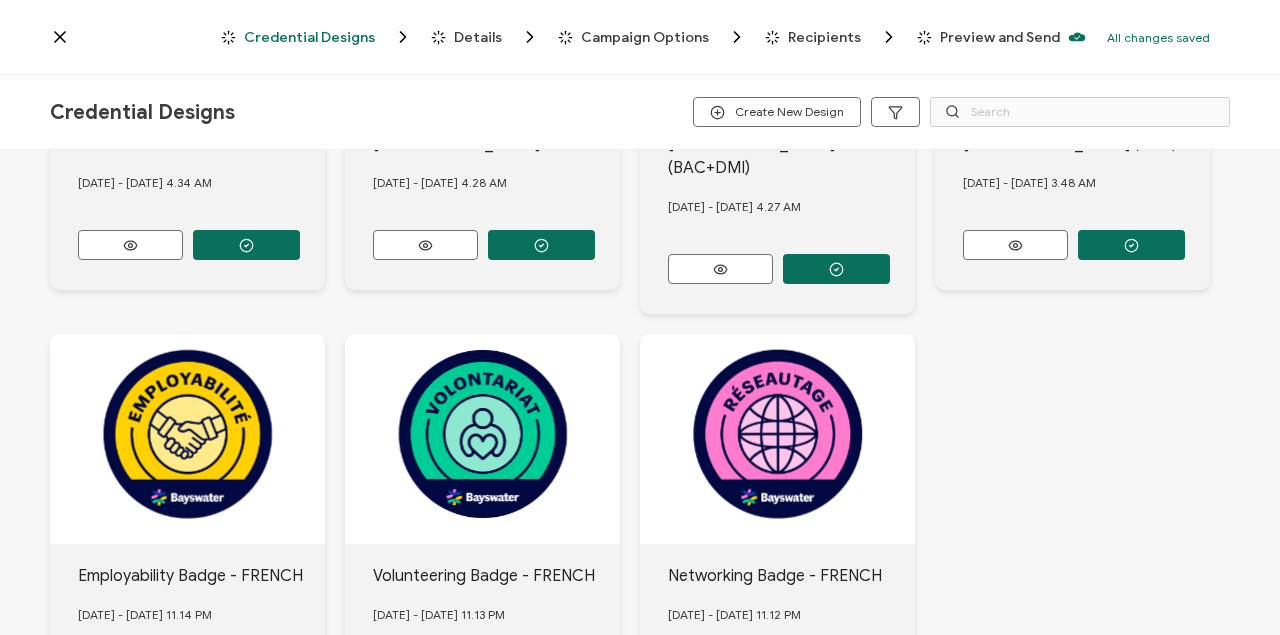 scroll, scrollTop: 912, scrollLeft: 0, axis: vertical 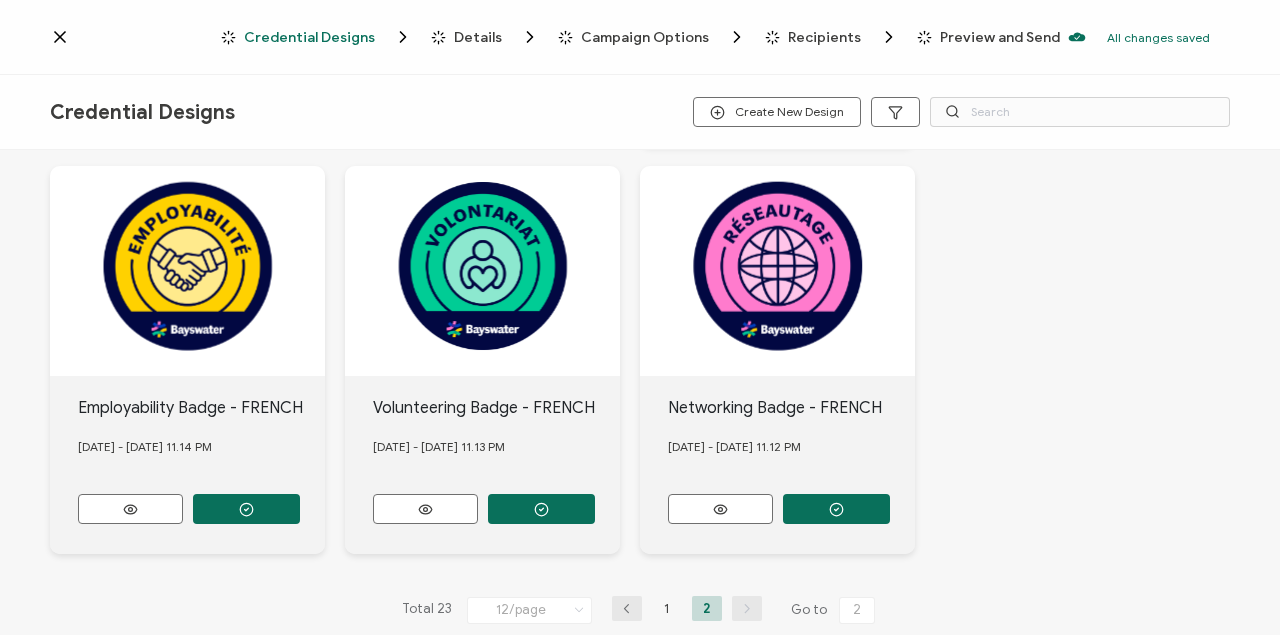 click on "1" at bounding box center [667, 608] 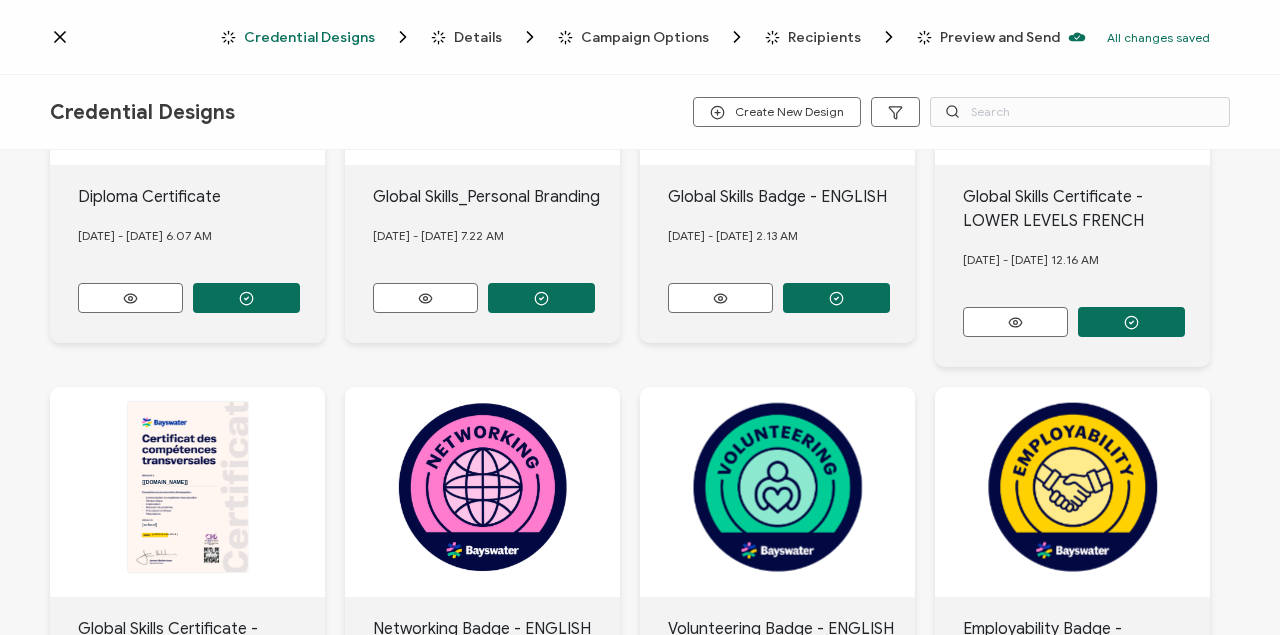 scroll, scrollTop: 912, scrollLeft: 0, axis: vertical 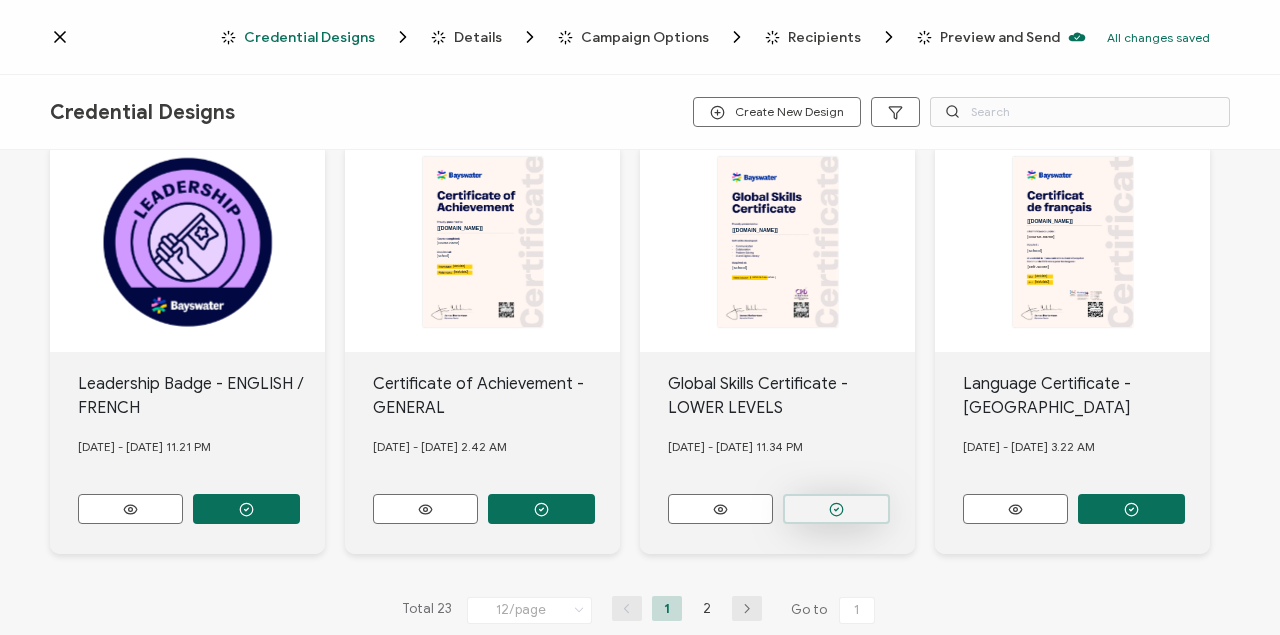 click 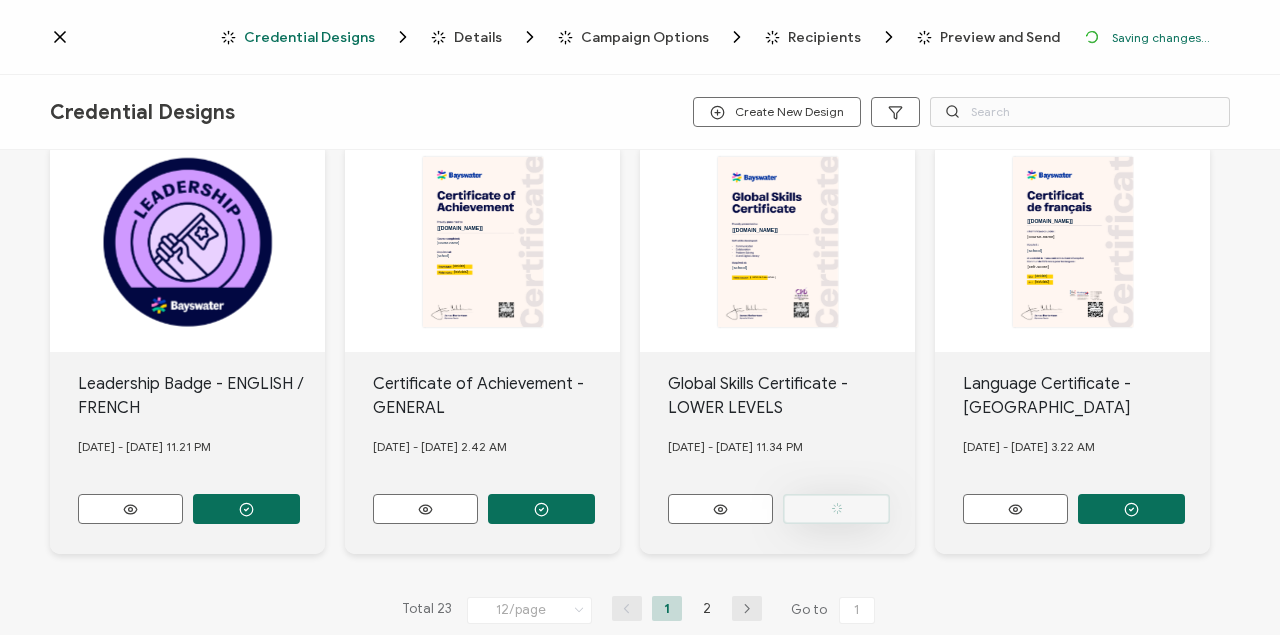 scroll, scrollTop: 1029, scrollLeft: 0, axis: vertical 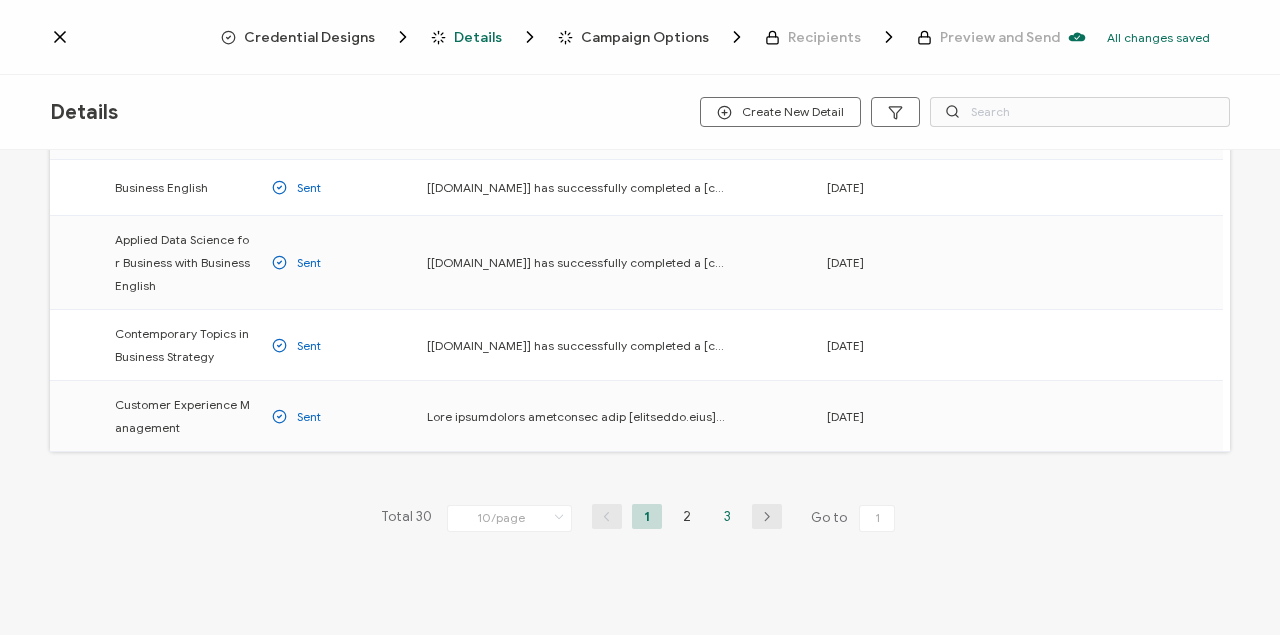 click on "3" at bounding box center [727, 516] 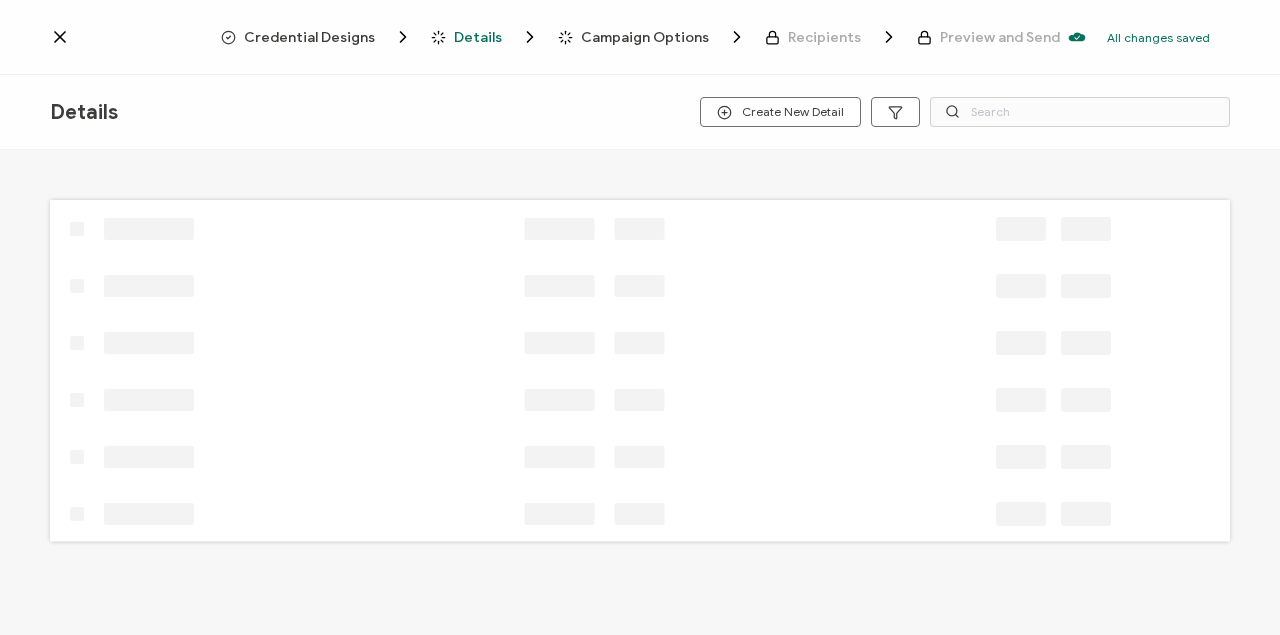 scroll, scrollTop: 0, scrollLeft: 0, axis: both 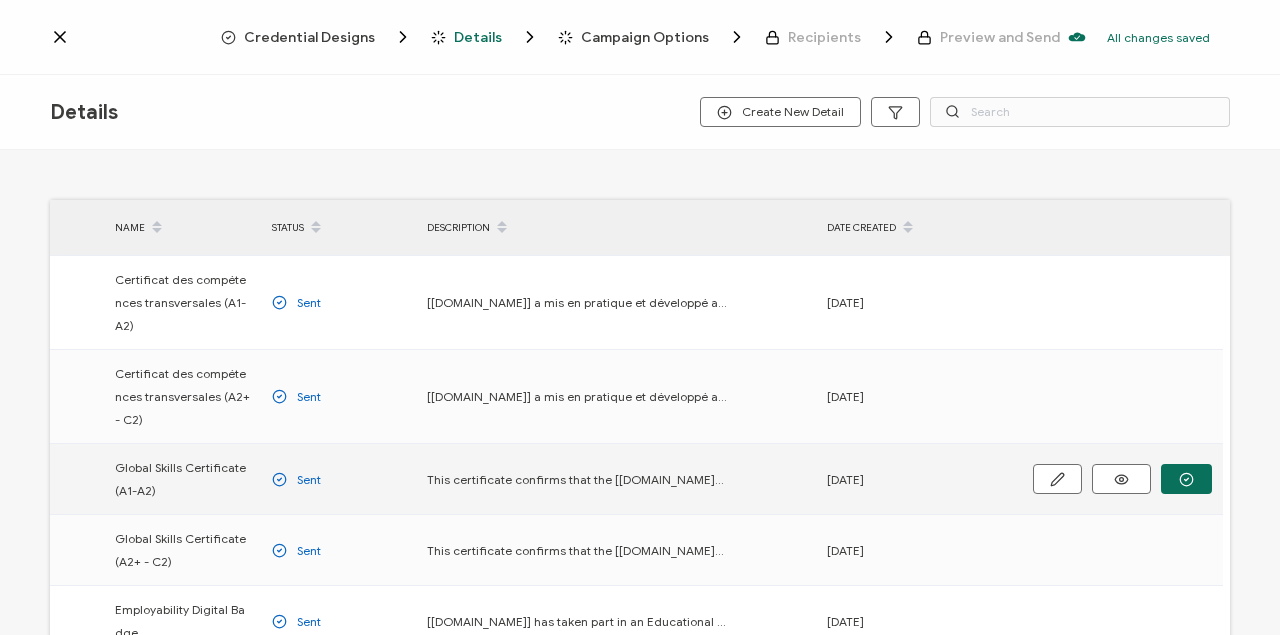 click 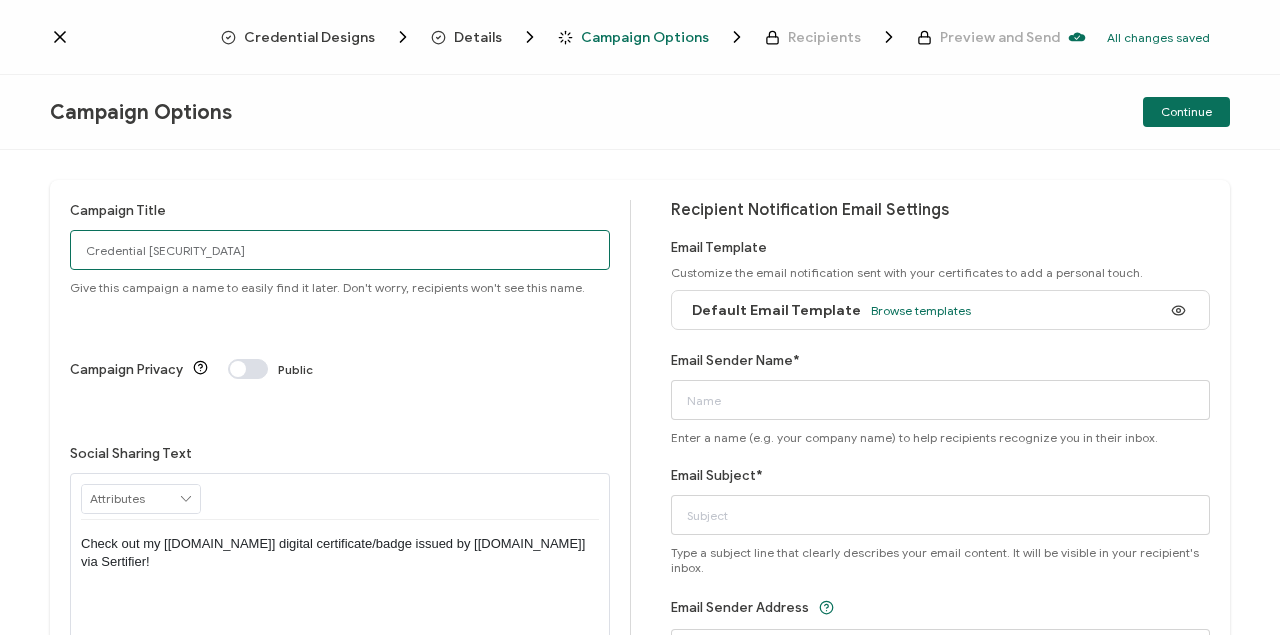 drag, startPoint x: 186, startPoint y: 248, endPoint x: 44, endPoint y: 245, distance: 142.0317 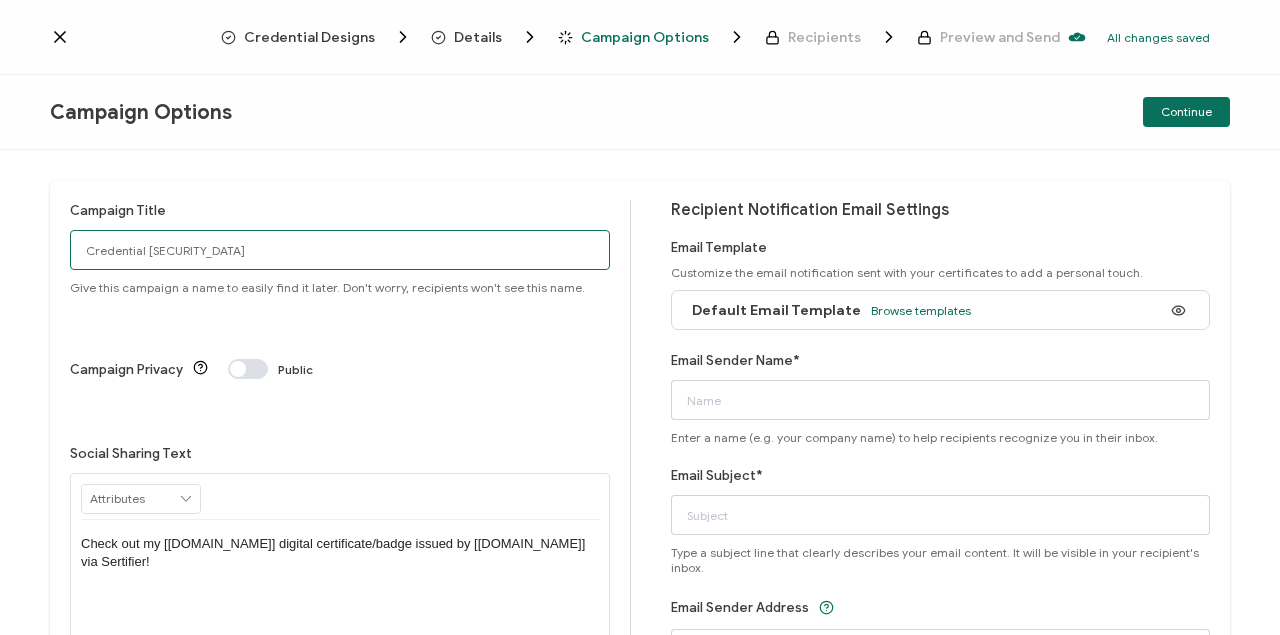 click on "Campaign Title
Credential [SECURITY_DATA]     Give this campaign a name to easily find it later. Don't worry, recipients won't see this name.
Campaign Privacy
Public
Social Sharing Text
RECIPIENT
Recipient Name
Recipient E-Mail
CREDENTIAL
Credential ID
Issue Date
Credential Name
Credential Desciption
Expire Date
ISSUER
Issuer Name
CUSTOM
Start Date" at bounding box center [640, 392] 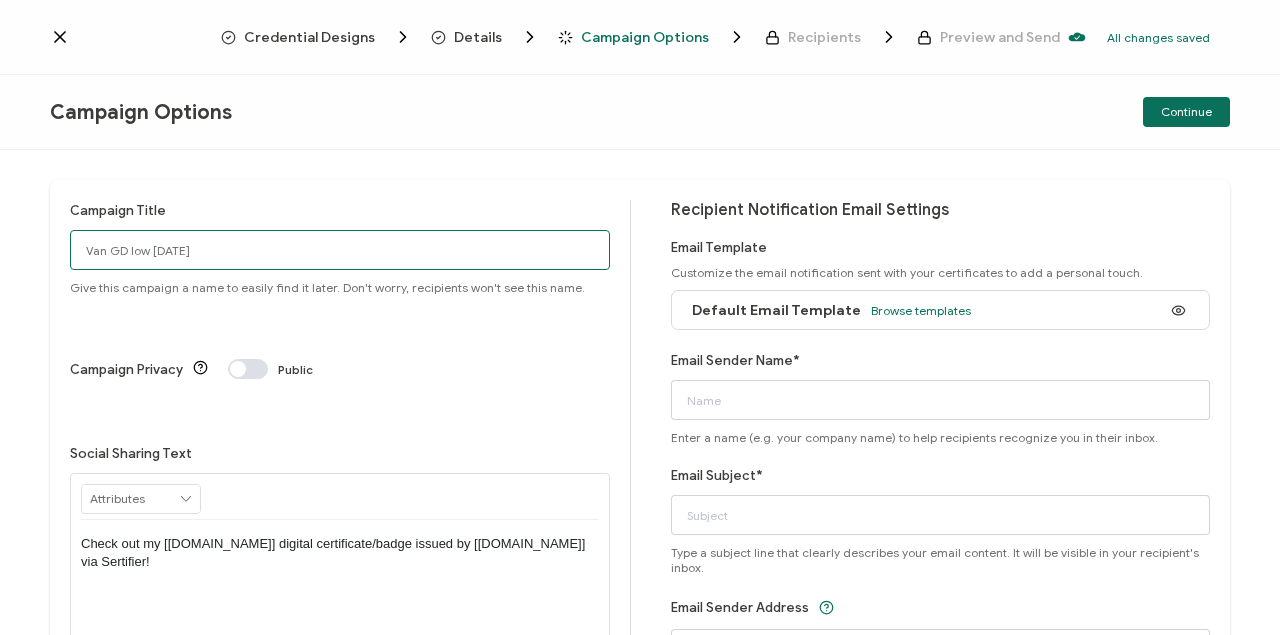 click on "Van GD low [DATE]" at bounding box center (340, 250) 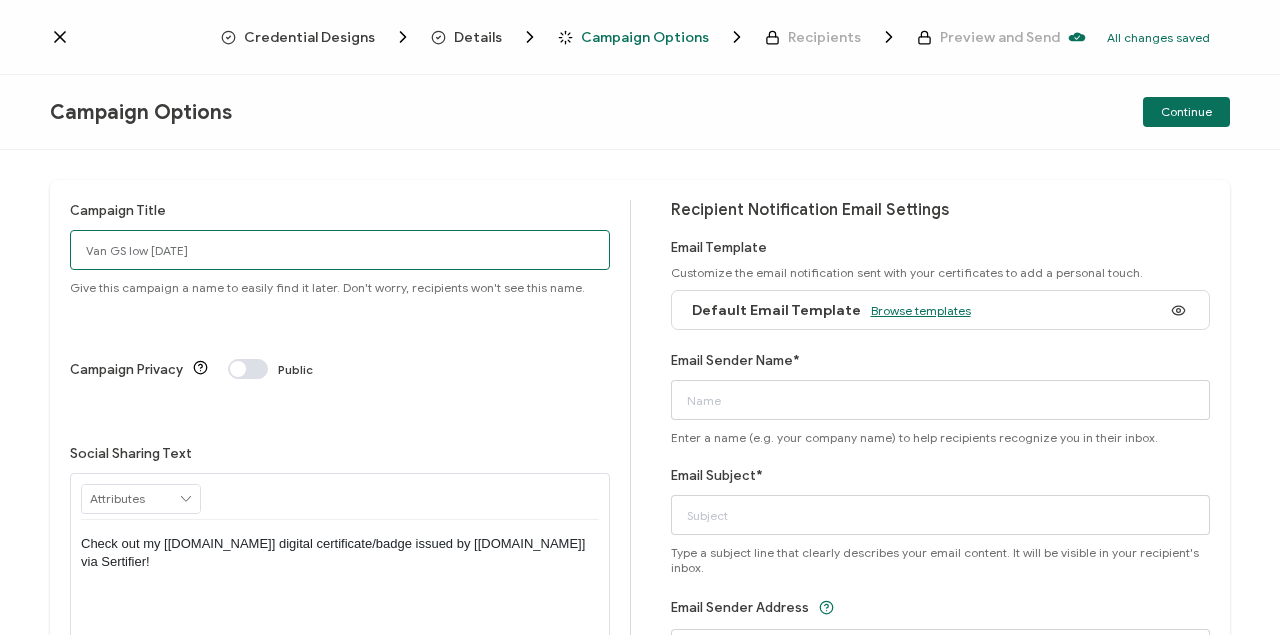 type on "Van GS low [DATE]" 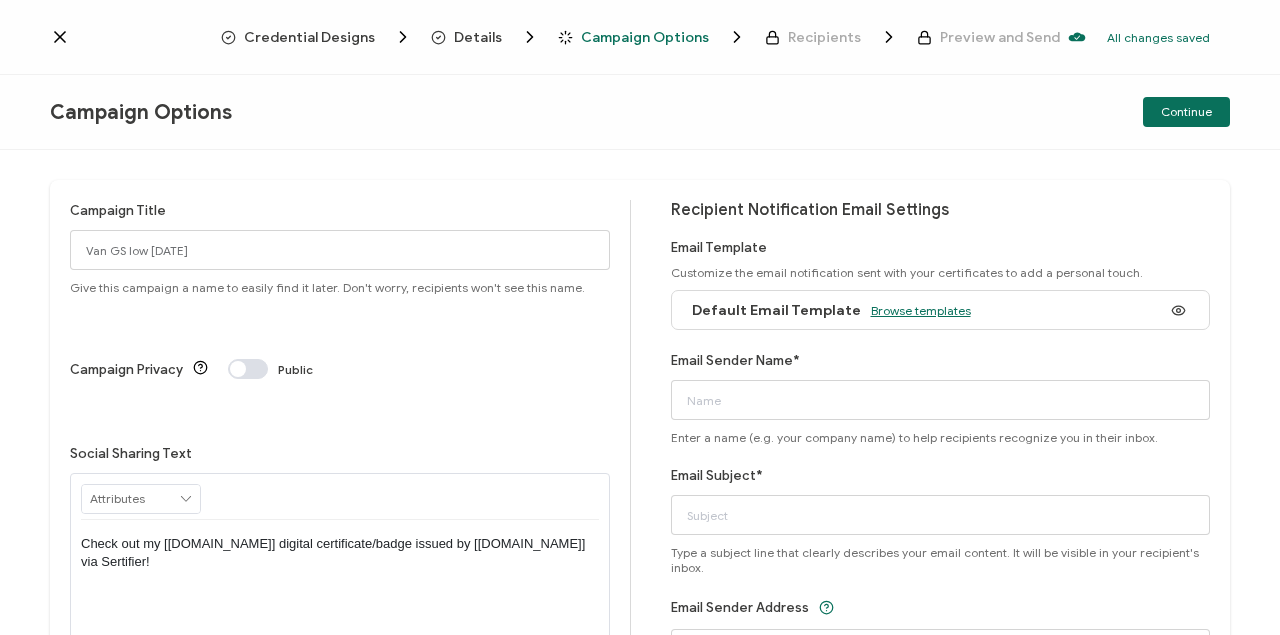 click on "Browse templates" at bounding box center (921, 310) 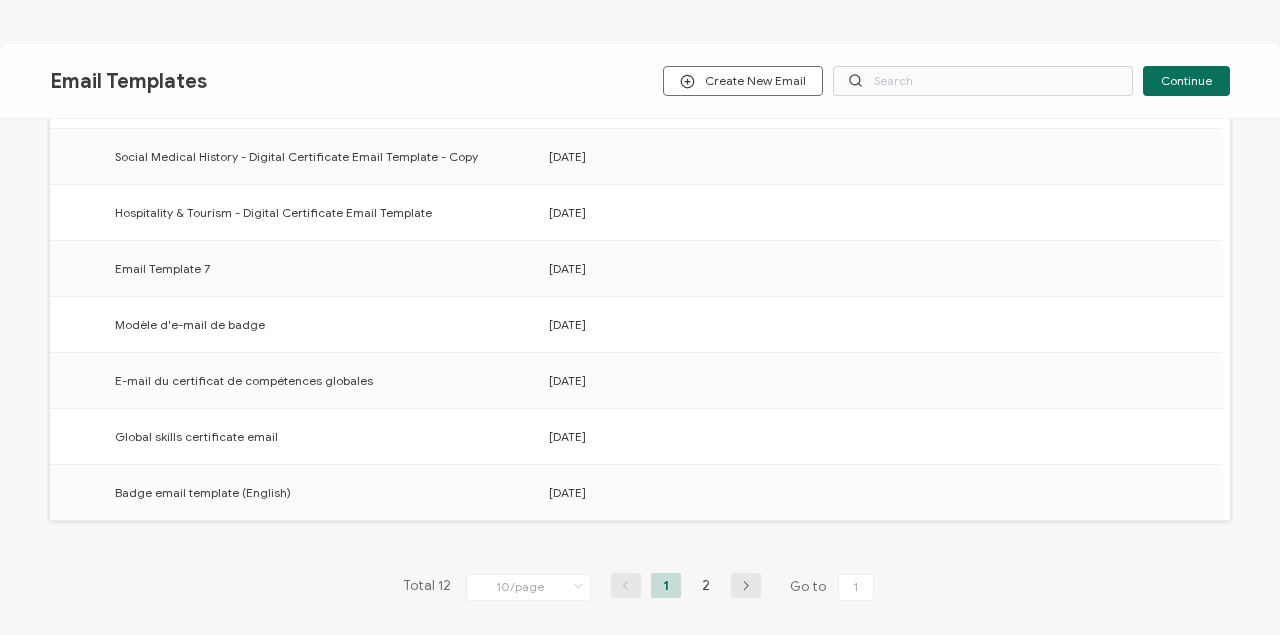 scroll, scrollTop: 333, scrollLeft: 0, axis: vertical 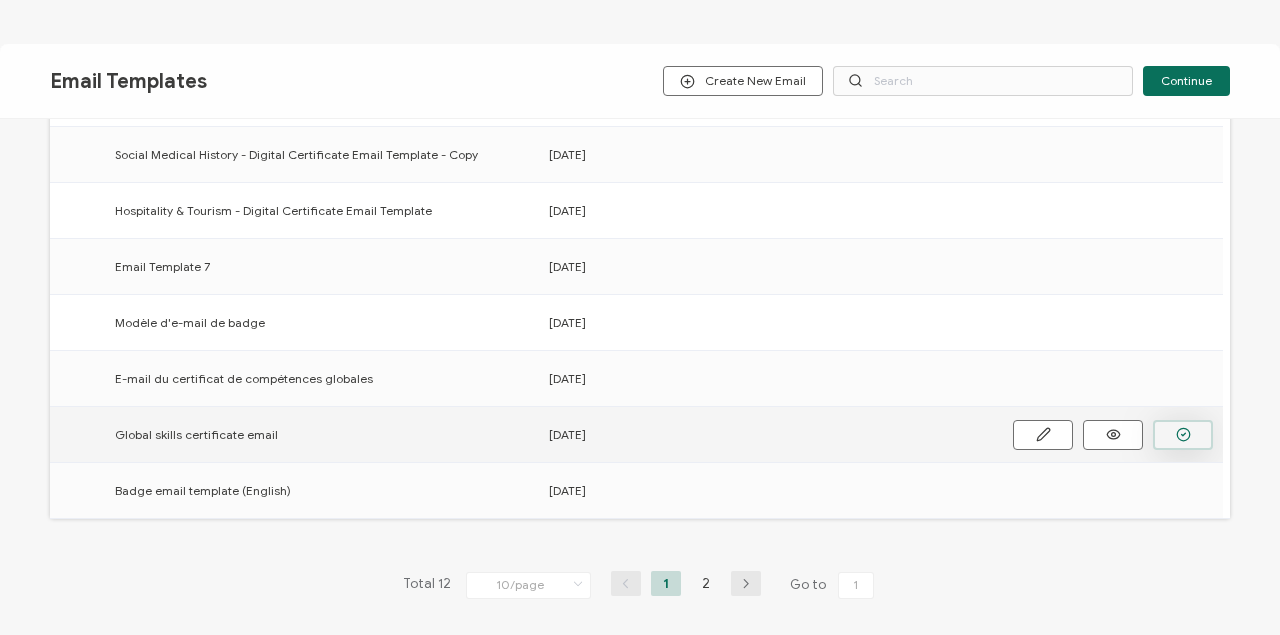click 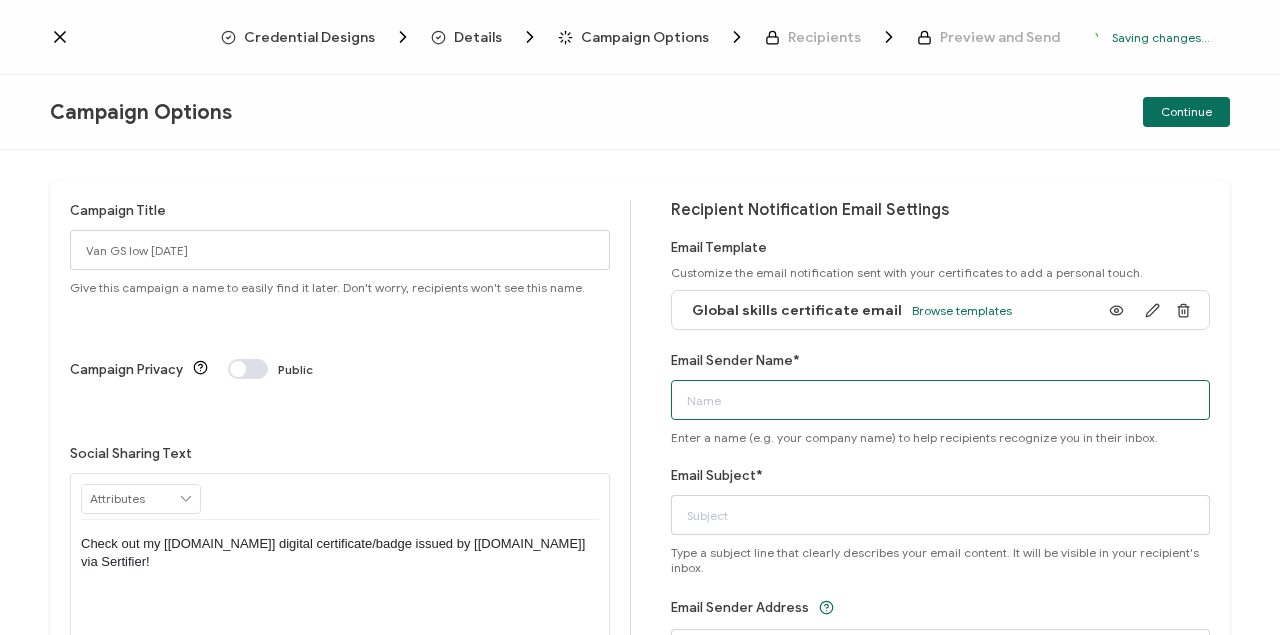 click on "Email Sender Name*" at bounding box center (941, 400) 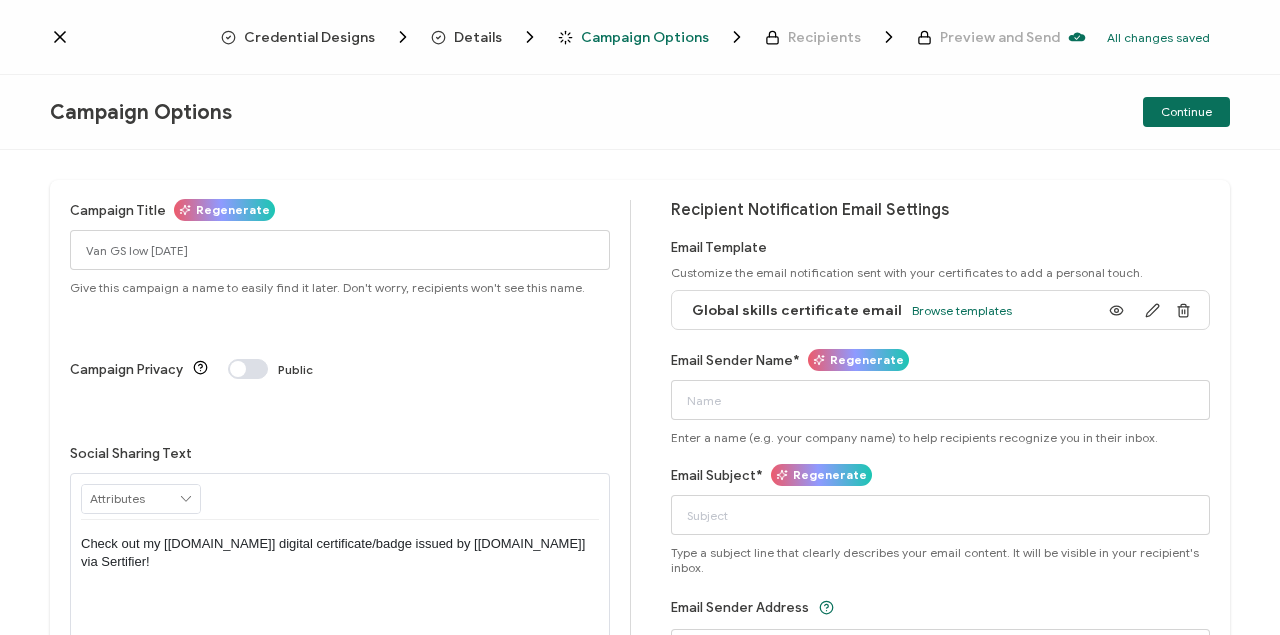scroll, scrollTop: 164, scrollLeft: 0, axis: vertical 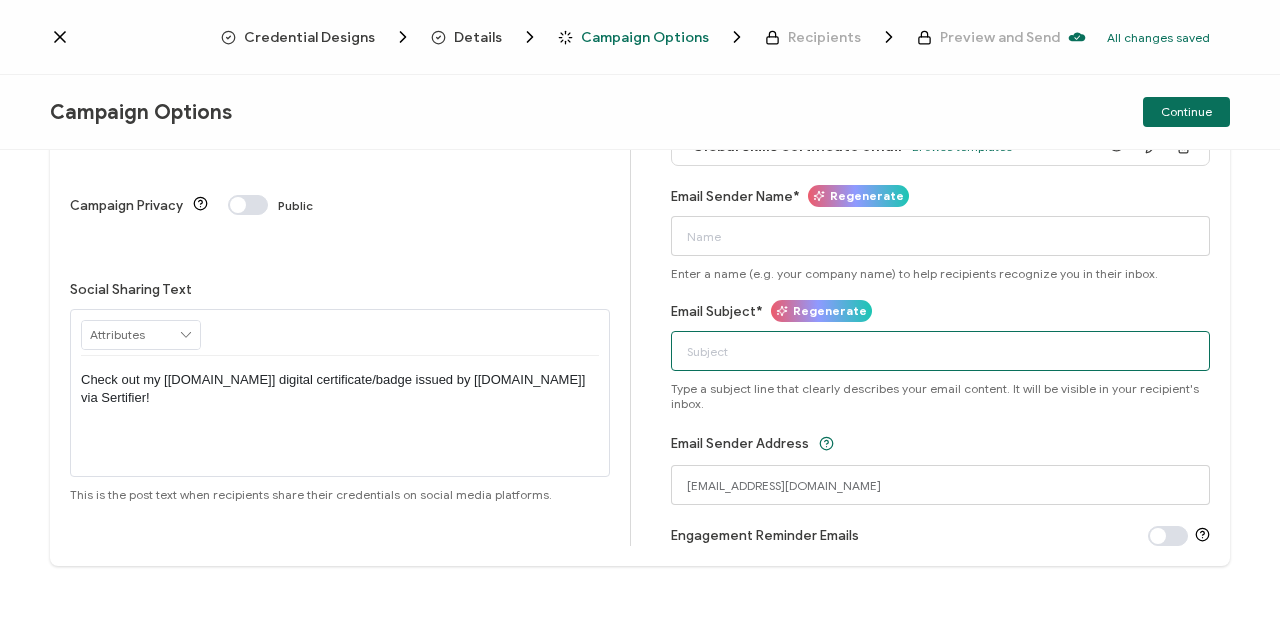 click on "Email Subject*" at bounding box center [941, 351] 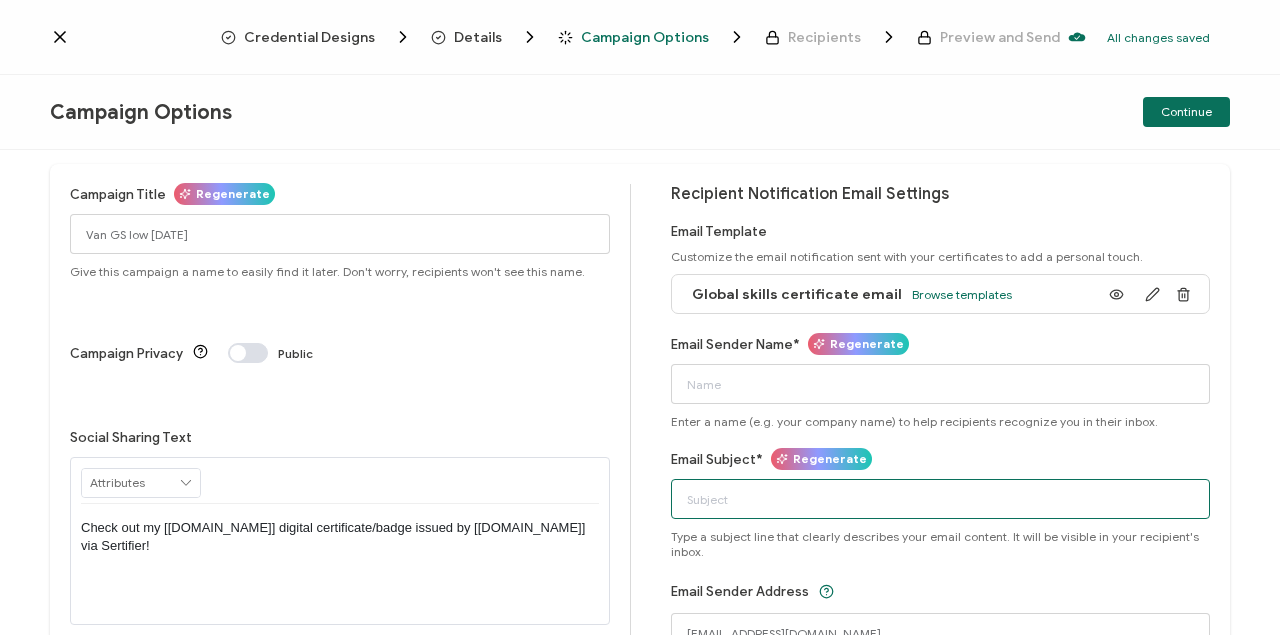 scroll, scrollTop: 0, scrollLeft: 0, axis: both 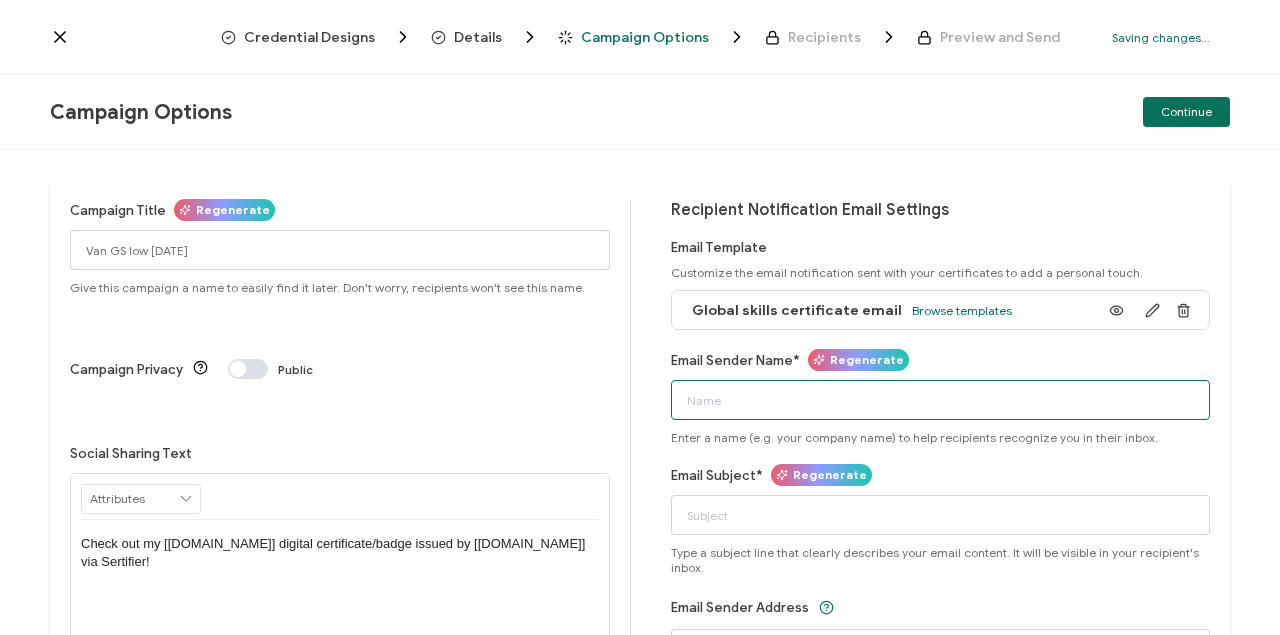 click on "Email Sender Name*" at bounding box center (941, 400) 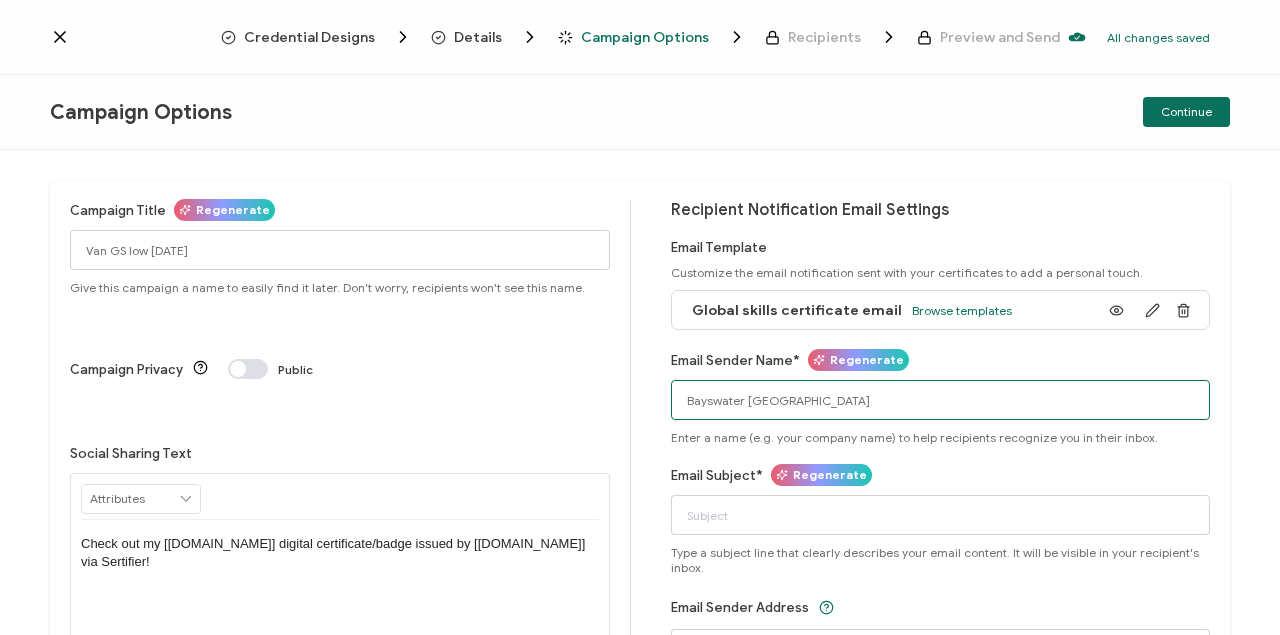 scroll, scrollTop: 66, scrollLeft: 0, axis: vertical 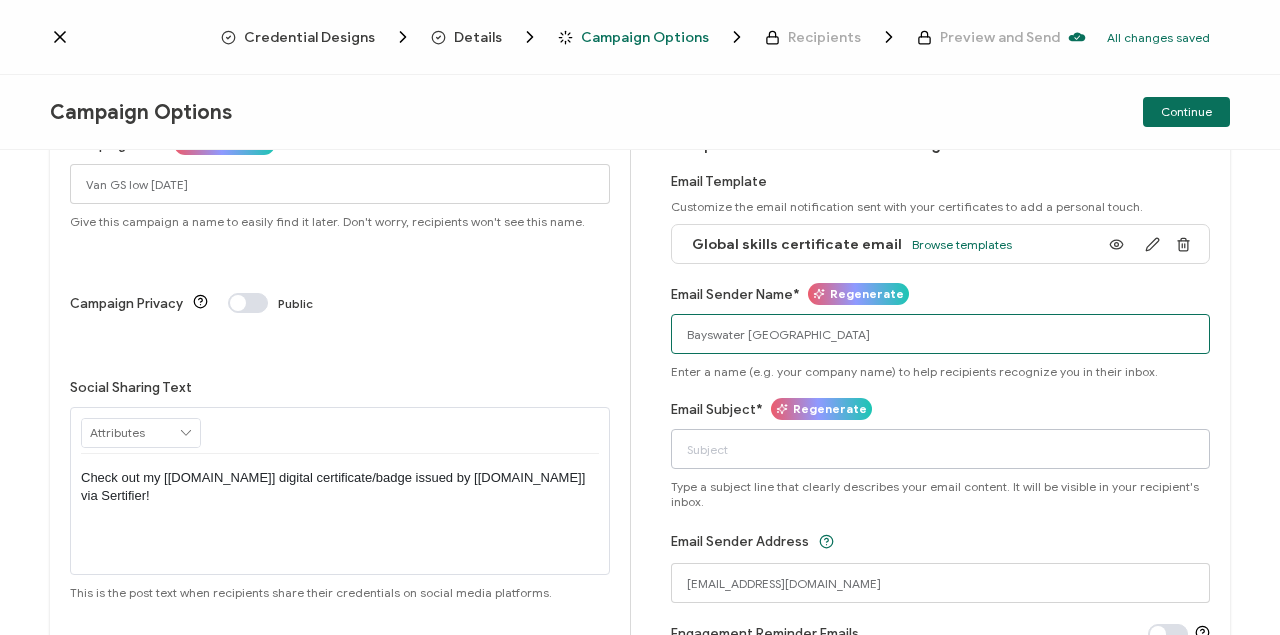 type on "Bayswater [GEOGRAPHIC_DATA]" 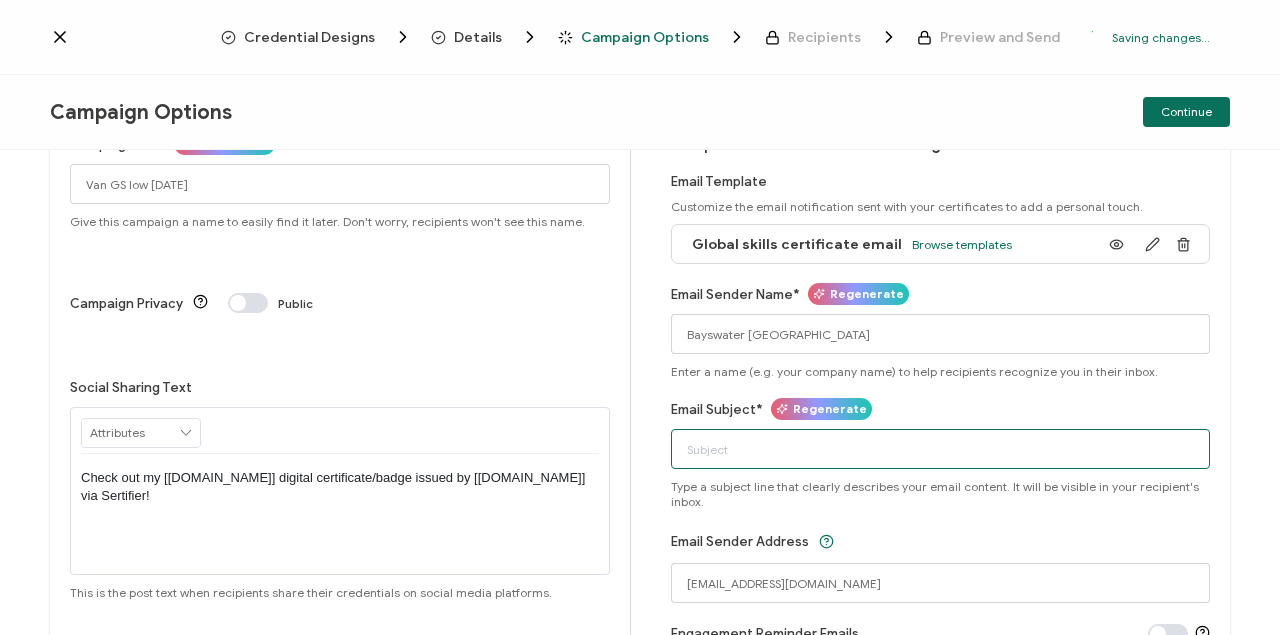 click on "Email Subject*" at bounding box center (941, 449) 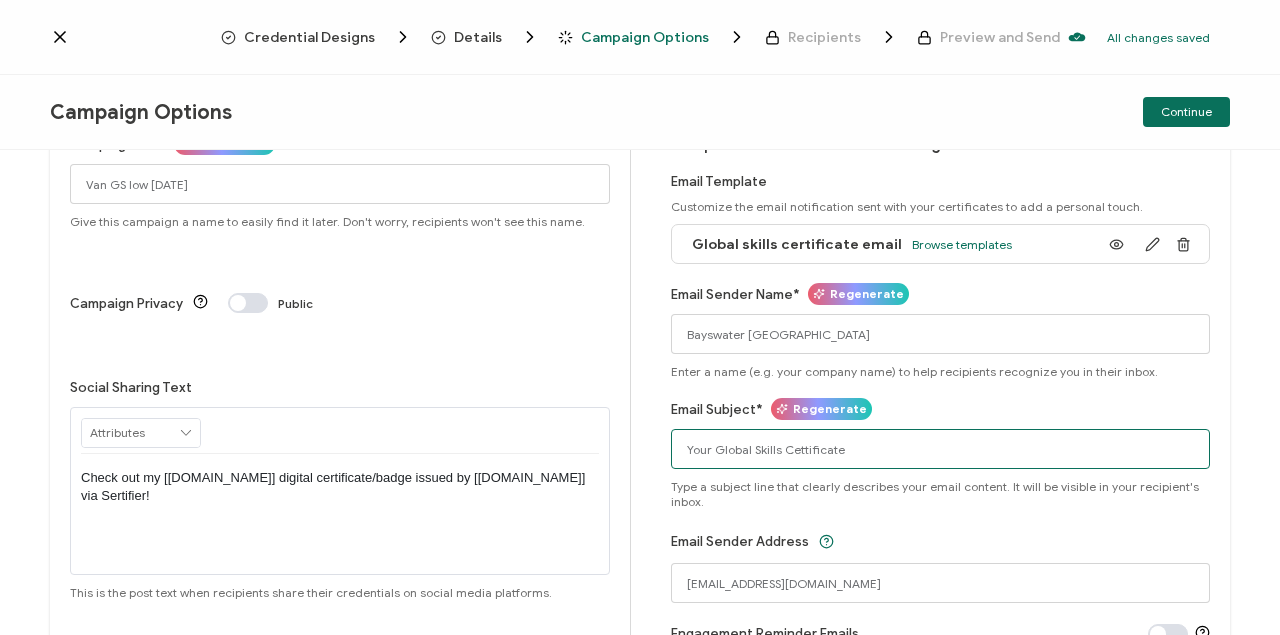 click on "Your Global Skills Cettificate" at bounding box center (941, 449) 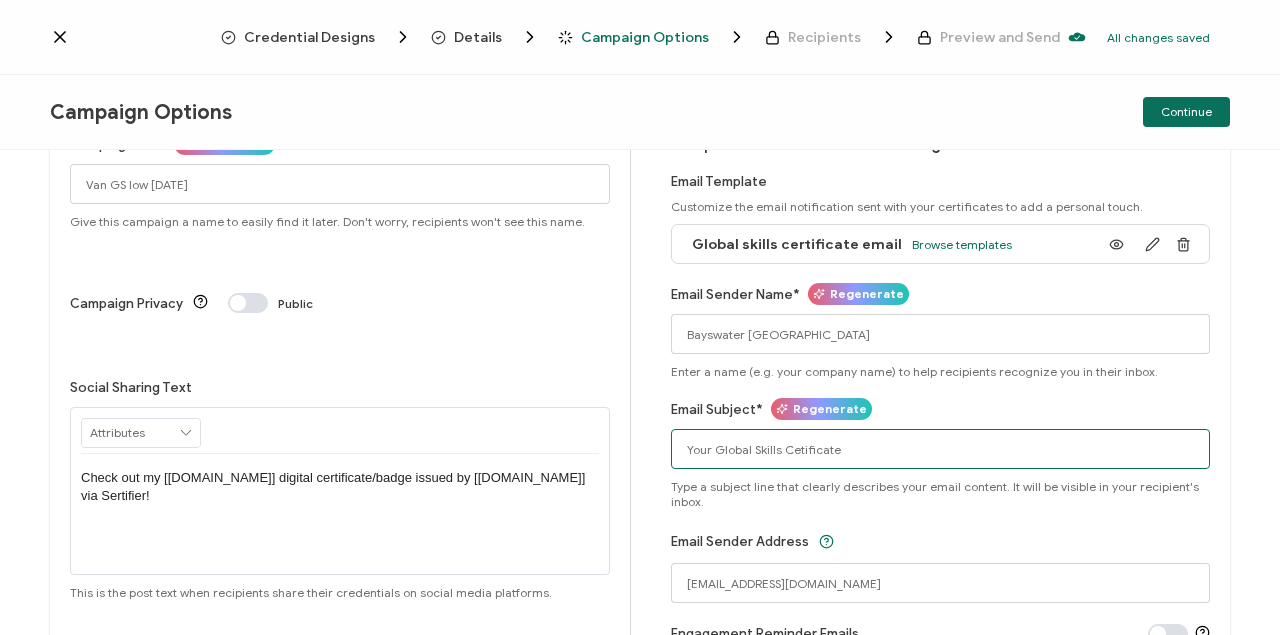 click on "Your Global Skills Cetificate" at bounding box center [941, 449] 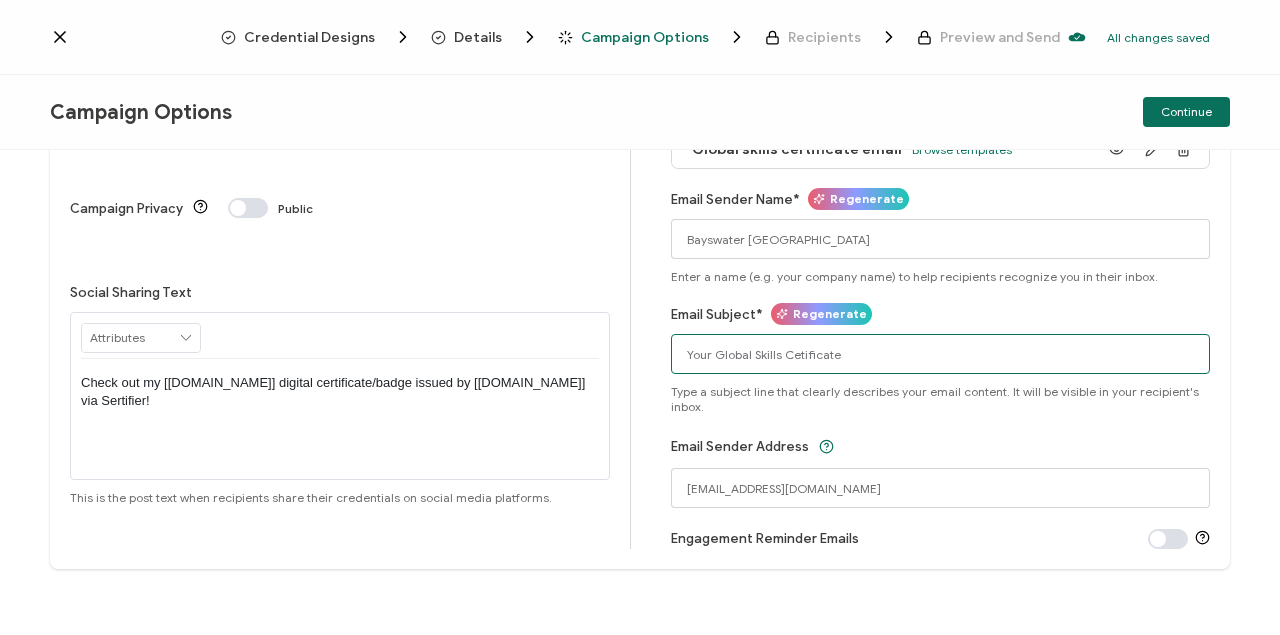 scroll, scrollTop: 164, scrollLeft: 0, axis: vertical 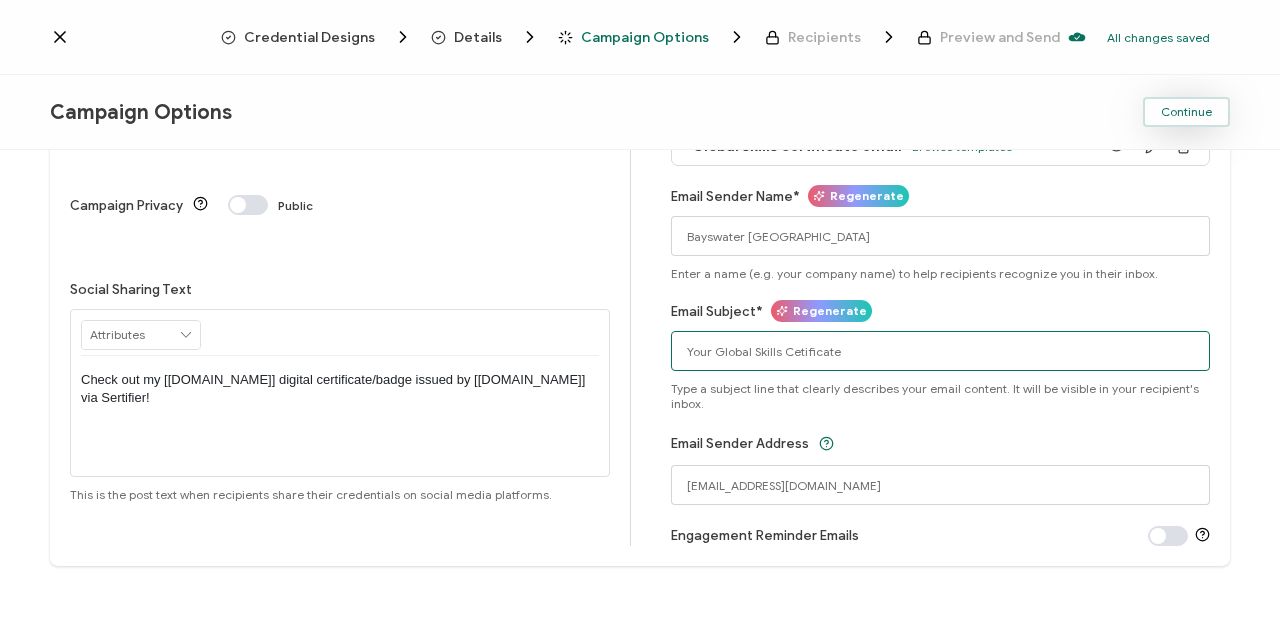 type on "Your Global Skills Cetificate" 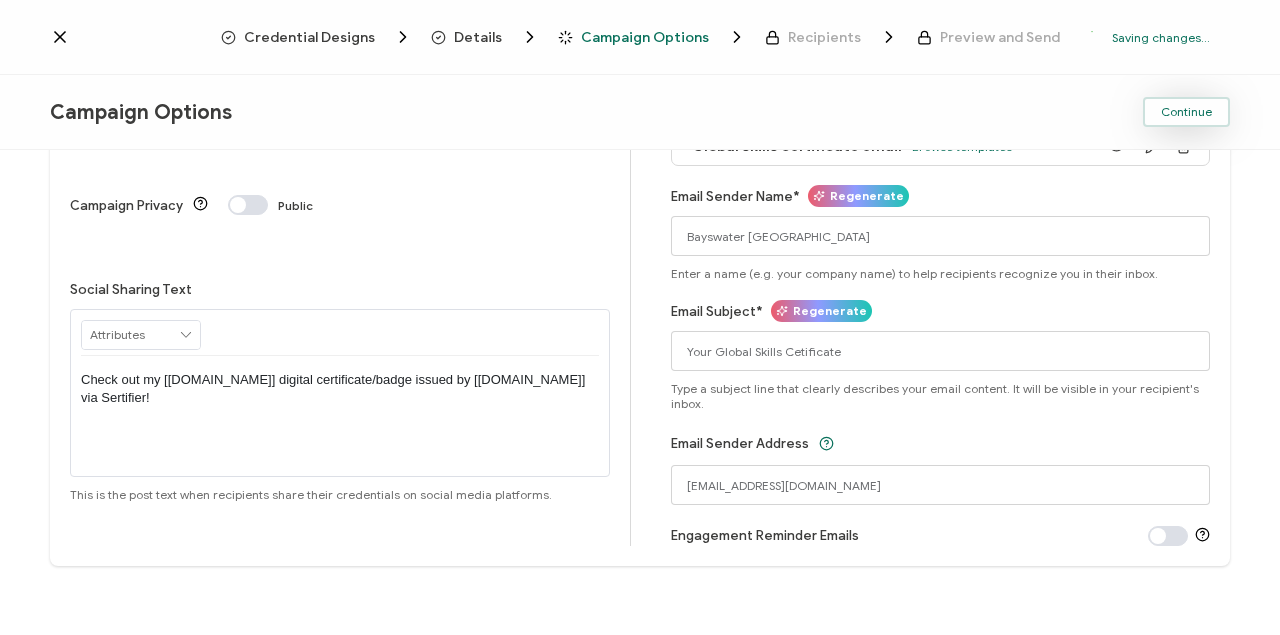 click on "Continue" at bounding box center (1186, 112) 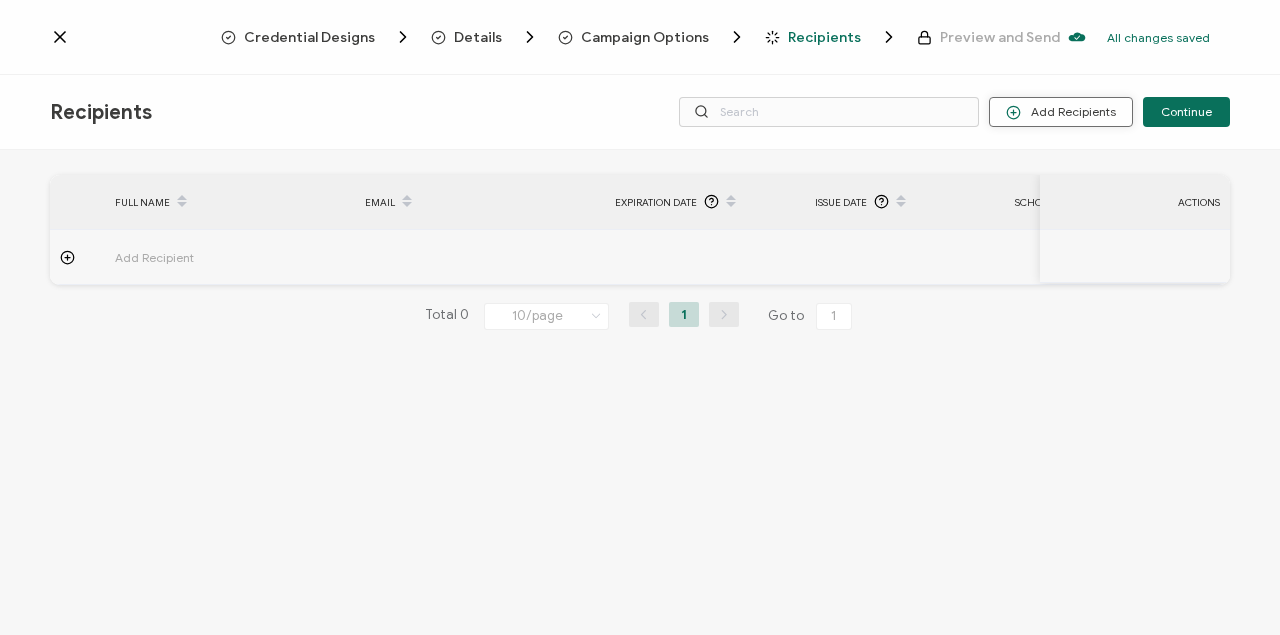 click on "Add Recipients" at bounding box center (1061, 112) 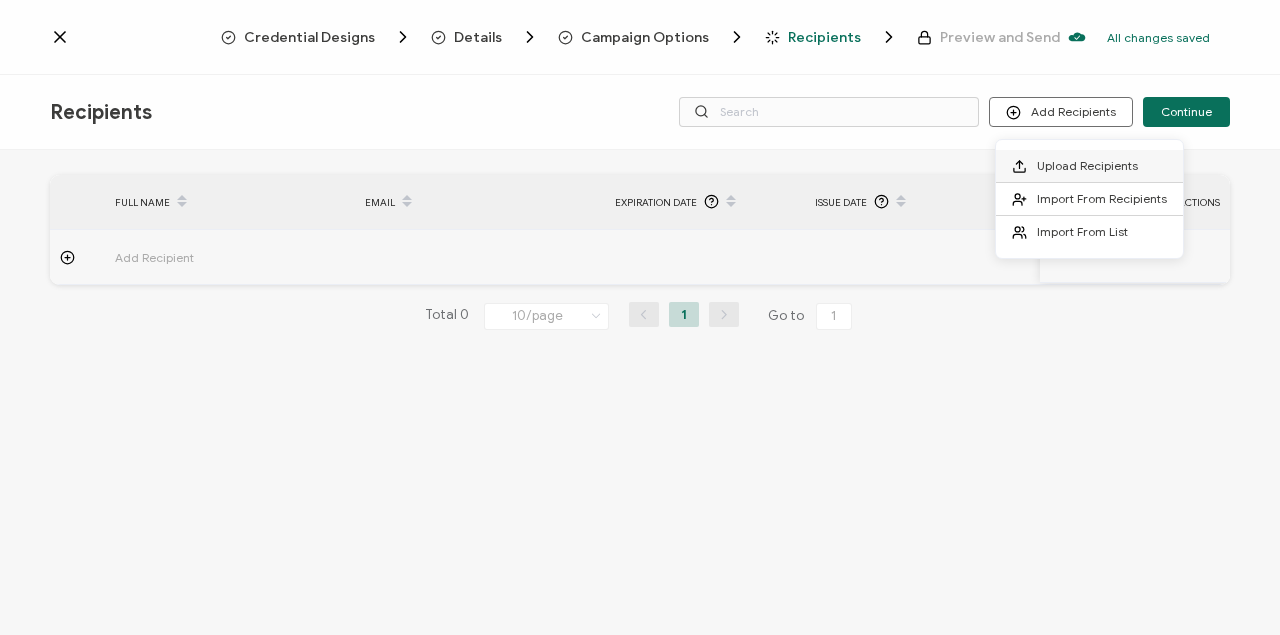 click on "Upload Recipients" at bounding box center [1087, 165] 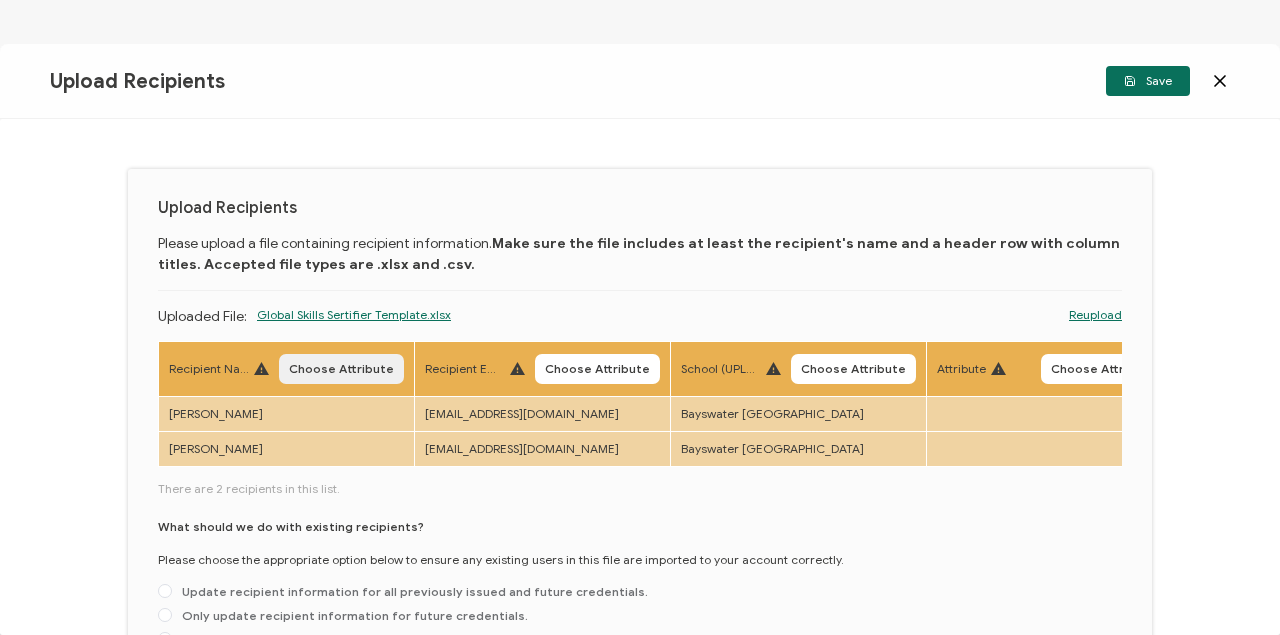 click on "Choose Attribute" at bounding box center [341, 369] 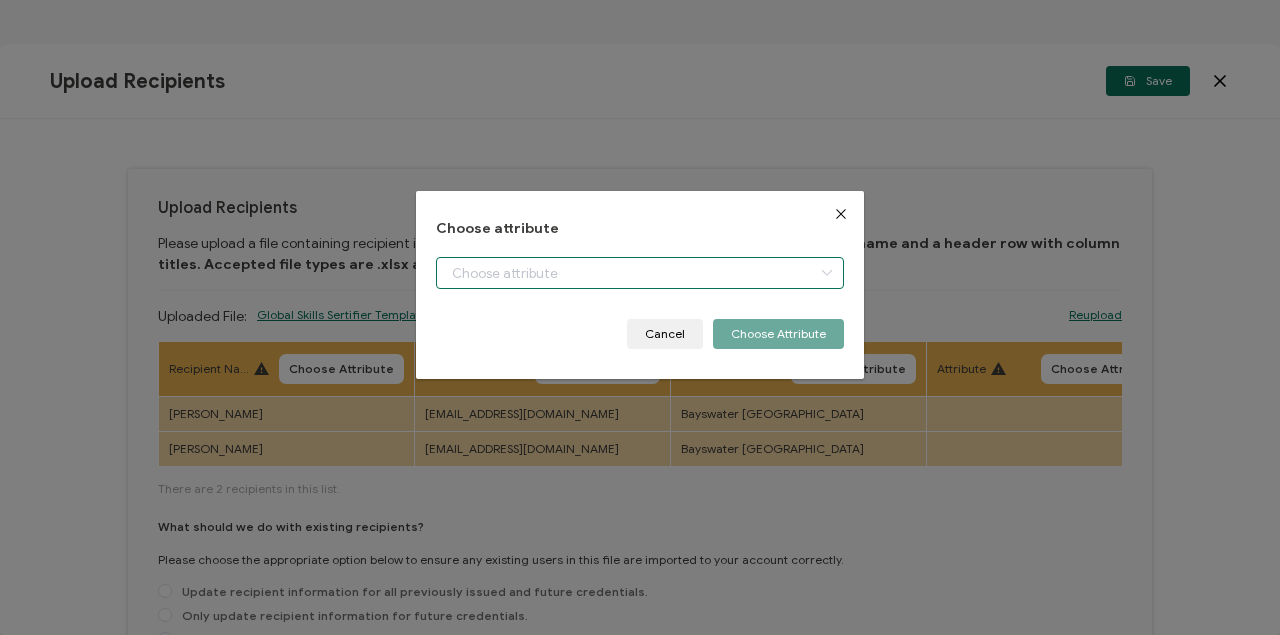 click at bounding box center [640, 273] 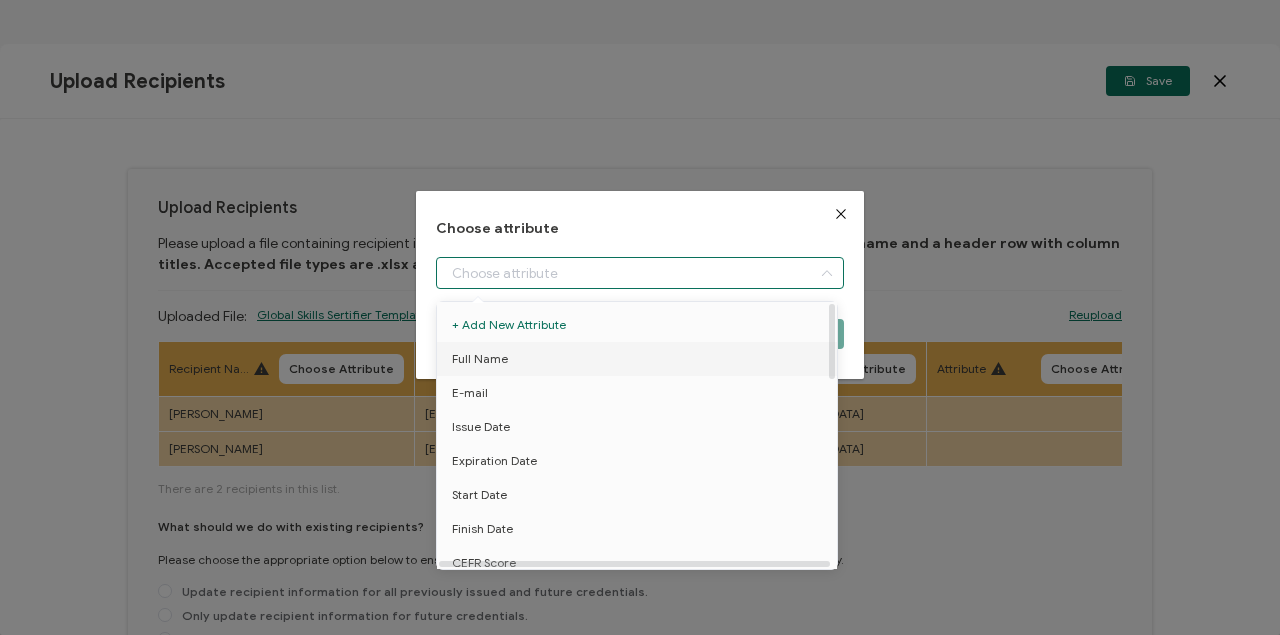 click on "Full Name" at bounding box center [480, 359] 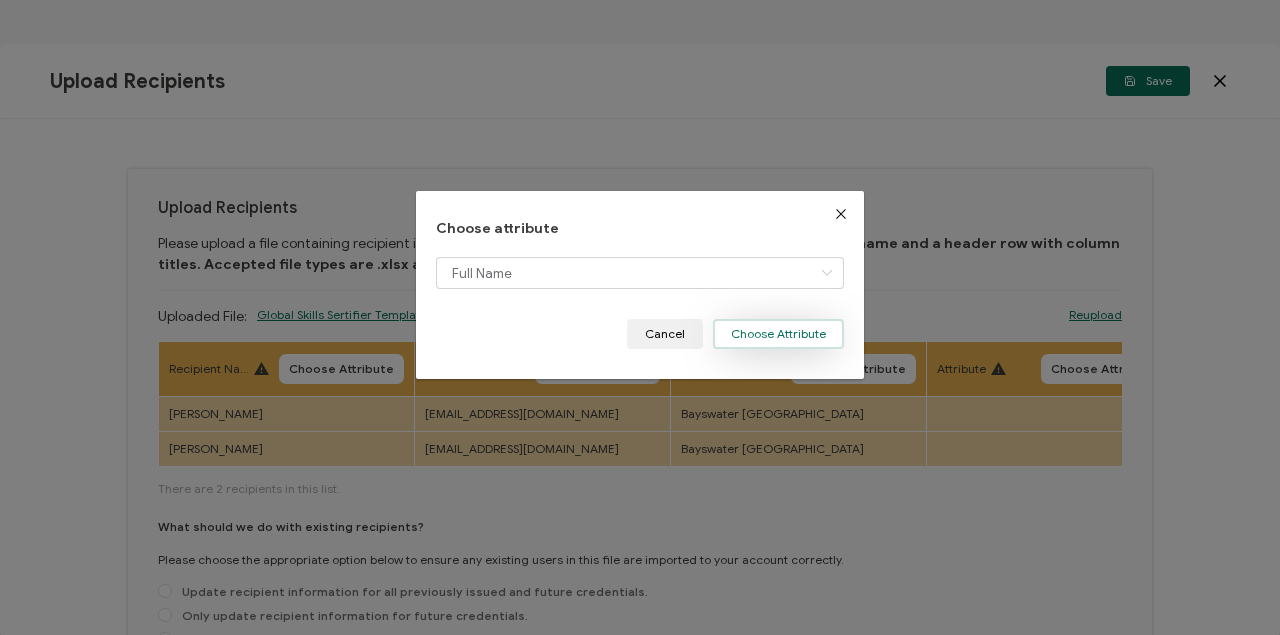 click on "Choose Attribute" at bounding box center [778, 334] 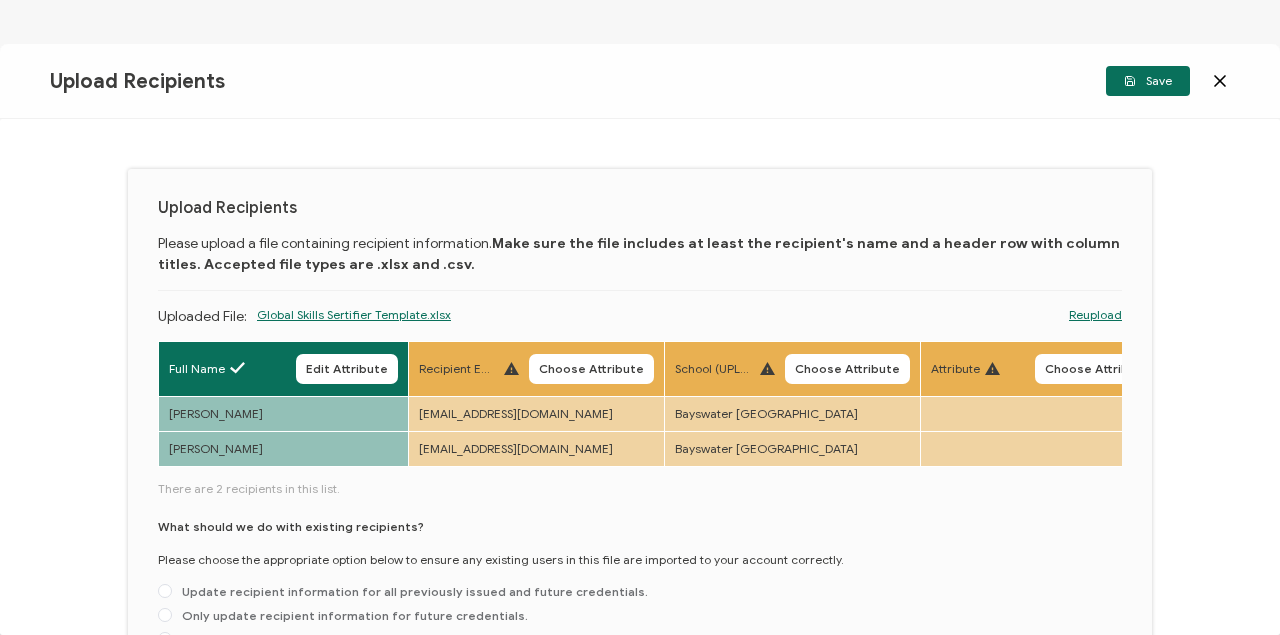 click on "Choose Attribute" at bounding box center [591, 369] 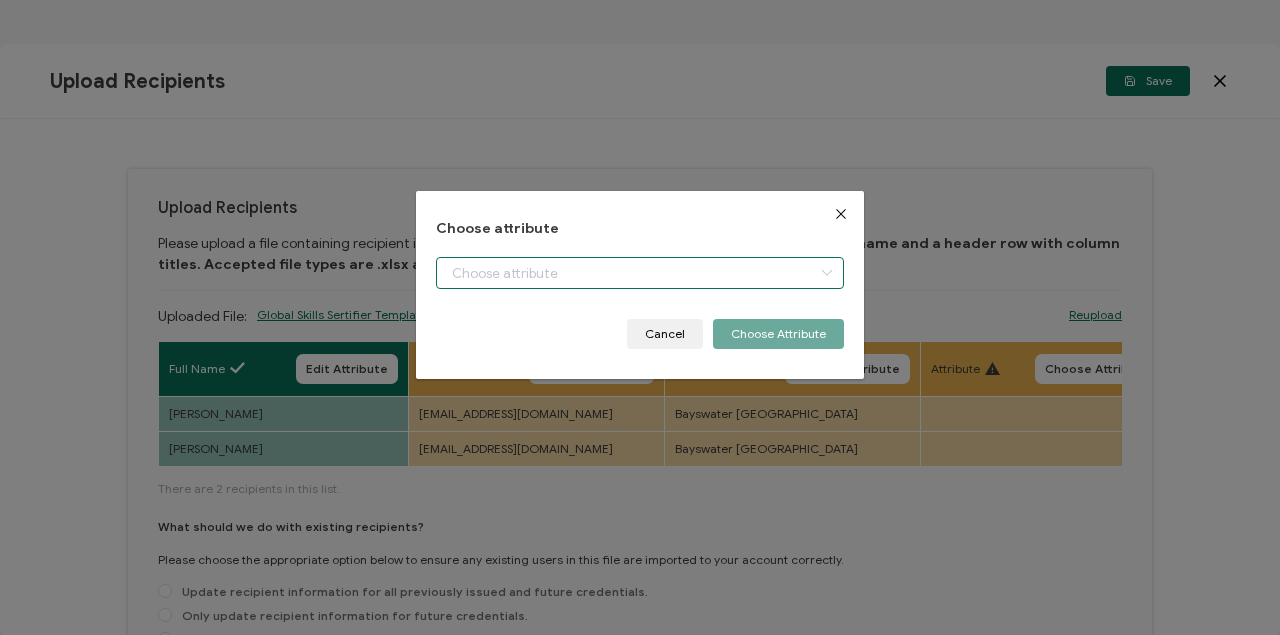 click at bounding box center [640, 273] 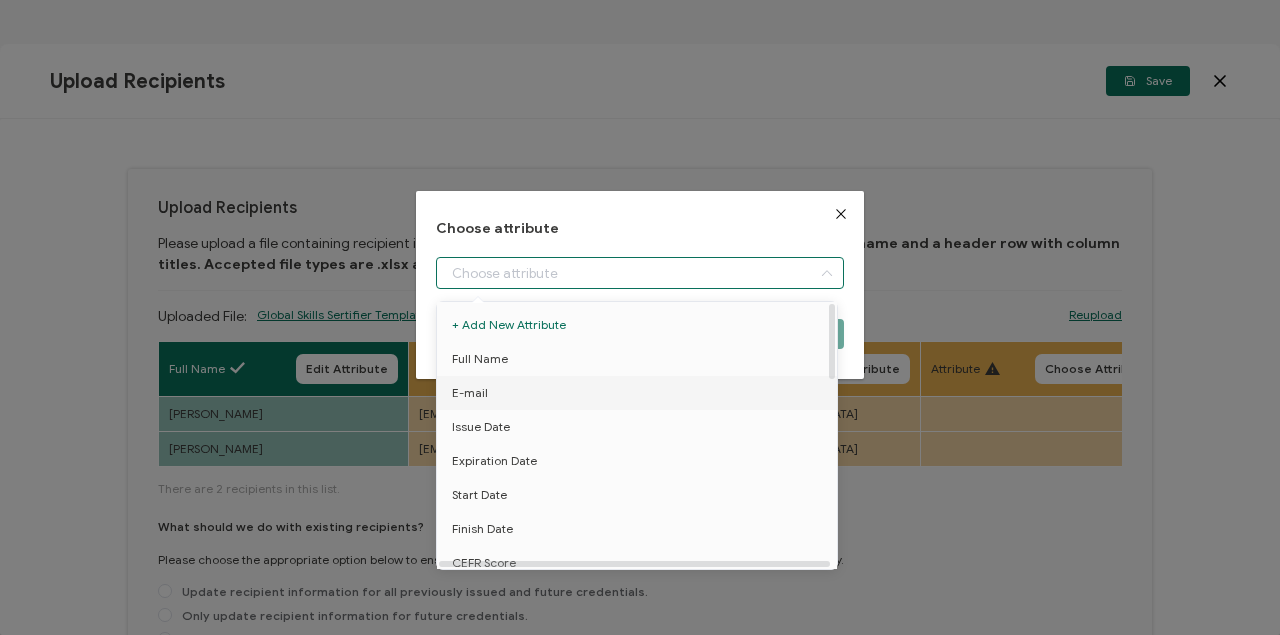click on "E-mail" at bounding box center (640, 393) 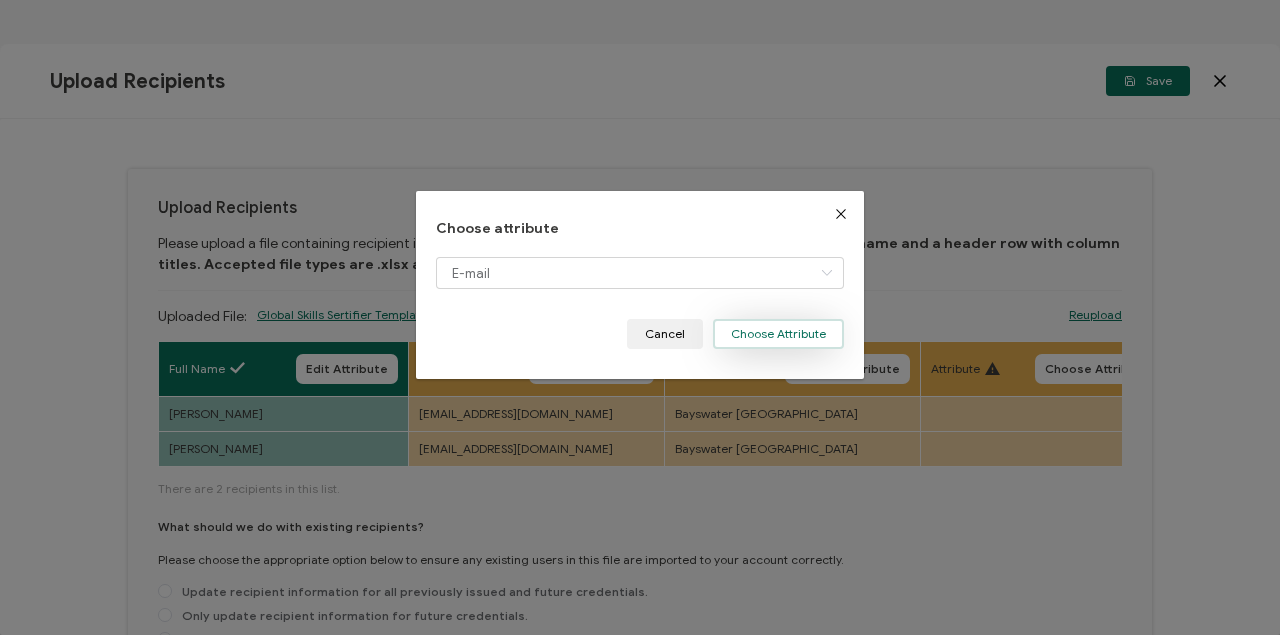 click on "Choose Attribute" at bounding box center (778, 334) 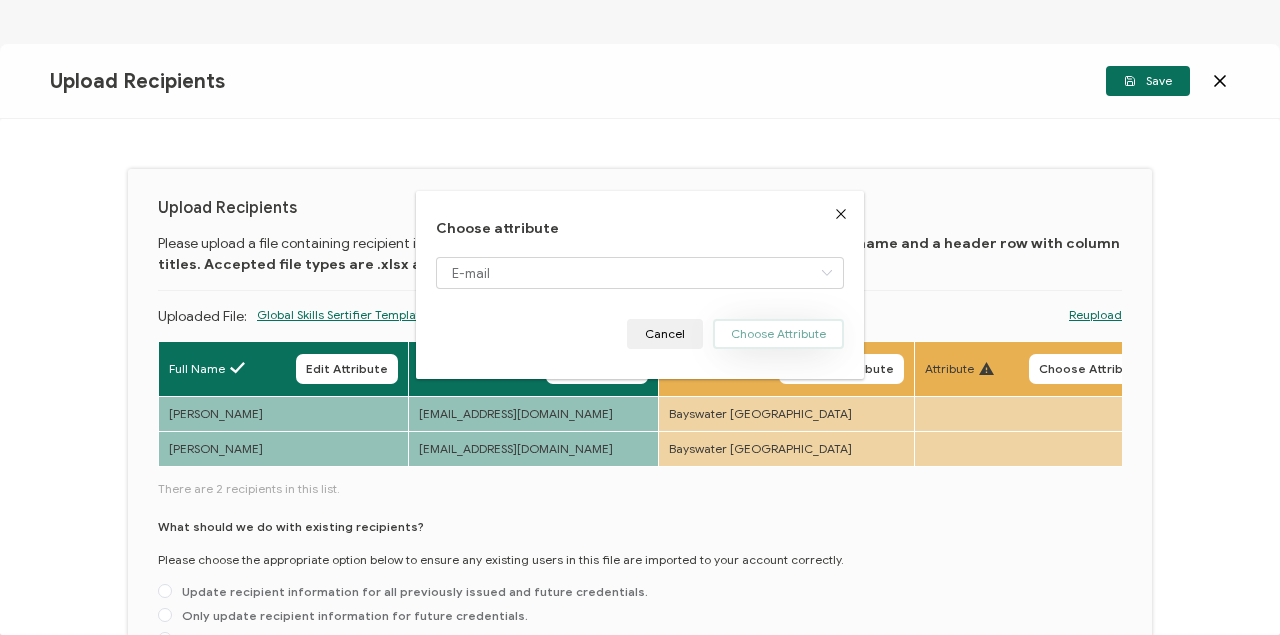 type 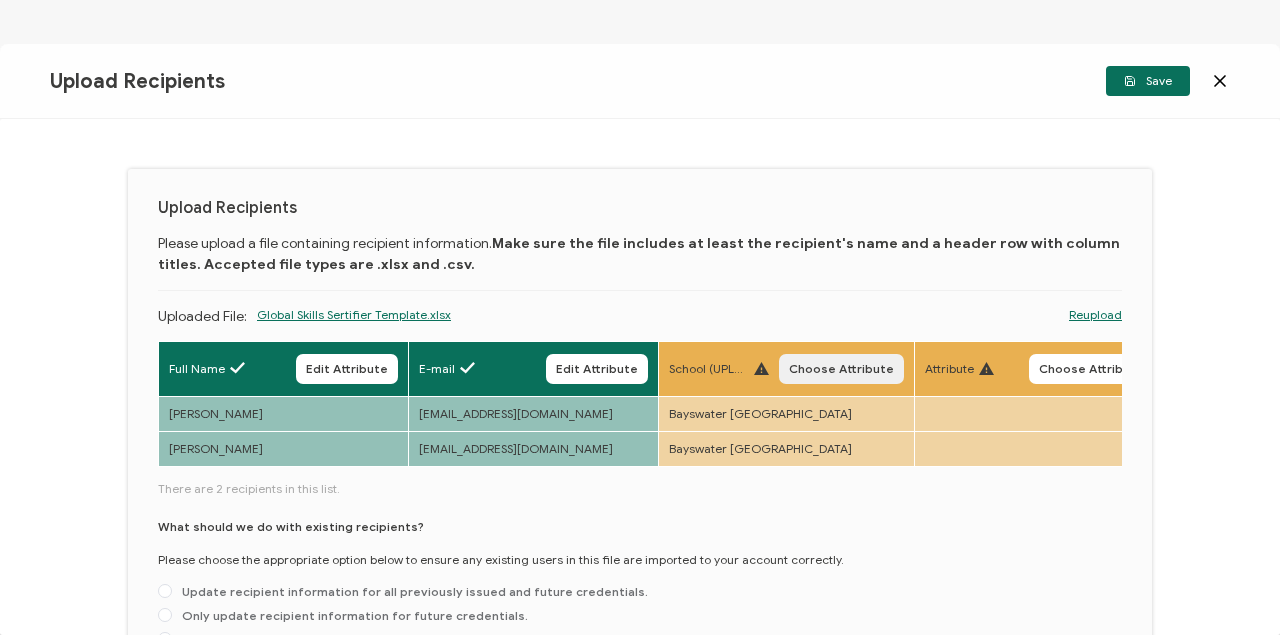 click on "Choose Attribute" at bounding box center (841, 369) 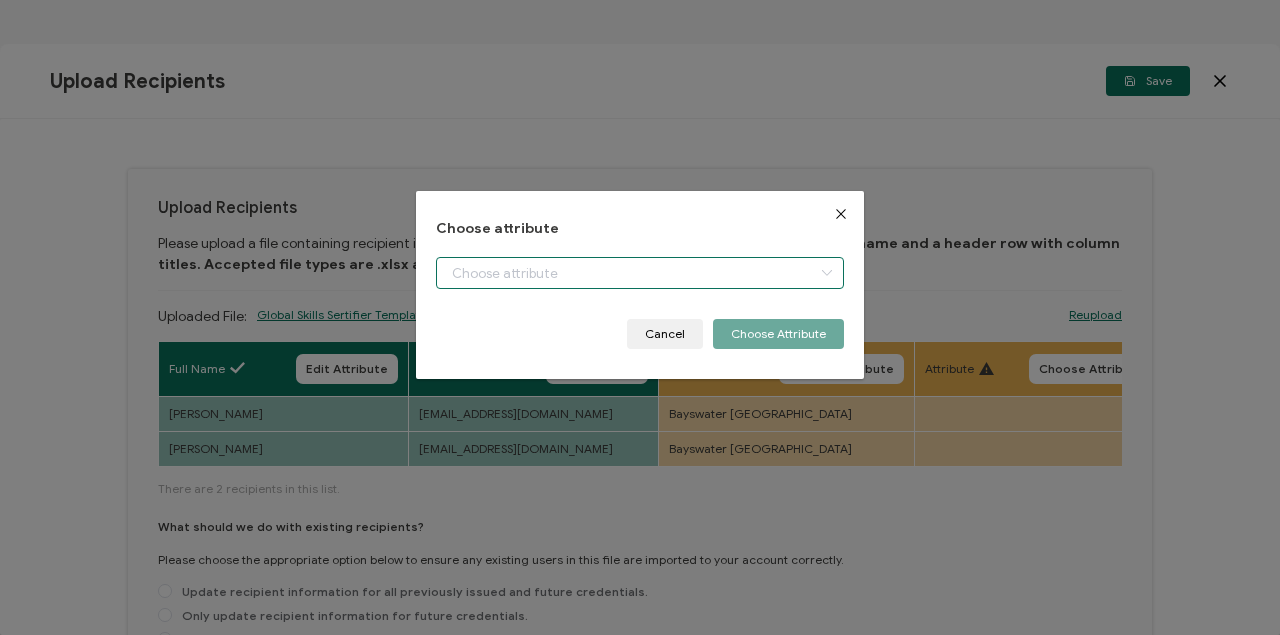 click at bounding box center (640, 273) 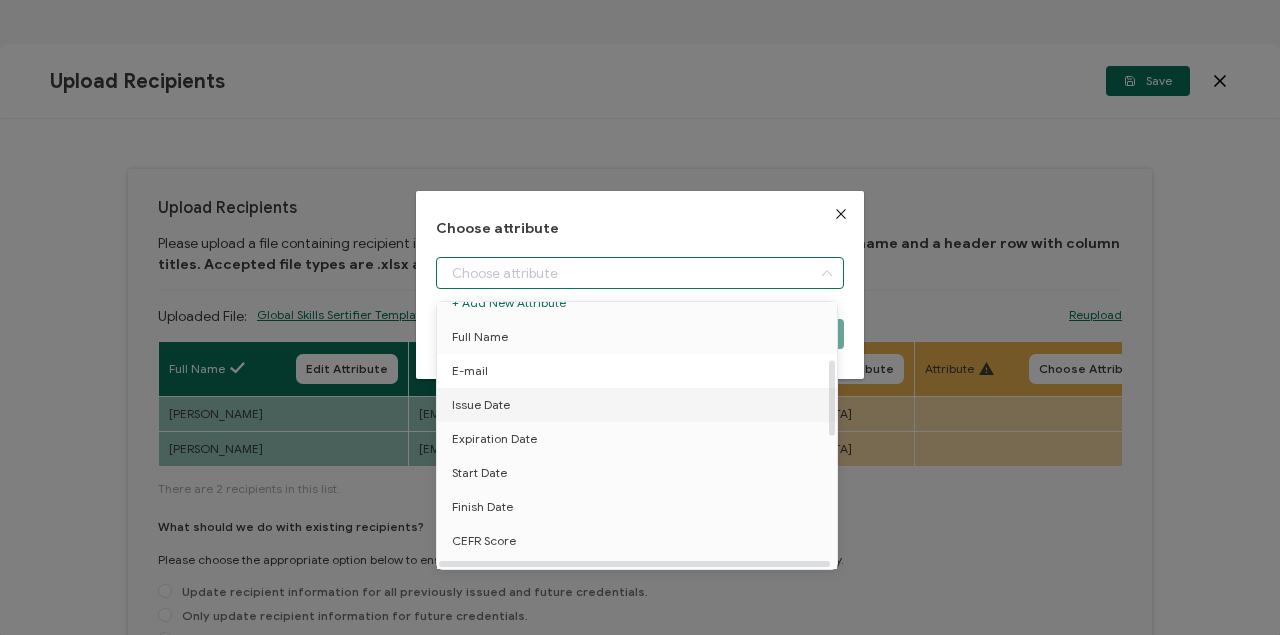 scroll, scrollTop: 200, scrollLeft: 0, axis: vertical 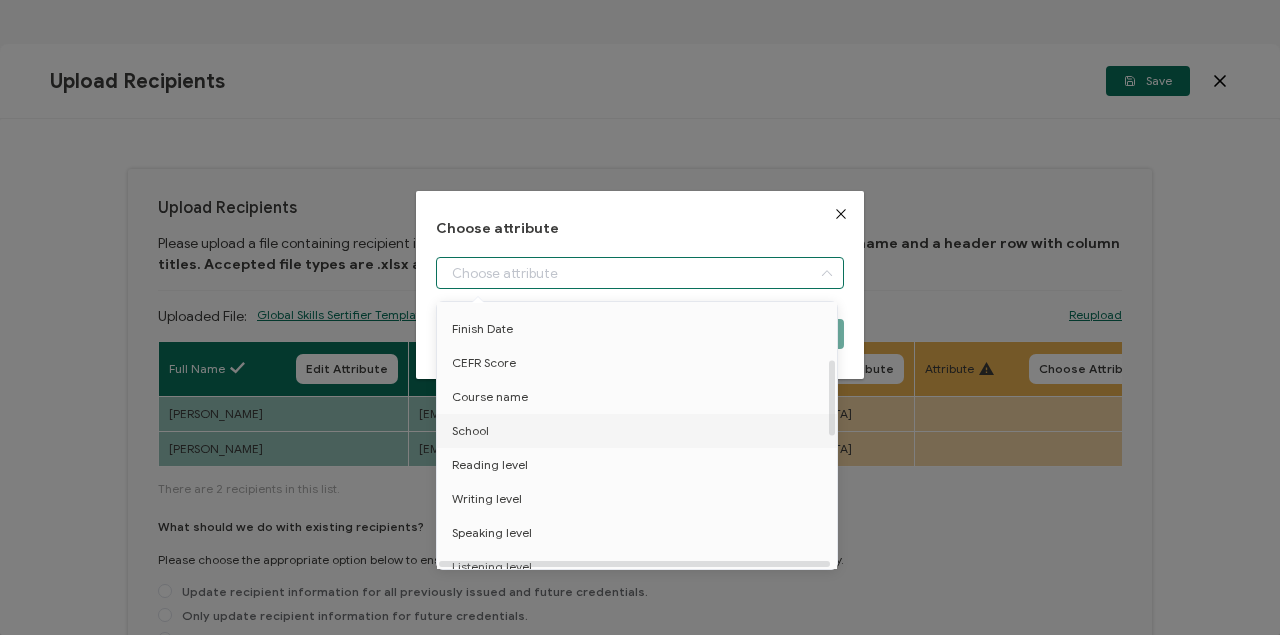 click on "School" at bounding box center [470, 431] 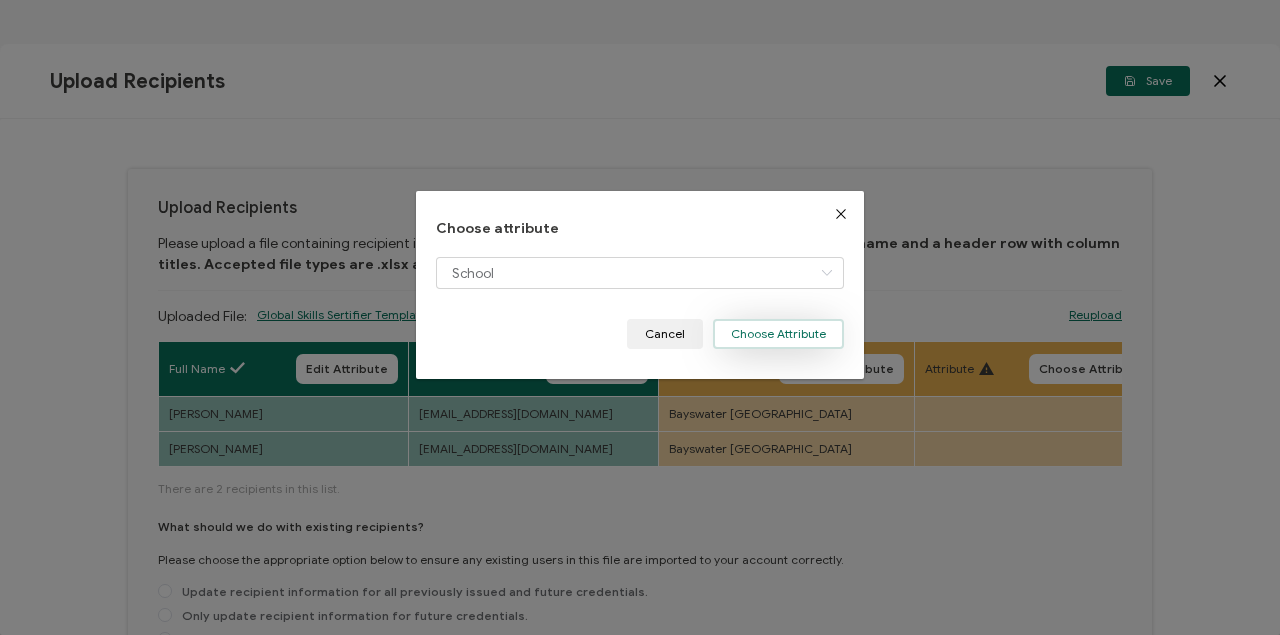drag, startPoint x: 781, startPoint y: 334, endPoint x: 384, endPoint y: 515, distance: 436.31412 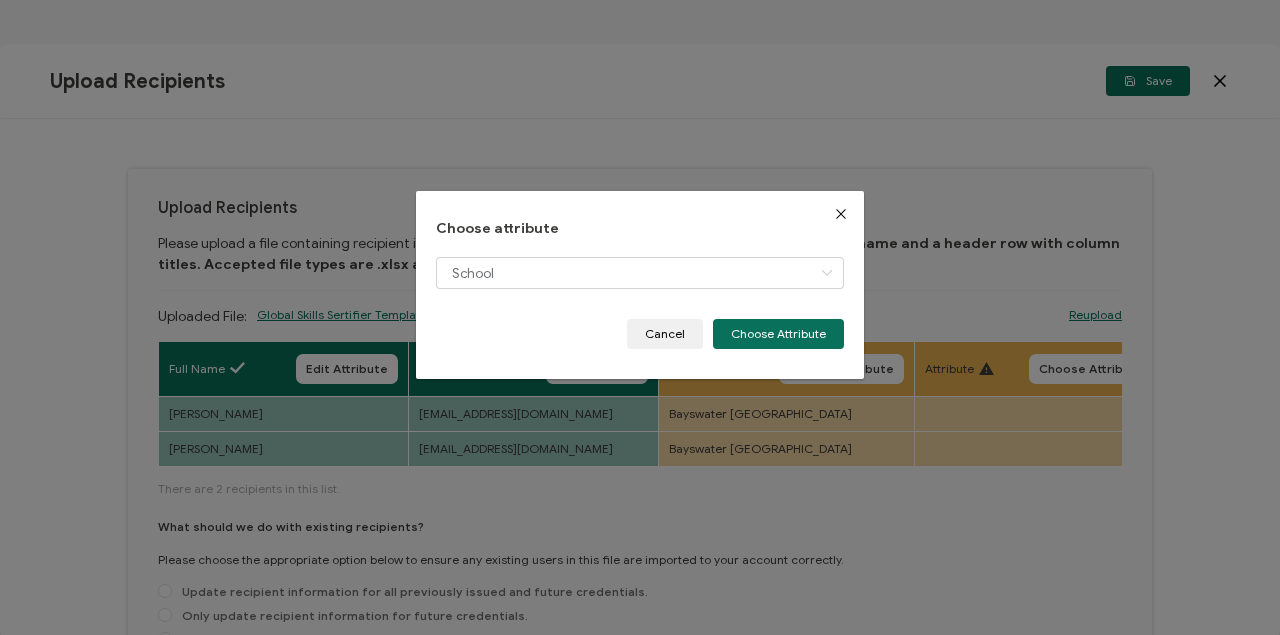click on "Choose Attribute" at bounding box center [778, 334] 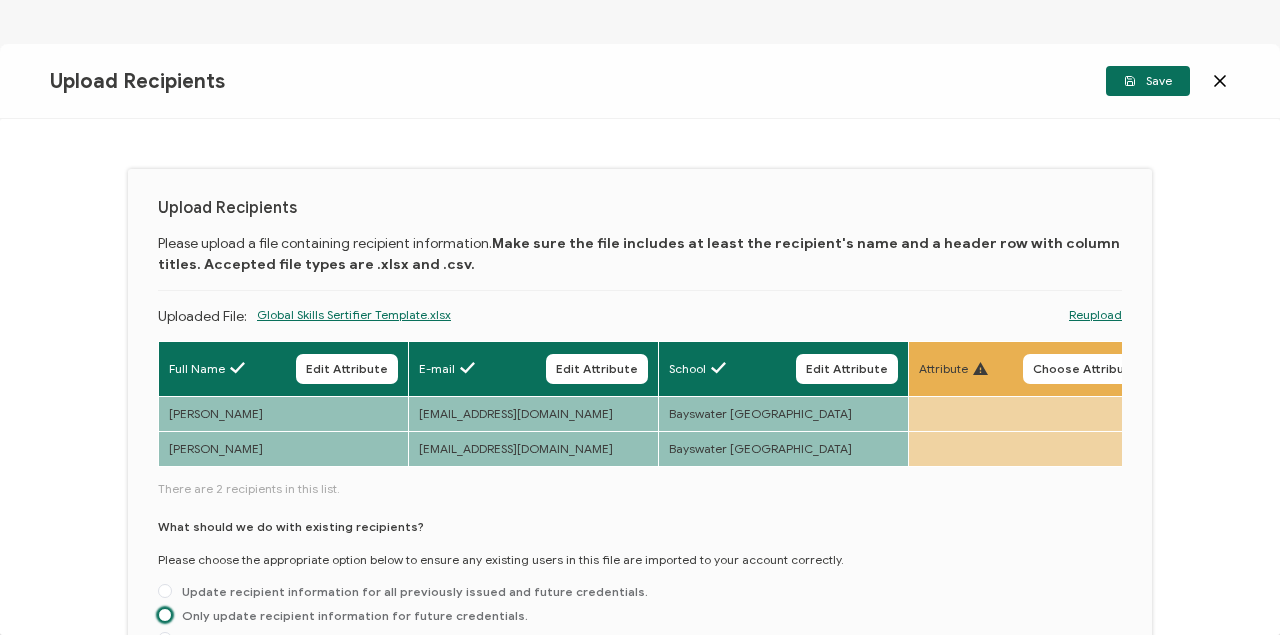 click at bounding box center (165, 615) 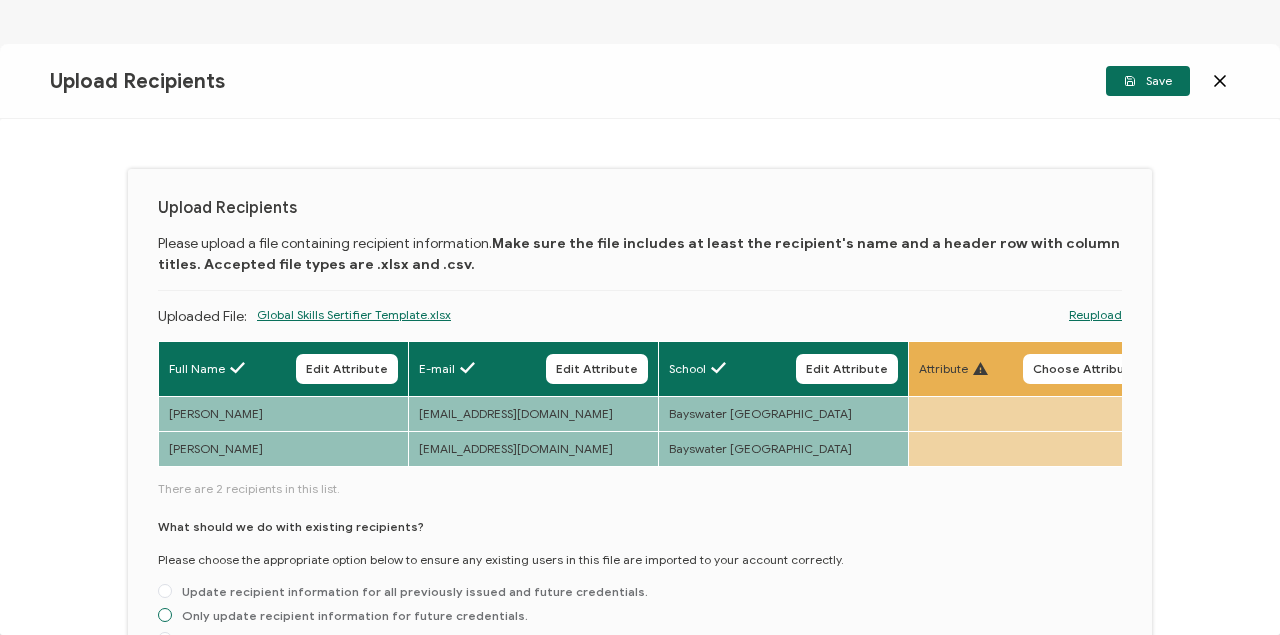 click on "Only update recipient information for future credentials." at bounding box center (165, 616) 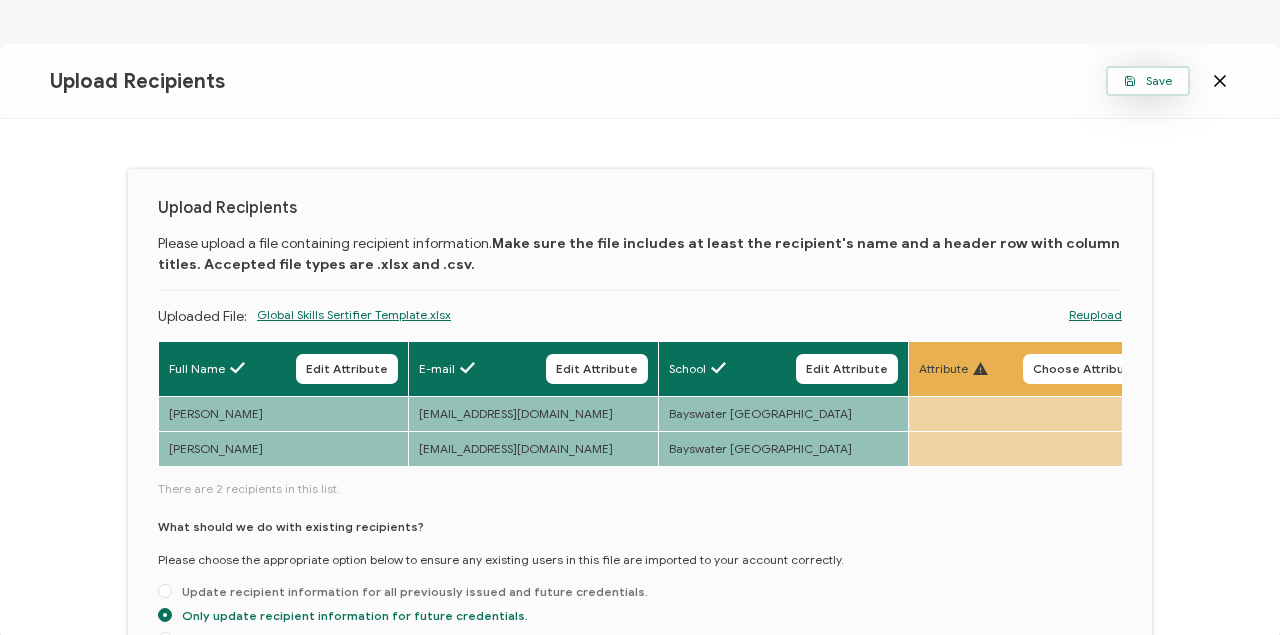 click on "Save" at bounding box center [1148, 81] 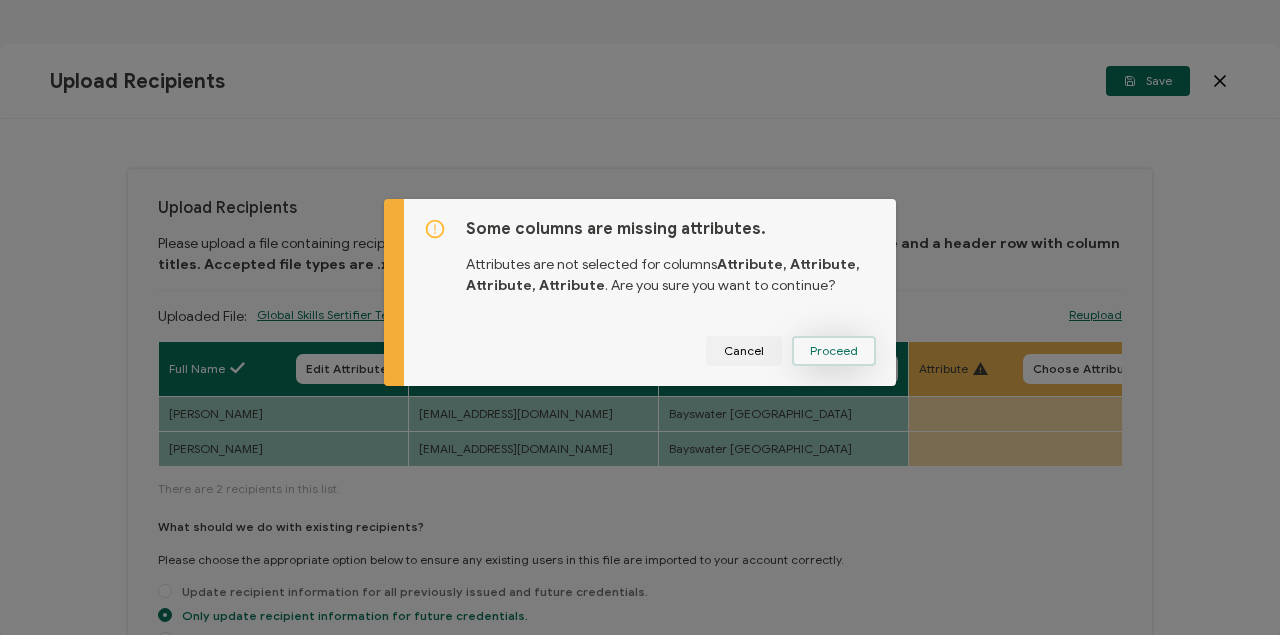 click on "Proceed" at bounding box center [834, 351] 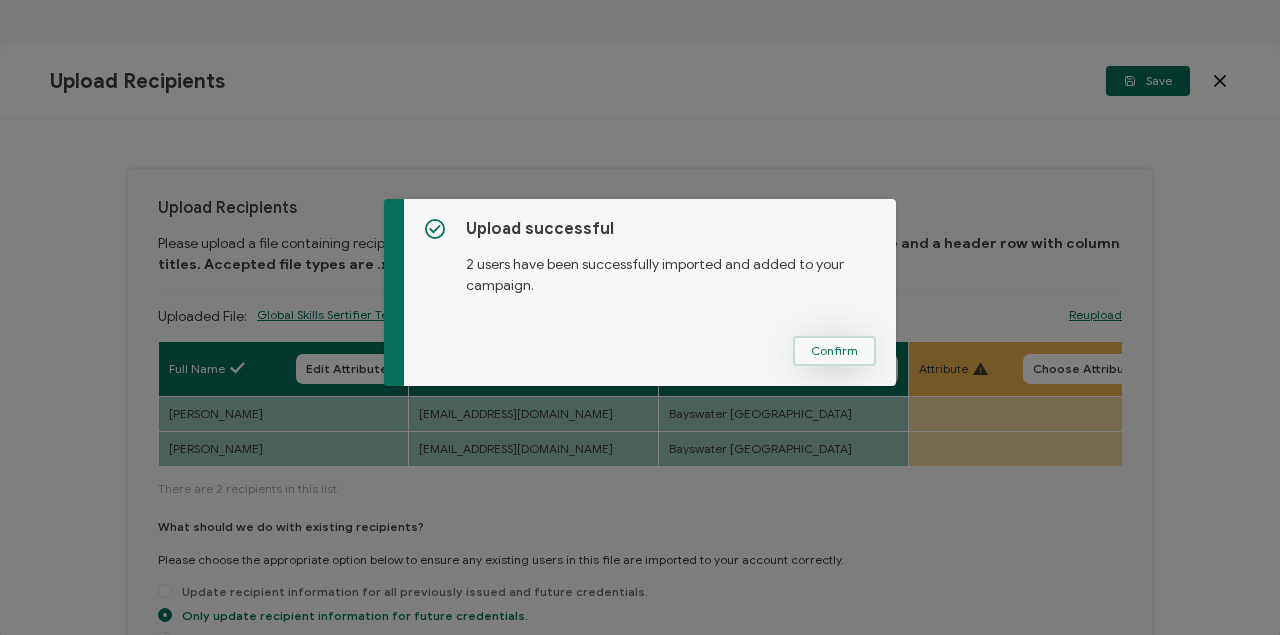click on "Confirm" at bounding box center (834, 351) 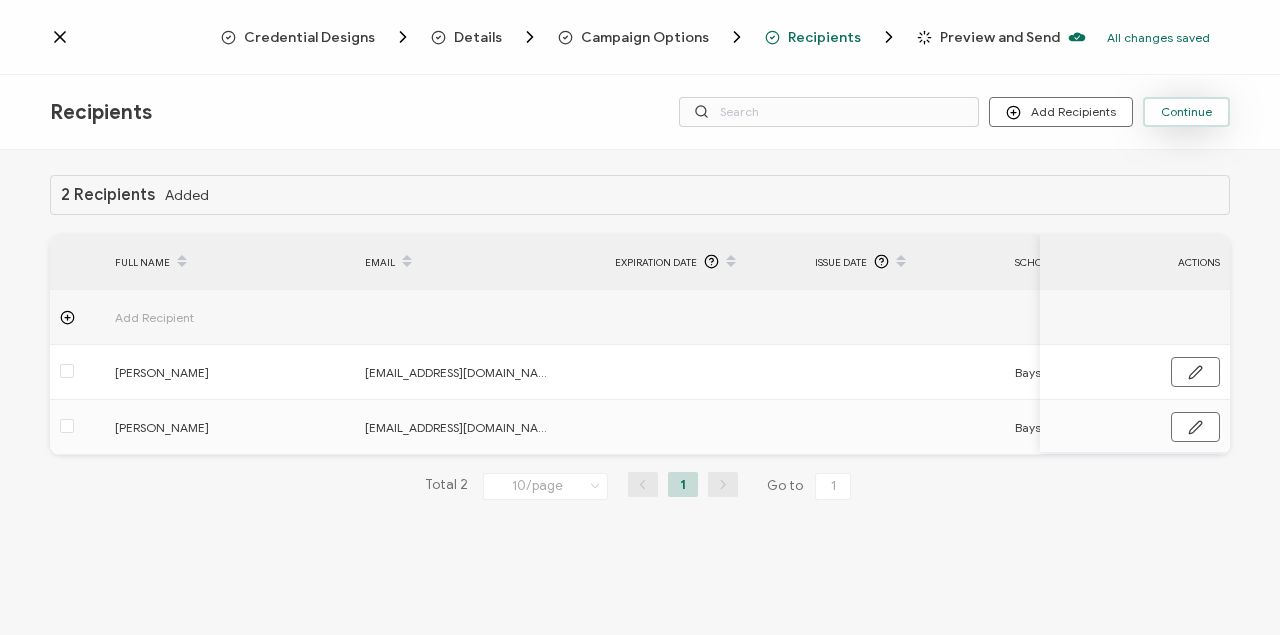 click on "Continue" at bounding box center (1186, 112) 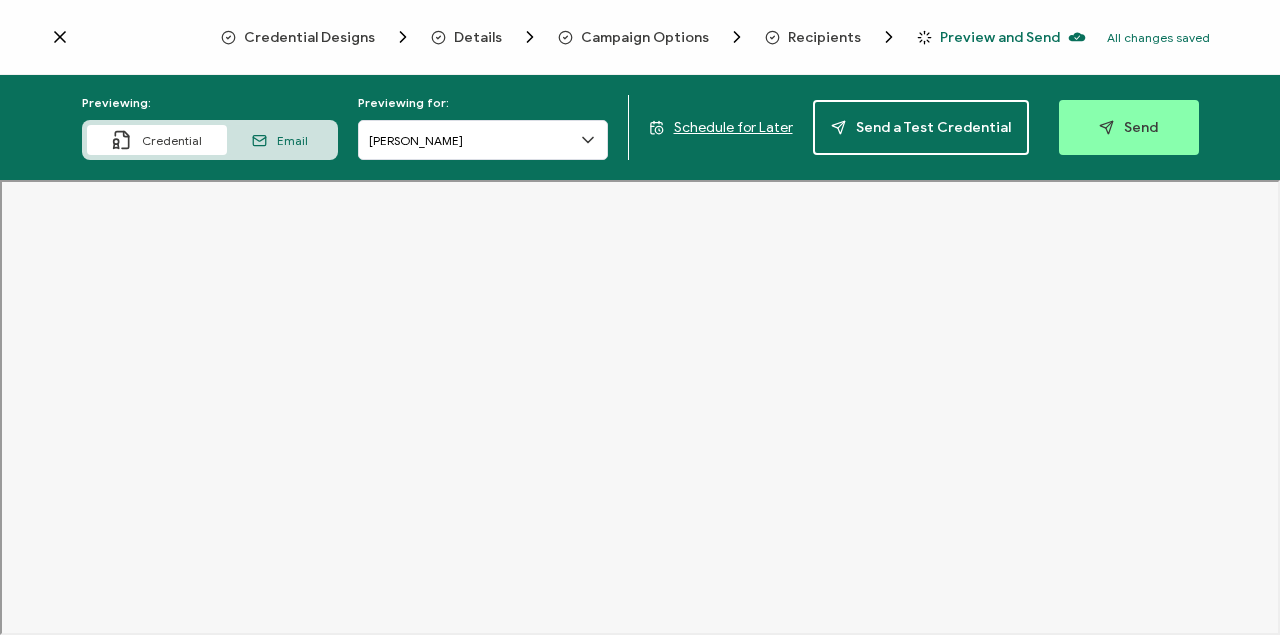 click on "Schedule for Later" at bounding box center [733, 127] 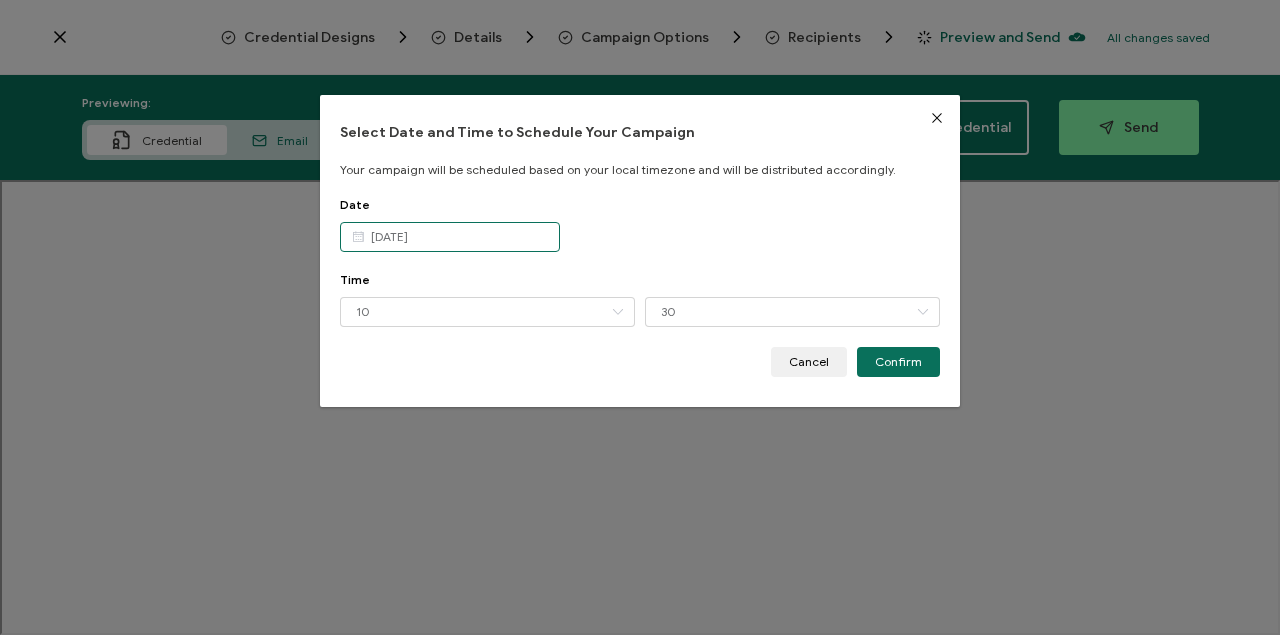 click on "[DATE]" at bounding box center (450, 237) 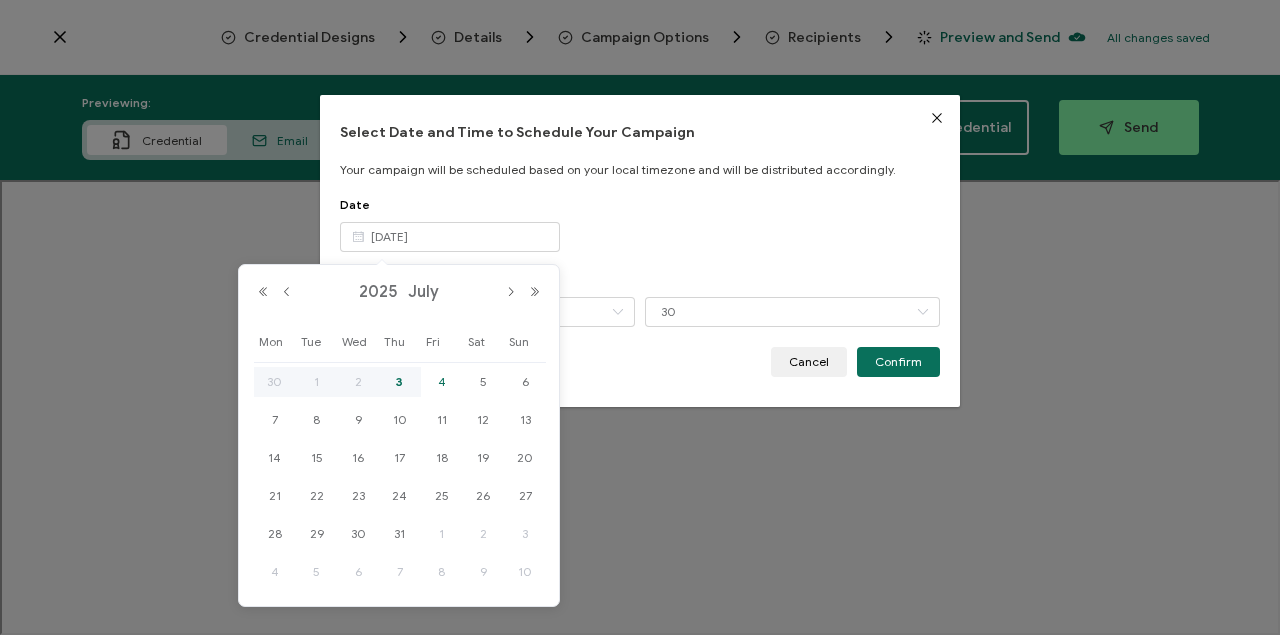 click on "4" at bounding box center [442, 382] 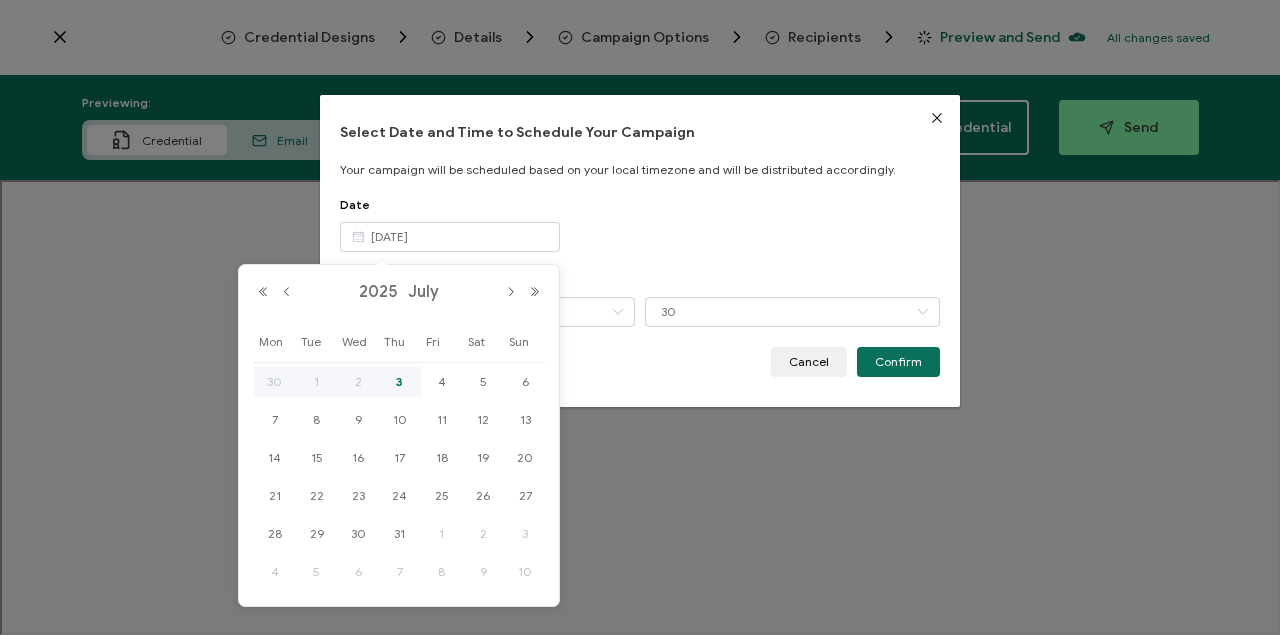 type on "[DATE]" 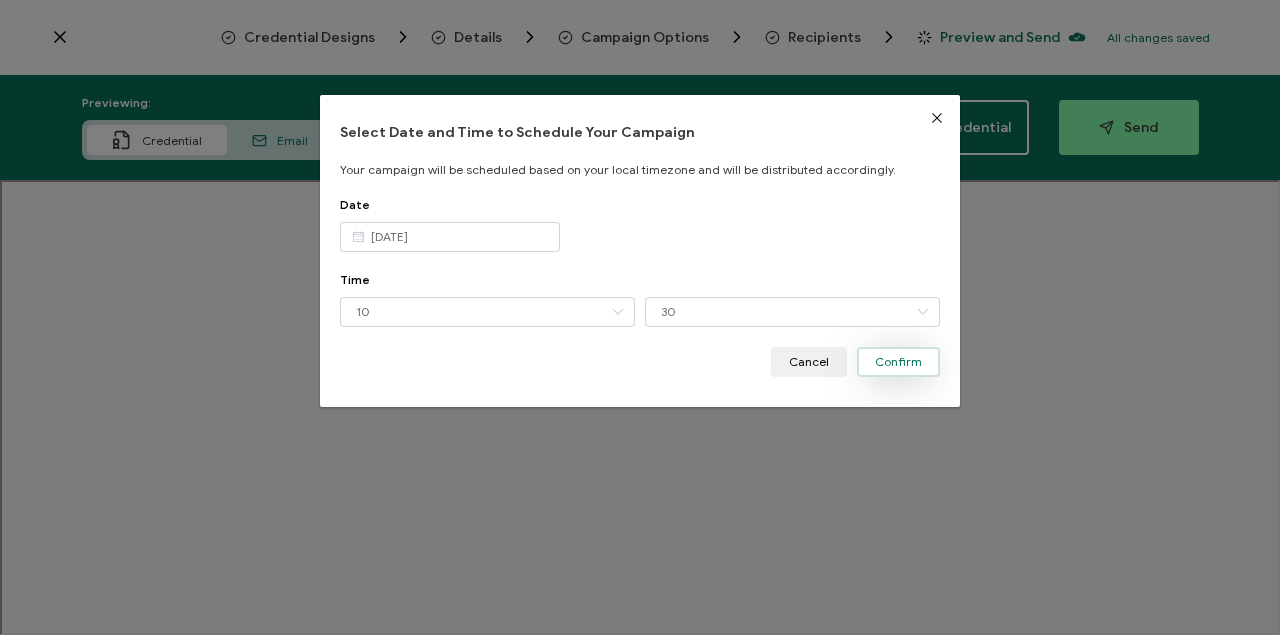 click on "Confirm" at bounding box center (898, 362) 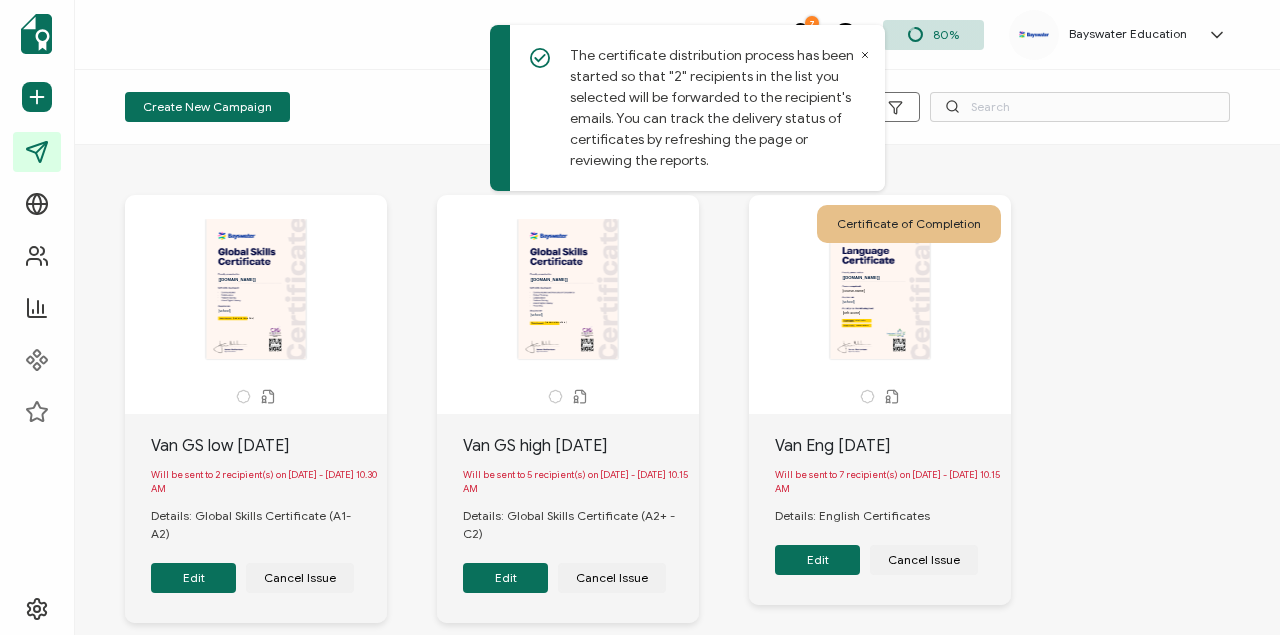 click on "Edit" at bounding box center [193, 578] 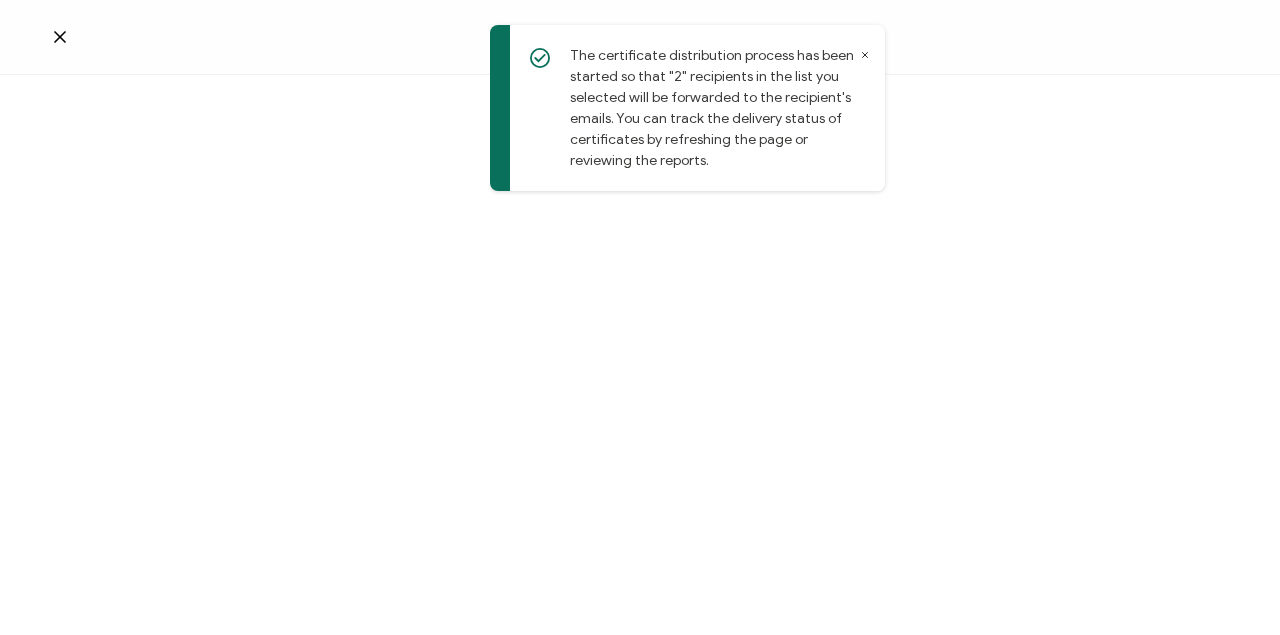 click 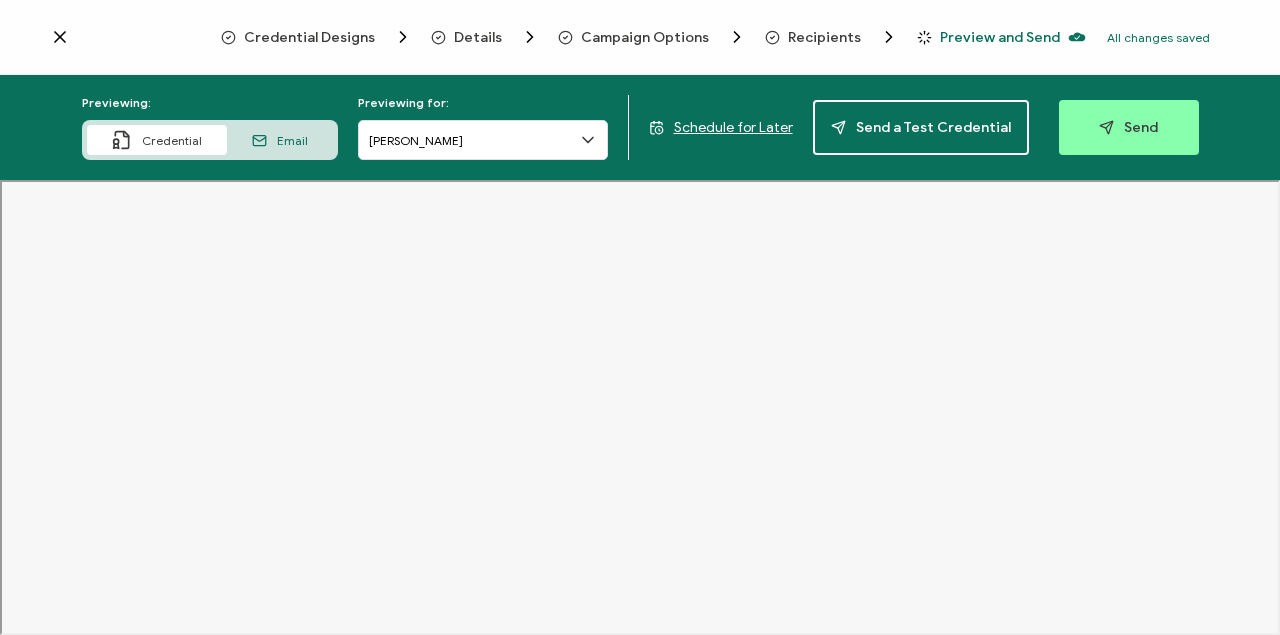 click on "Schedule for Later" at bounding box center (733, 127) 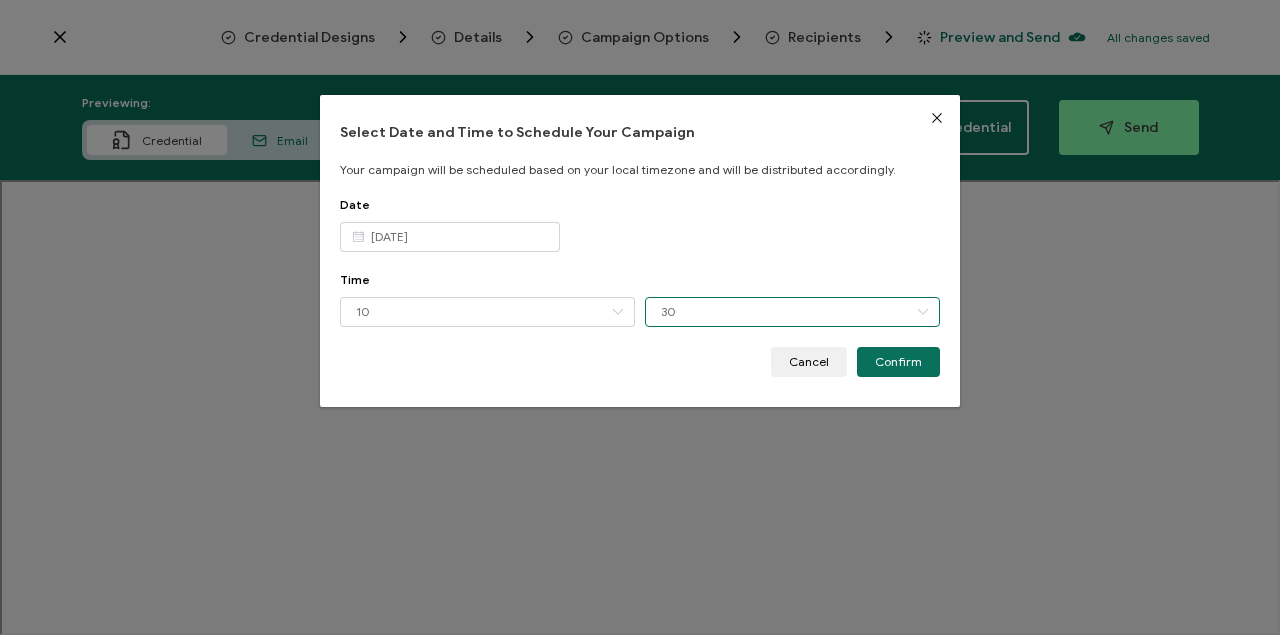 click on "30" at bounding box center [792, 312] 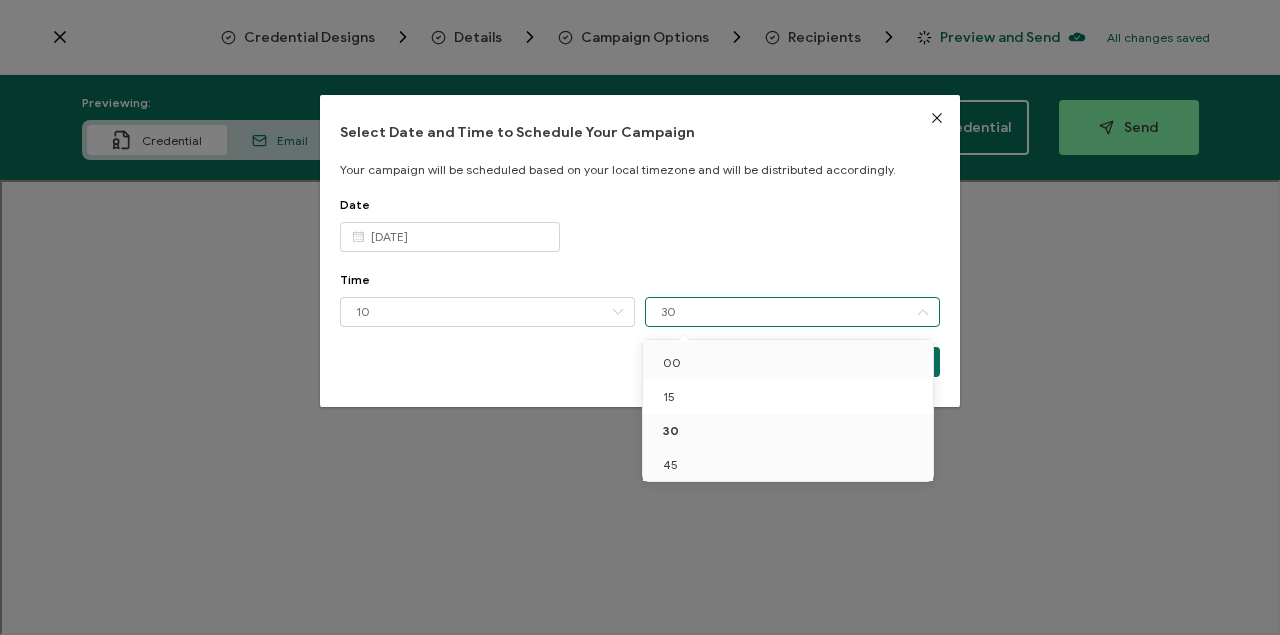 click on "15" at bounding box center [791, 397] 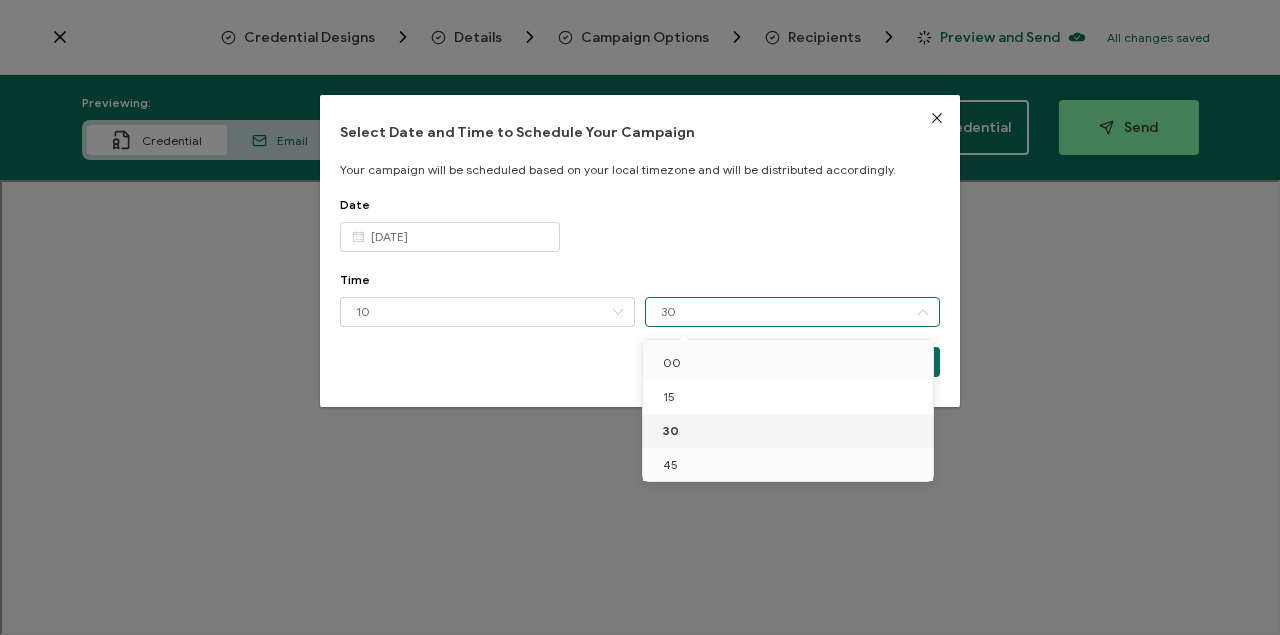 click on "15" at bounding box center (669, 396) 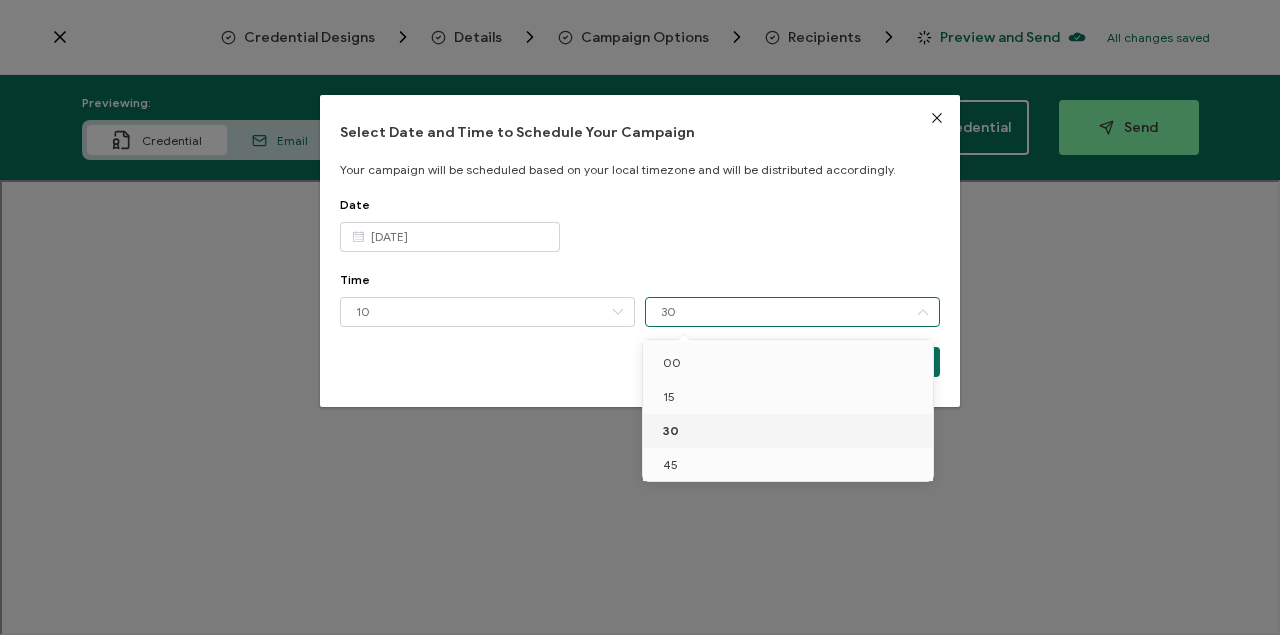 drag, startPoint x: 930, startPoint y: 116, endPoint x: 950, endPoint y: 130, distance: 24.41311 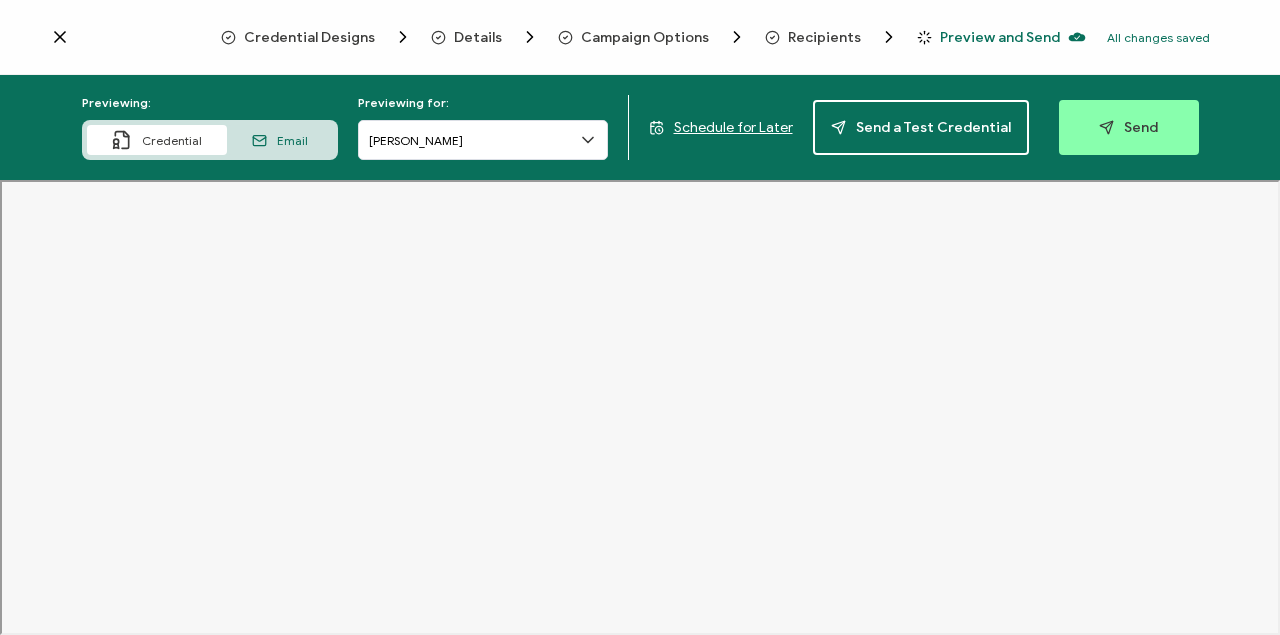 click on "Schedule for Later" at bounding box center (733, 127) 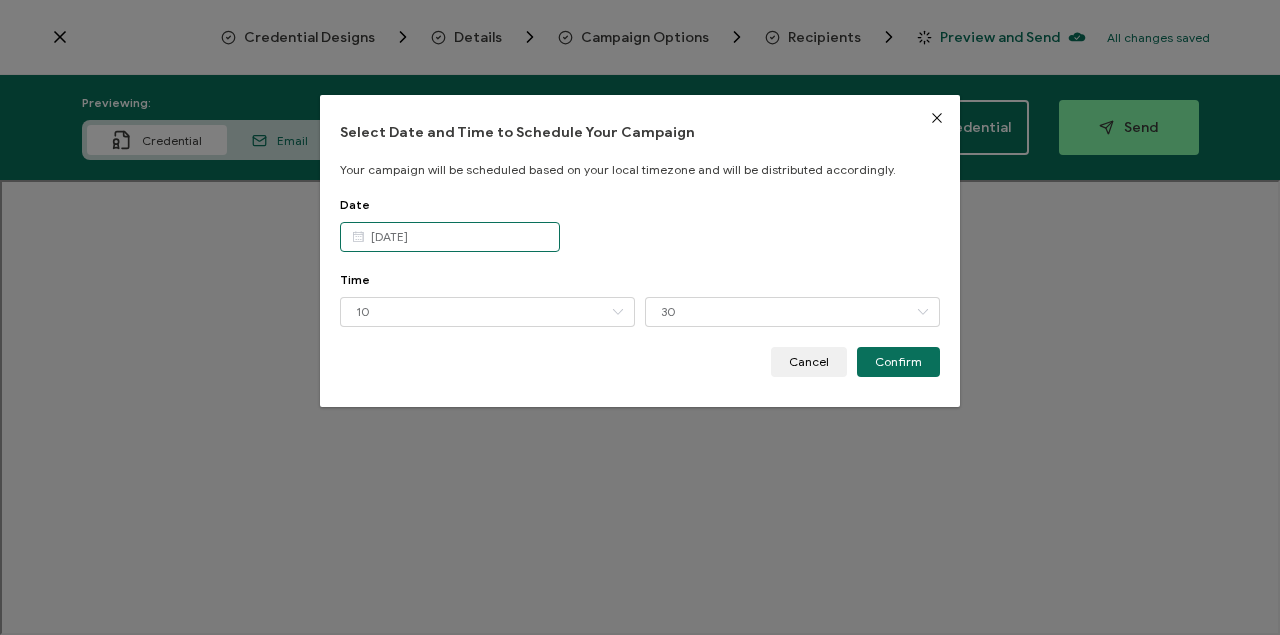 click on "[DATE]" at bounding box center [450, 237] 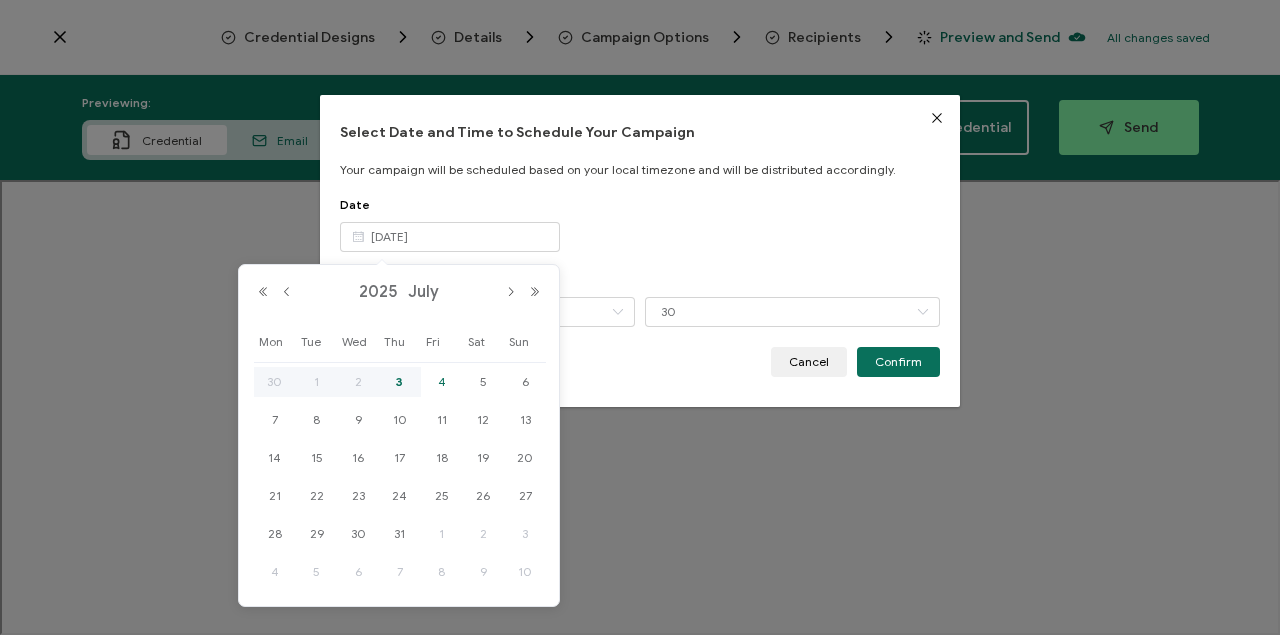 click on "4" at bounding box center (442, 382) 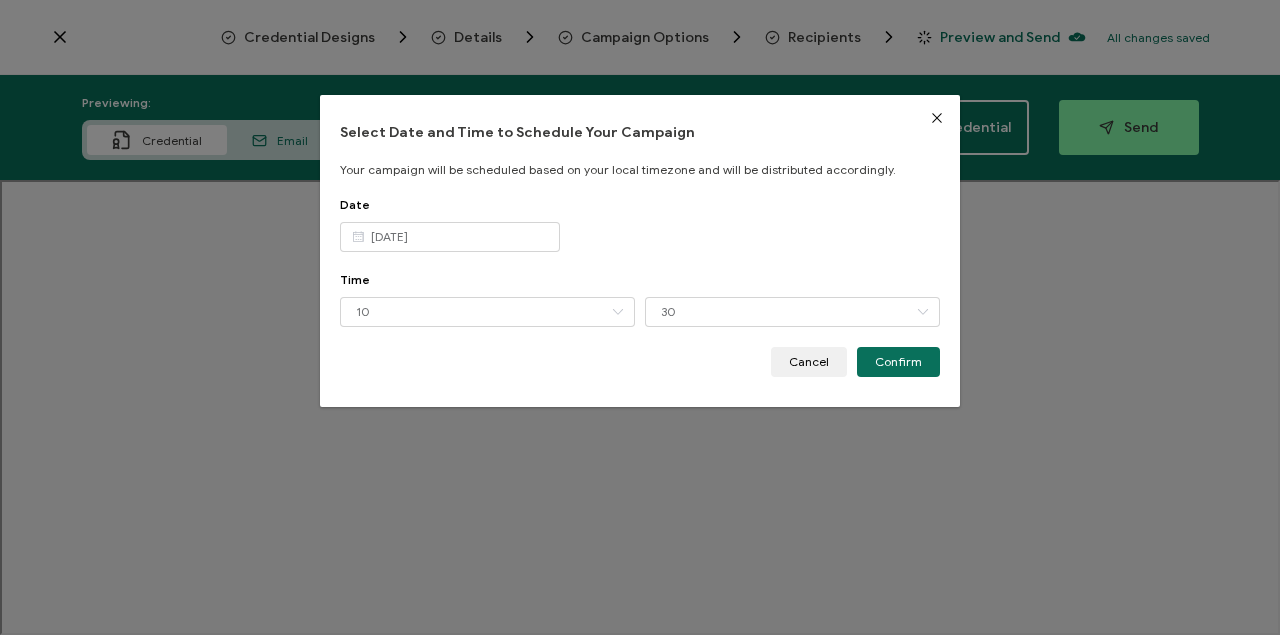type on "[DATE]" 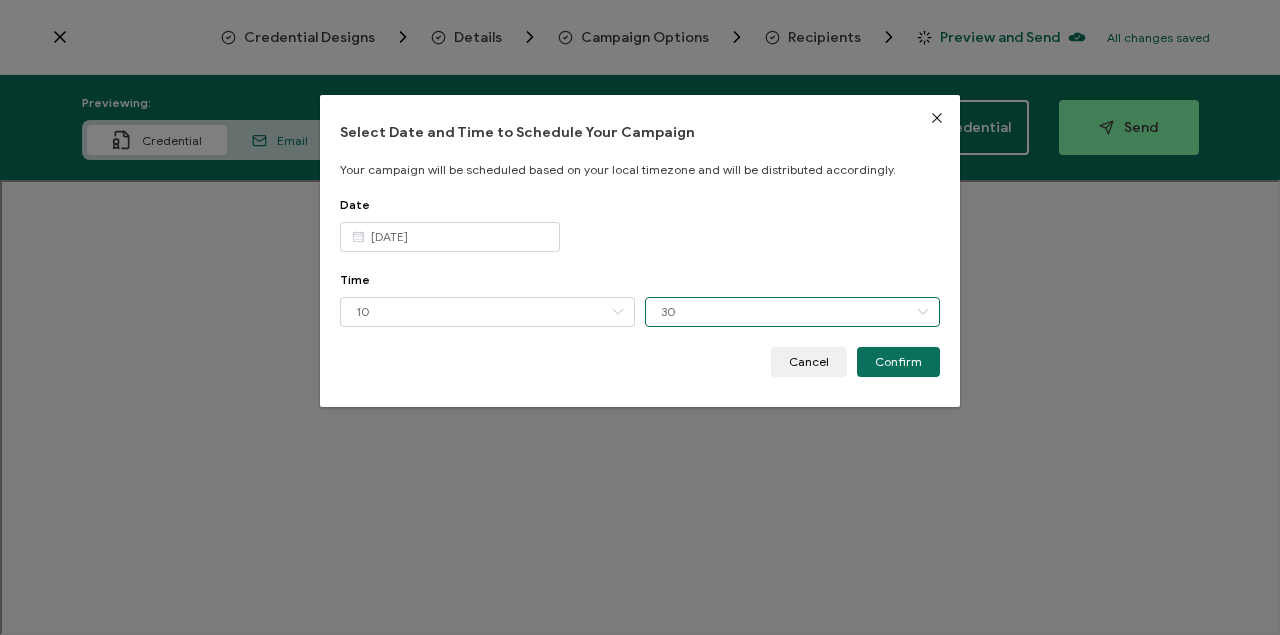 click on "30" at bounding box center [792, 312] 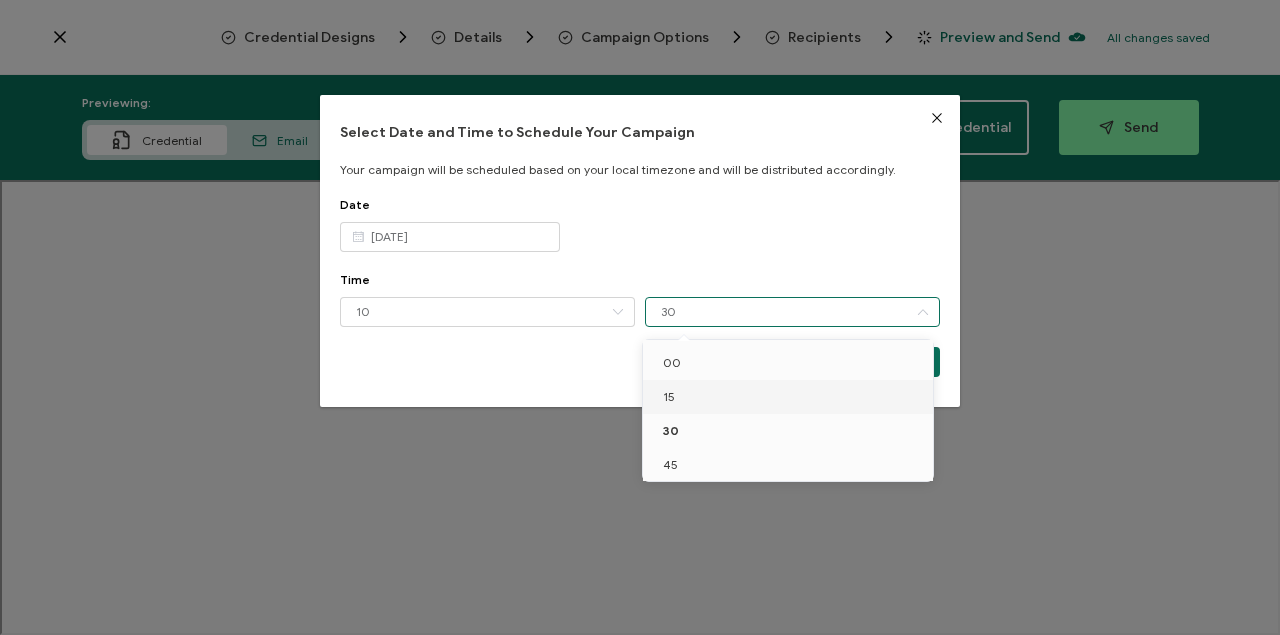 click on "15" at bounding box center [791, 397] 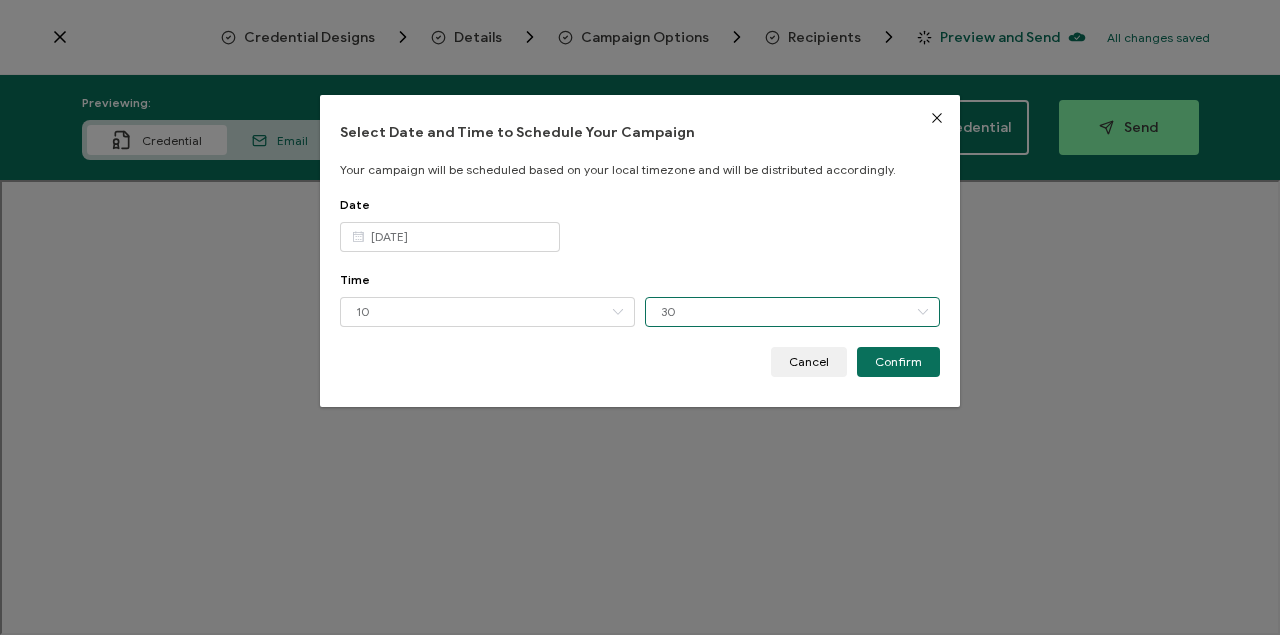 type on "15" 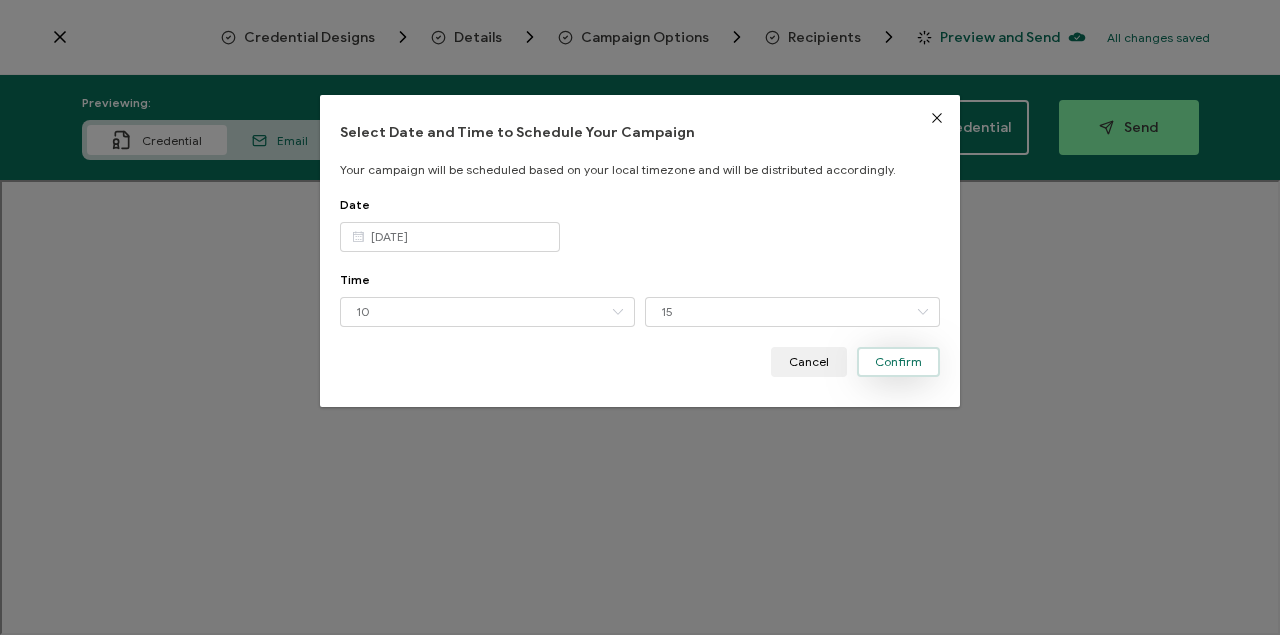 click on "Confirm" at bounding box center [898, 362] 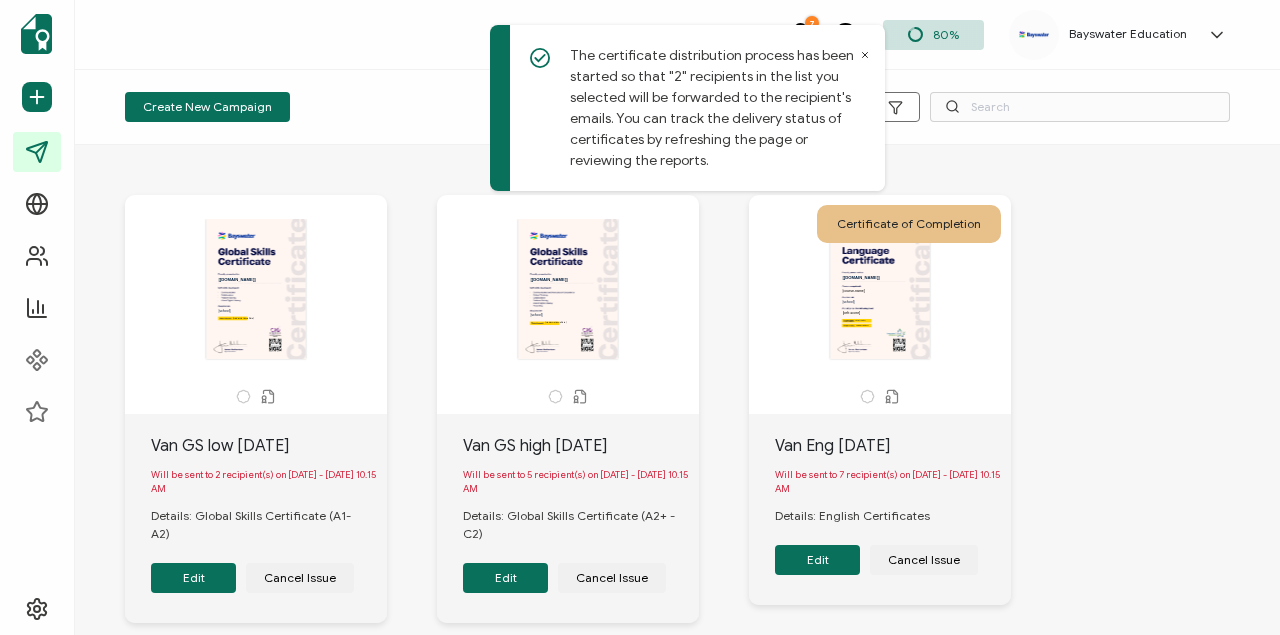 click on "Edit" at bounding box center [817, 560] 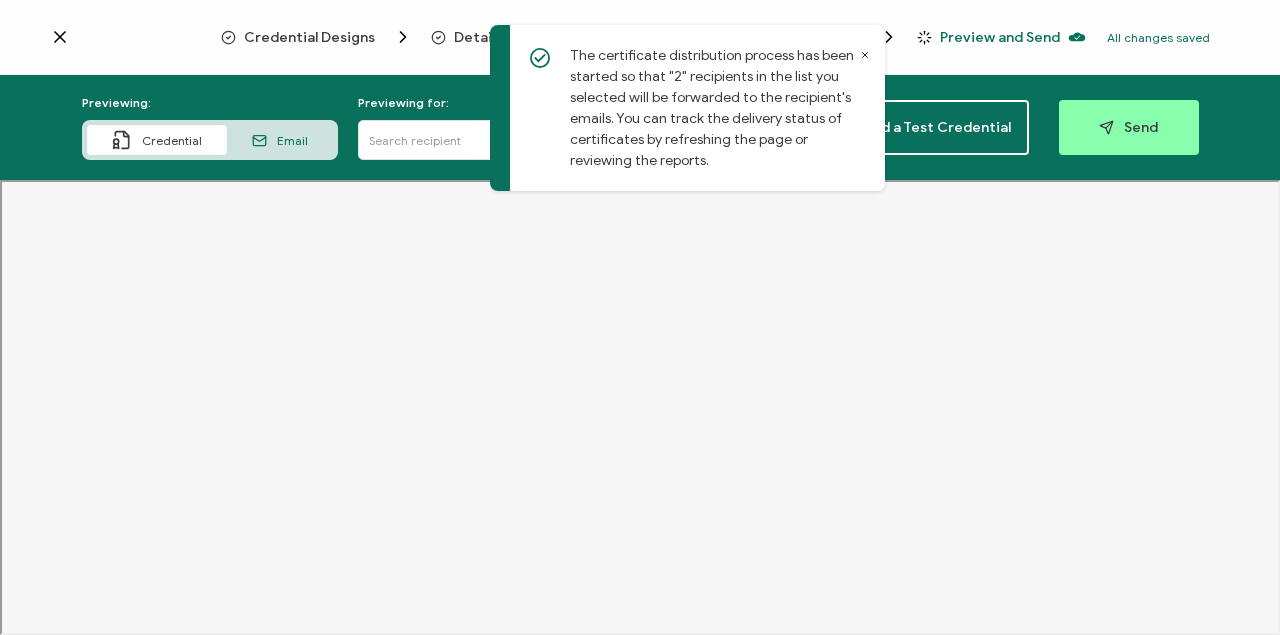 click 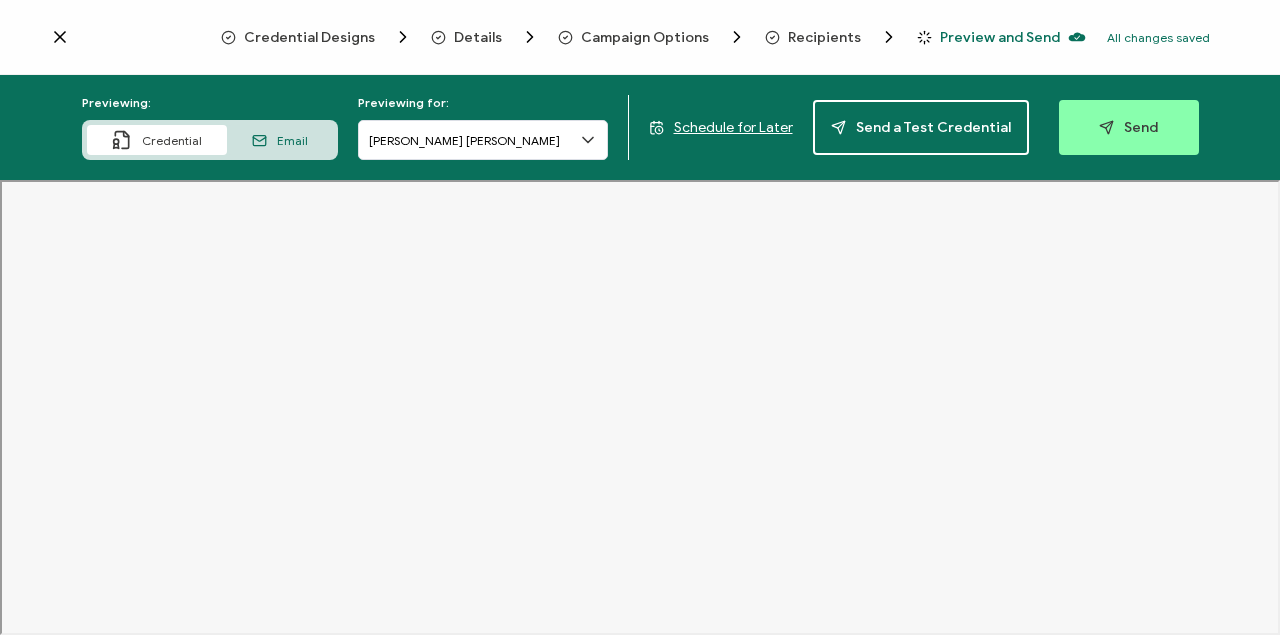 click on "Details" at bounding box center [478, 37] 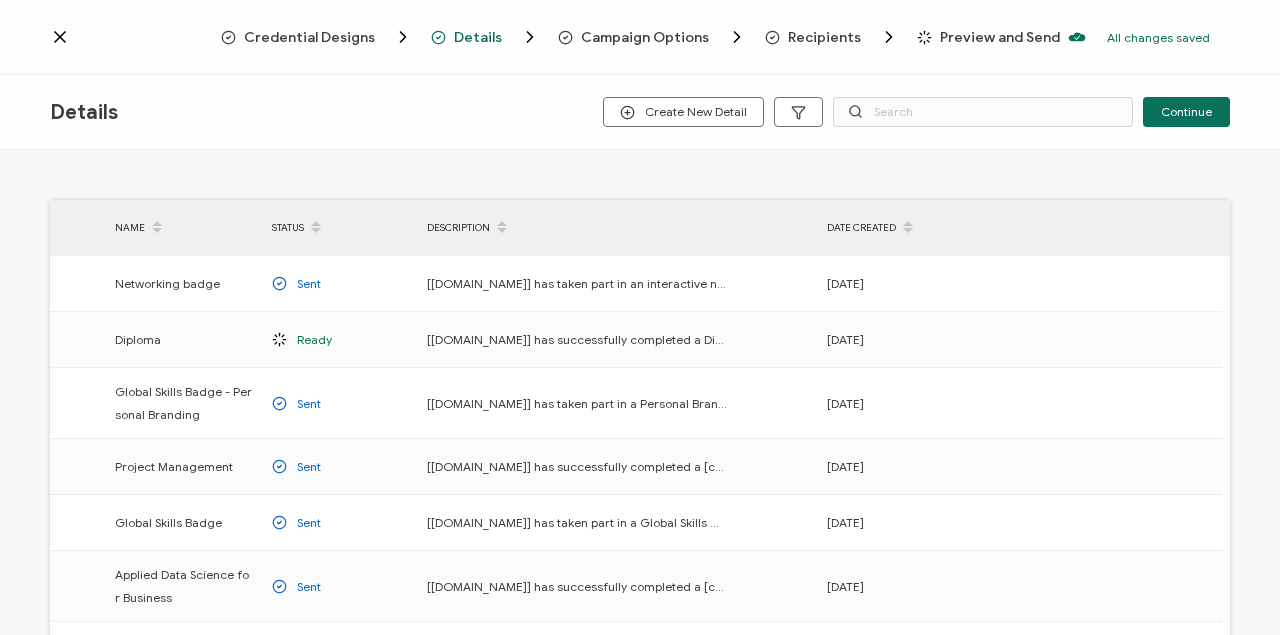 click on "Campaign Options" at bounding box center (645, 37) 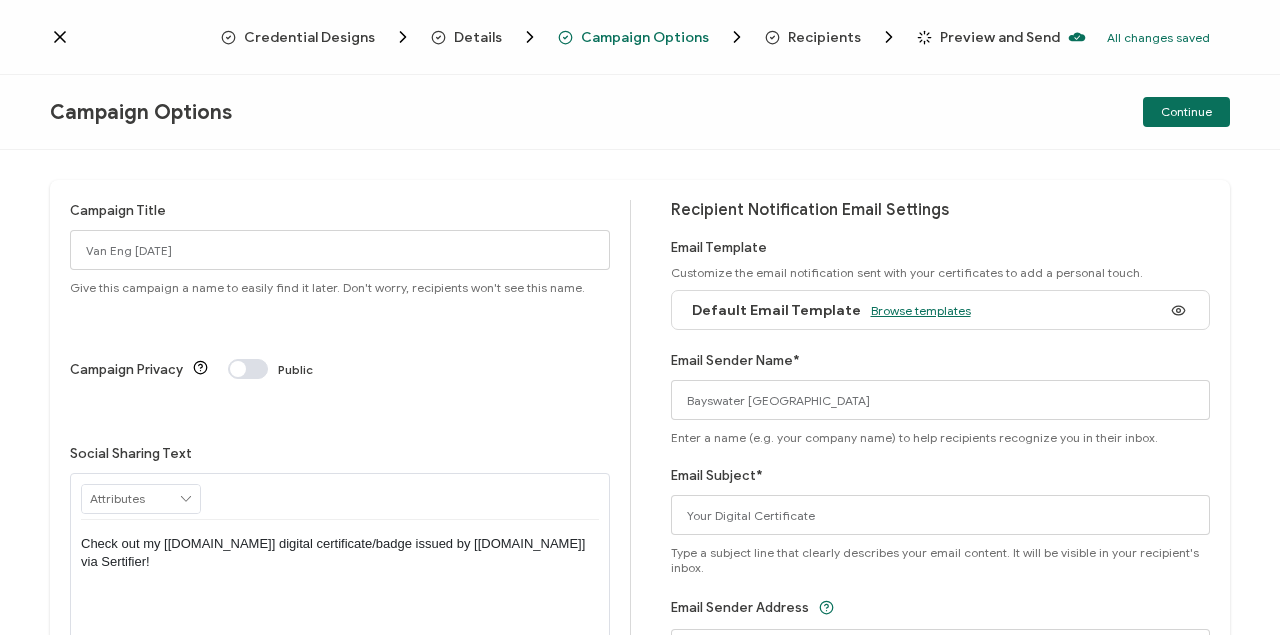 click on "Browse templates" at bounding box center [921, 310] 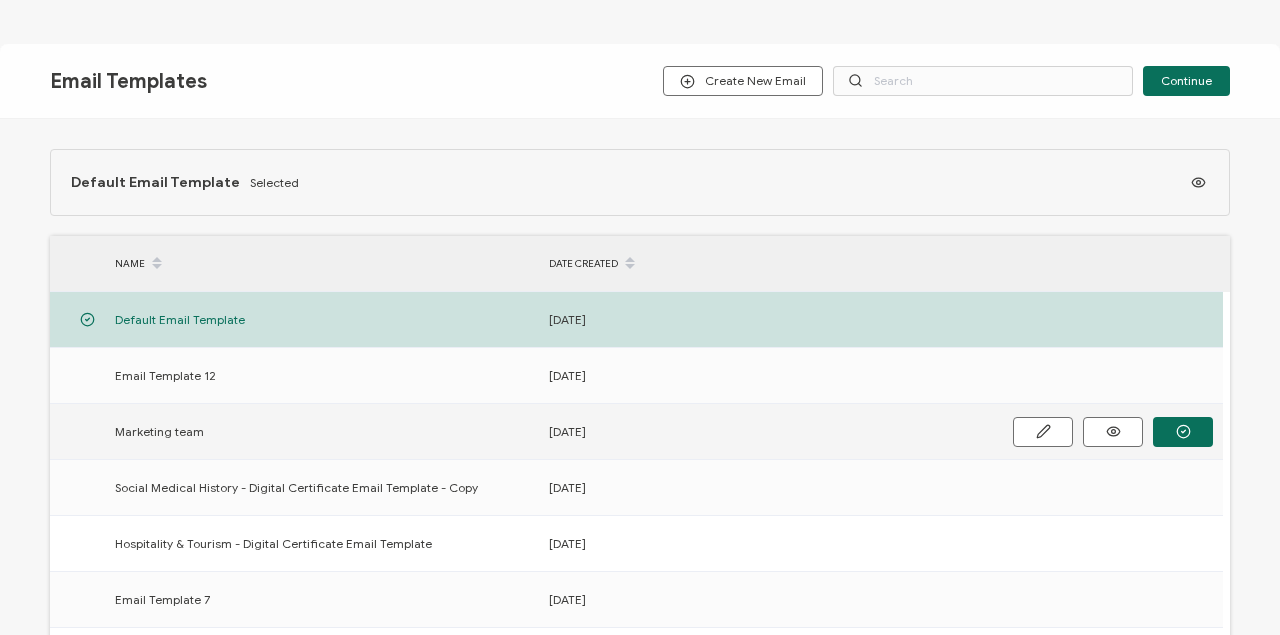 scroll, scrollTop: 404, scrollLeft: 0, axis: vertical 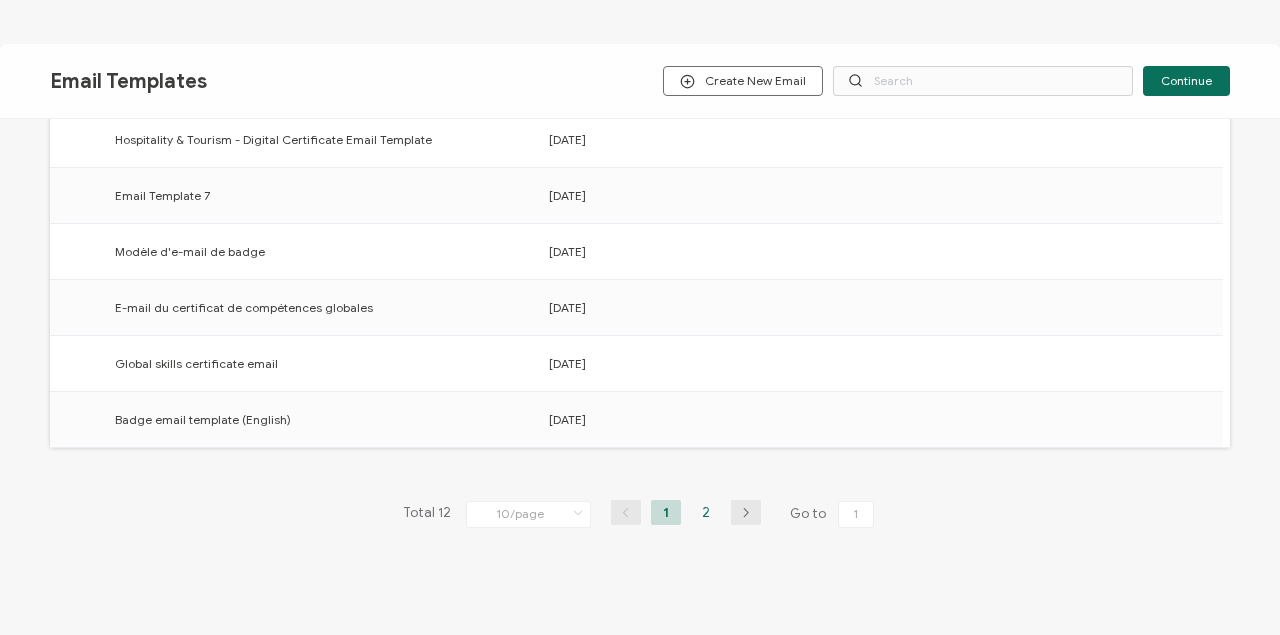 click on "2" at bounding box center (706, 512) 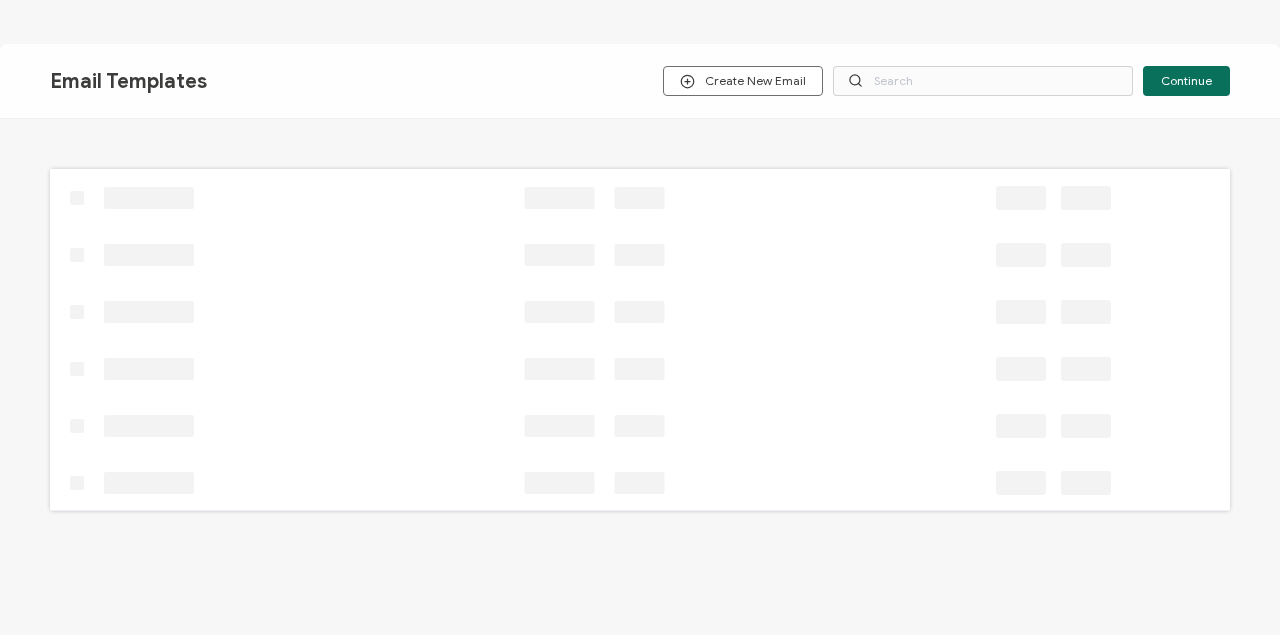 scroll, scrollTop: 0, scrollLeft: 0, axis: both 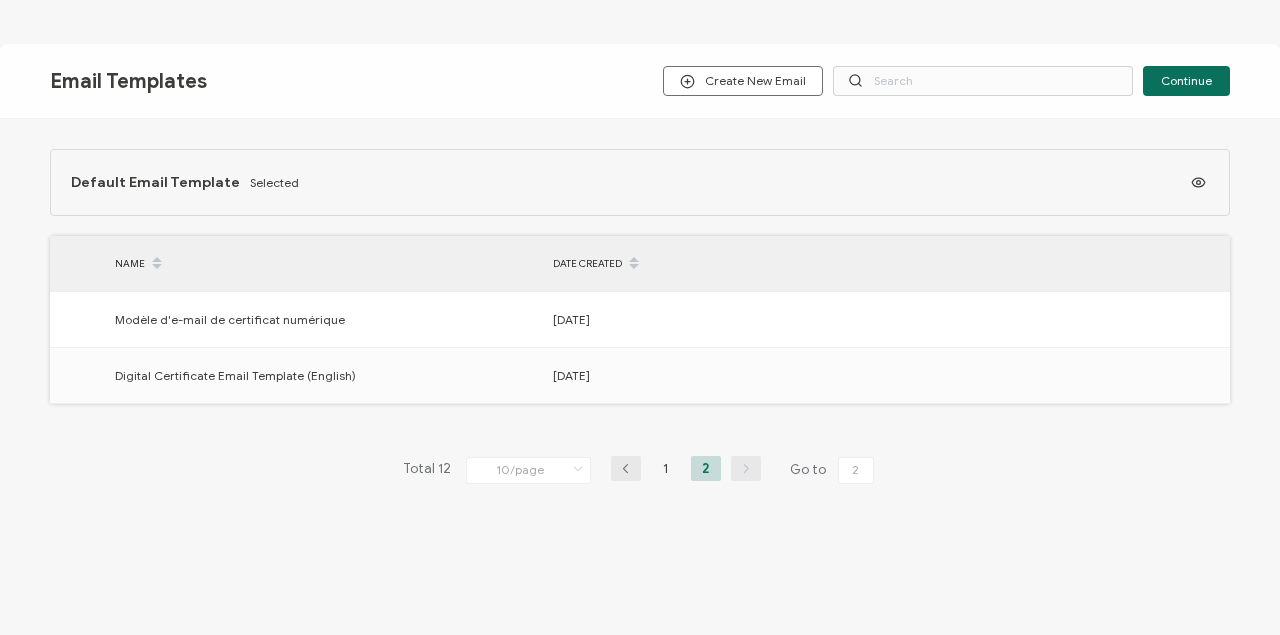 click 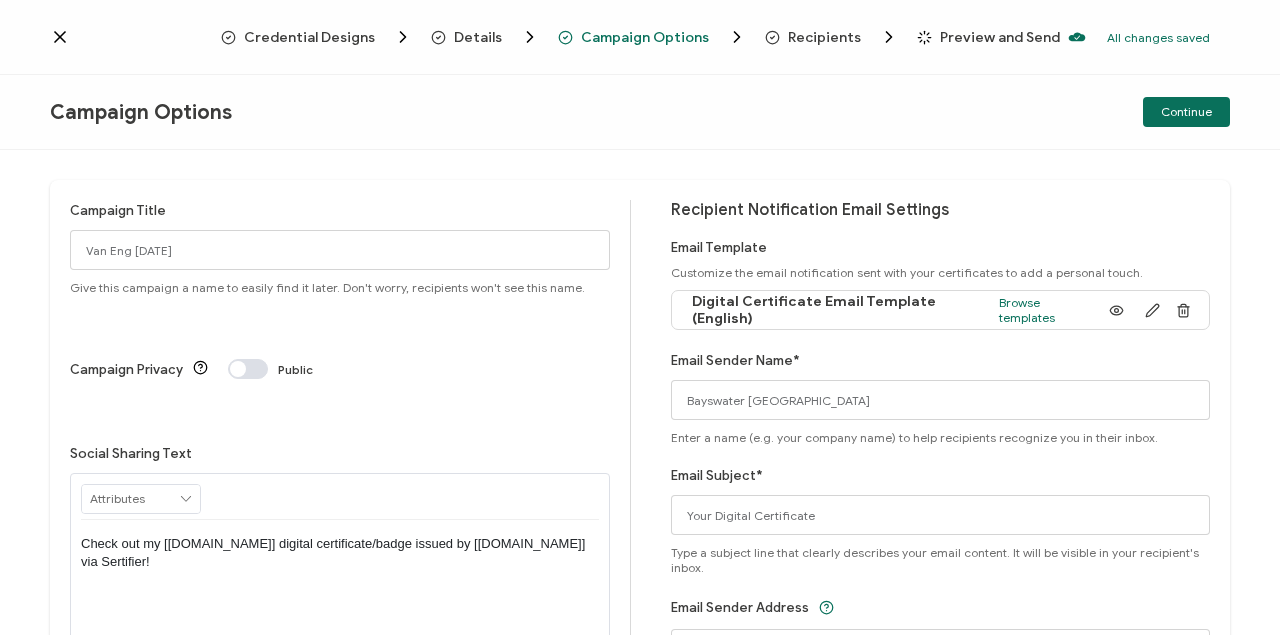 click on "Preview and Send" at bounding box center (1000, 37) 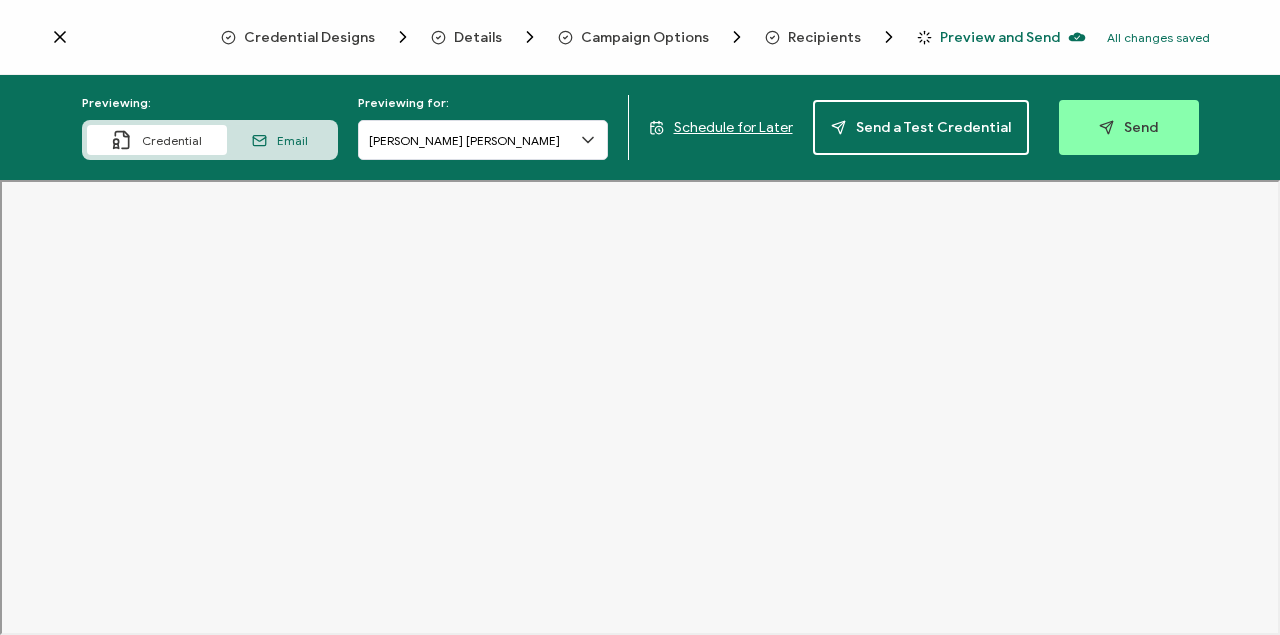 click on "Schedule for Later" at bounding box center (733, 127) 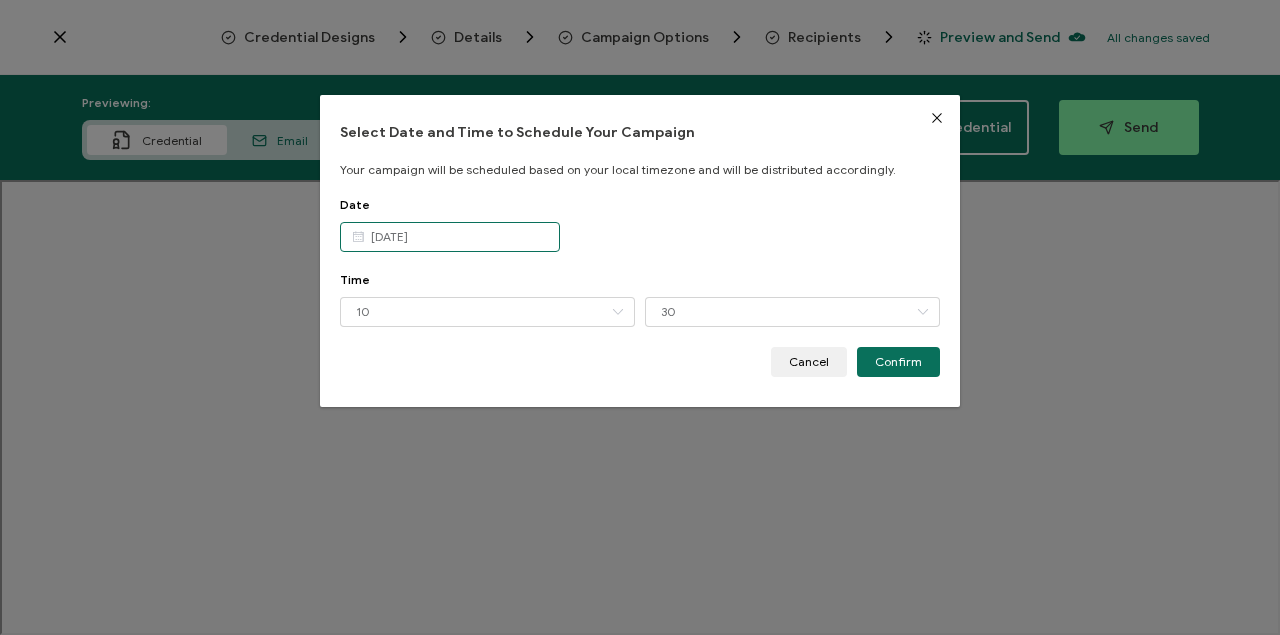 click on "[DATE]" at bounding box center [450, 237] 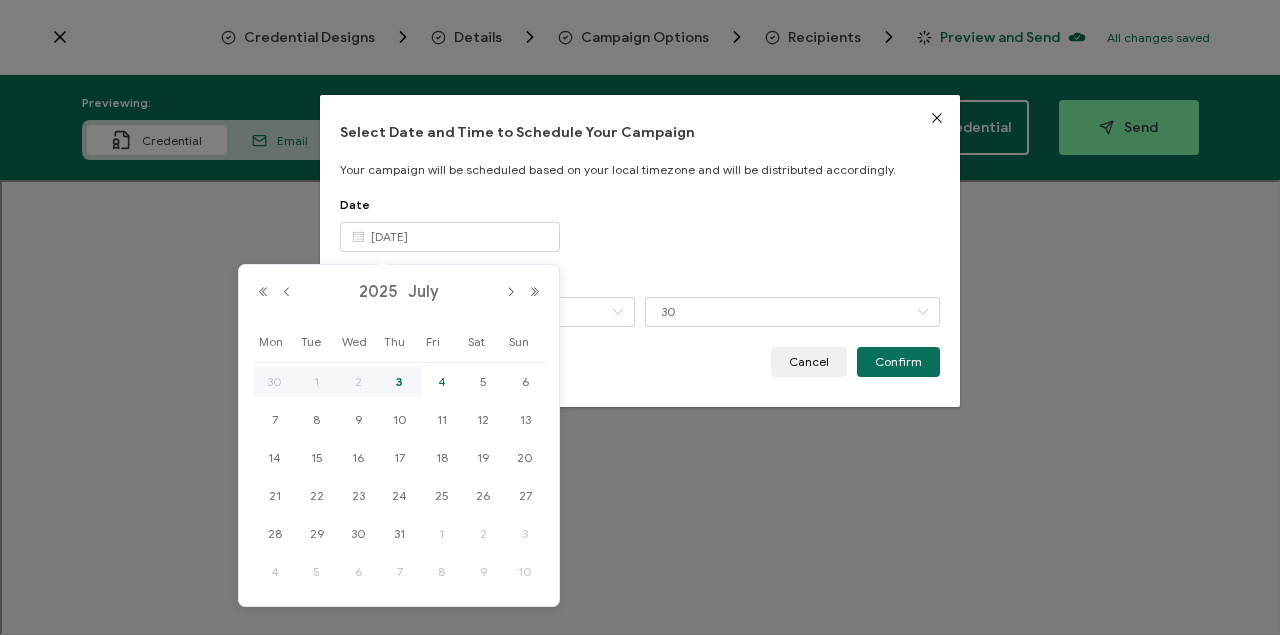 click on "4" at bounding box center (442, 382) 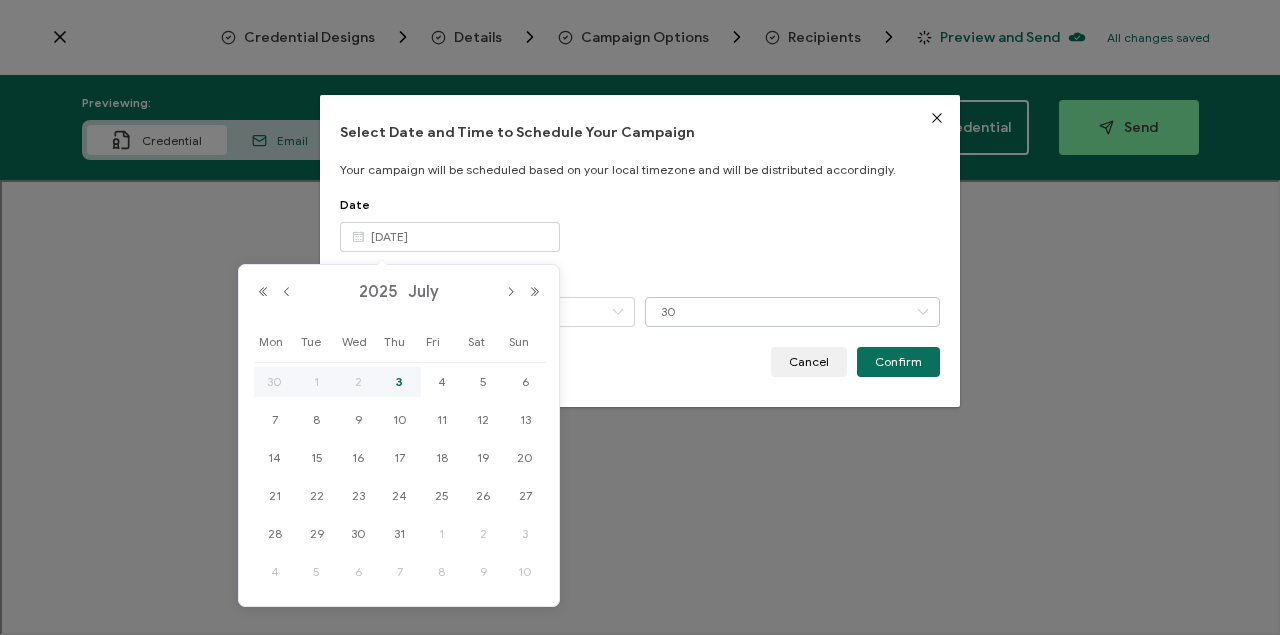 type on "[DATE]" 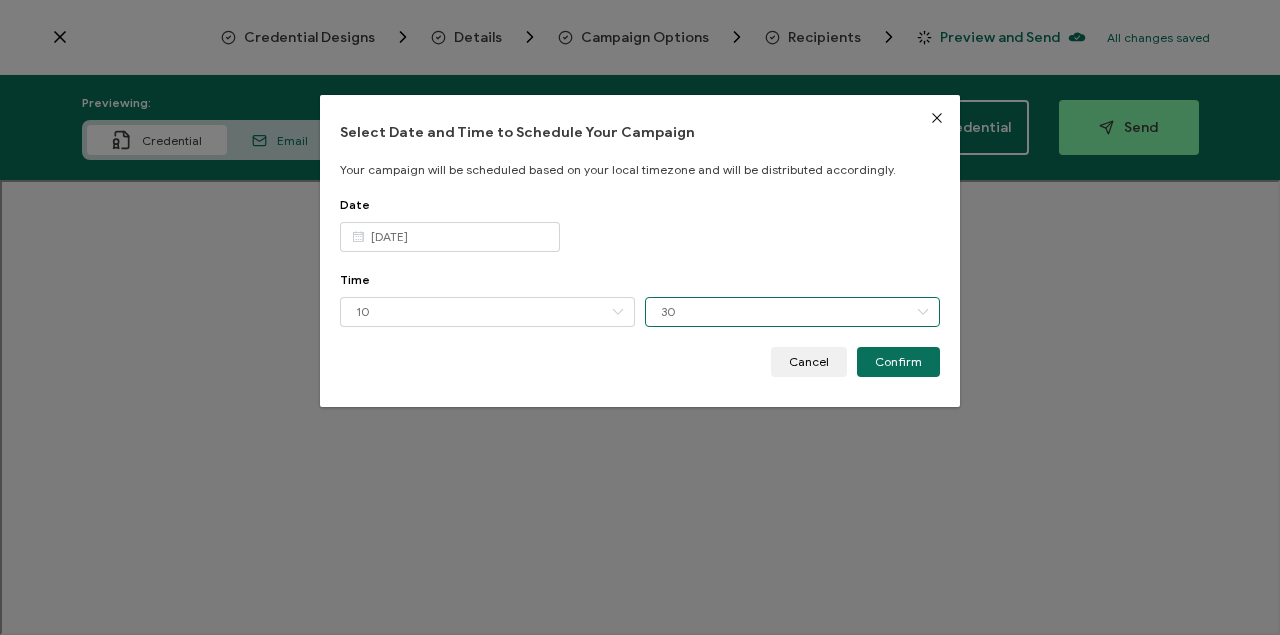 click on "30" at bounding box center [792, 312] 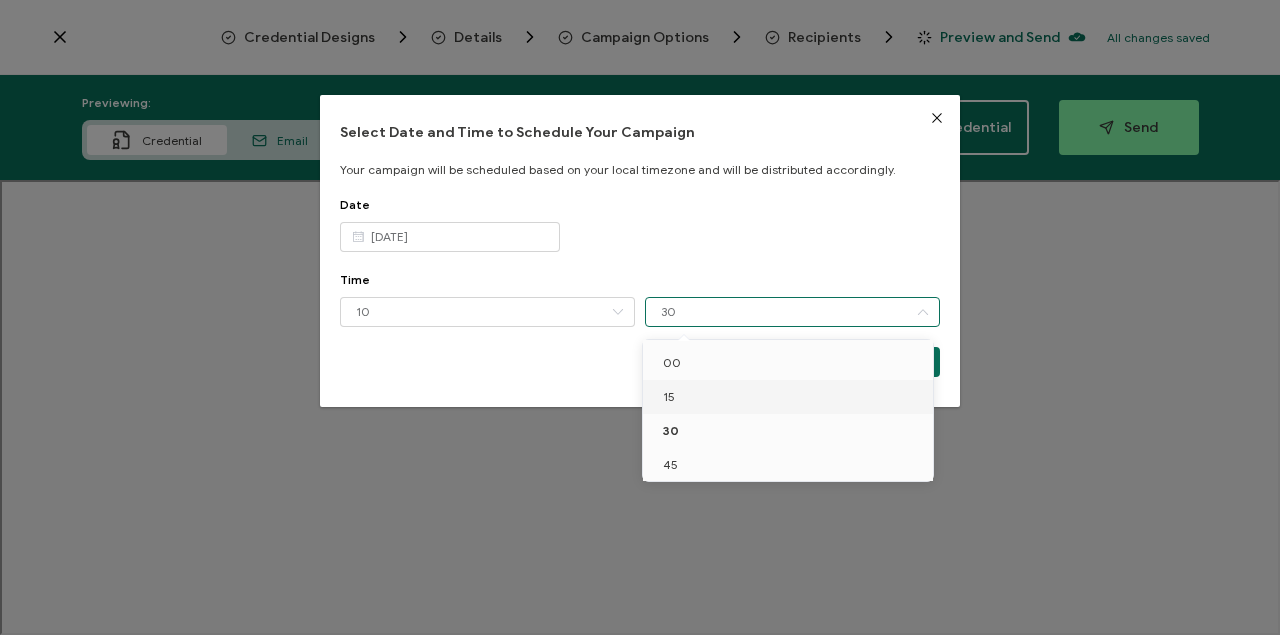 click on "15" at bounding box center [791, 397] 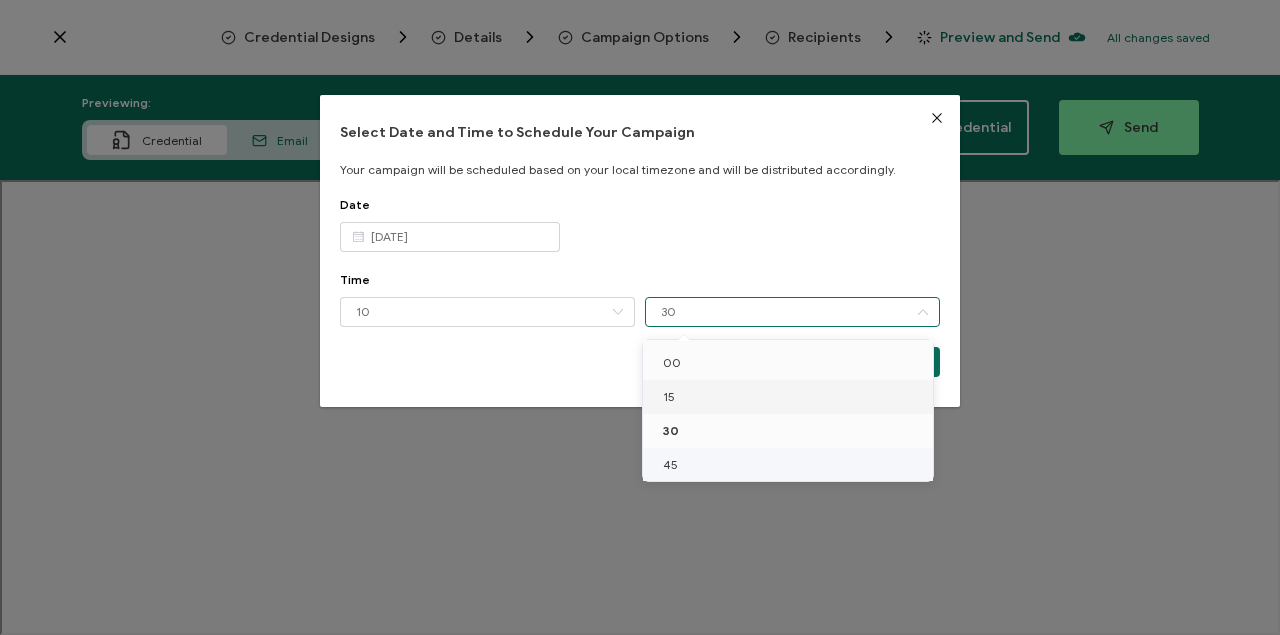 type on "15" 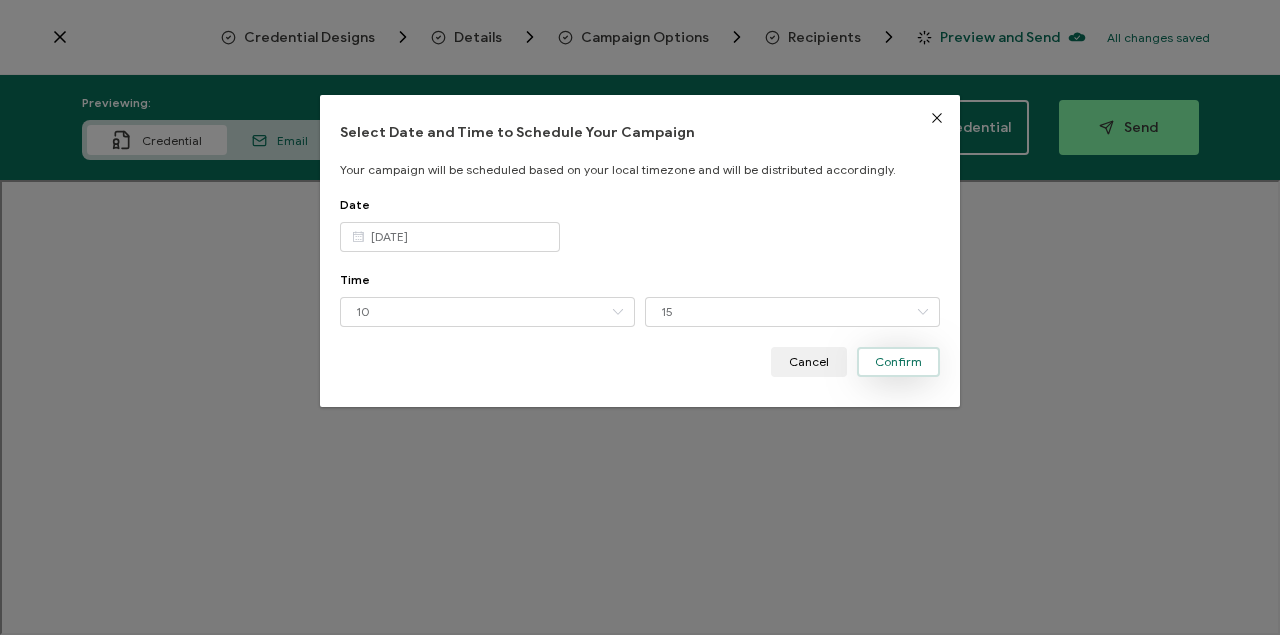 click on "Confirm" at bounding box center (898, 362) 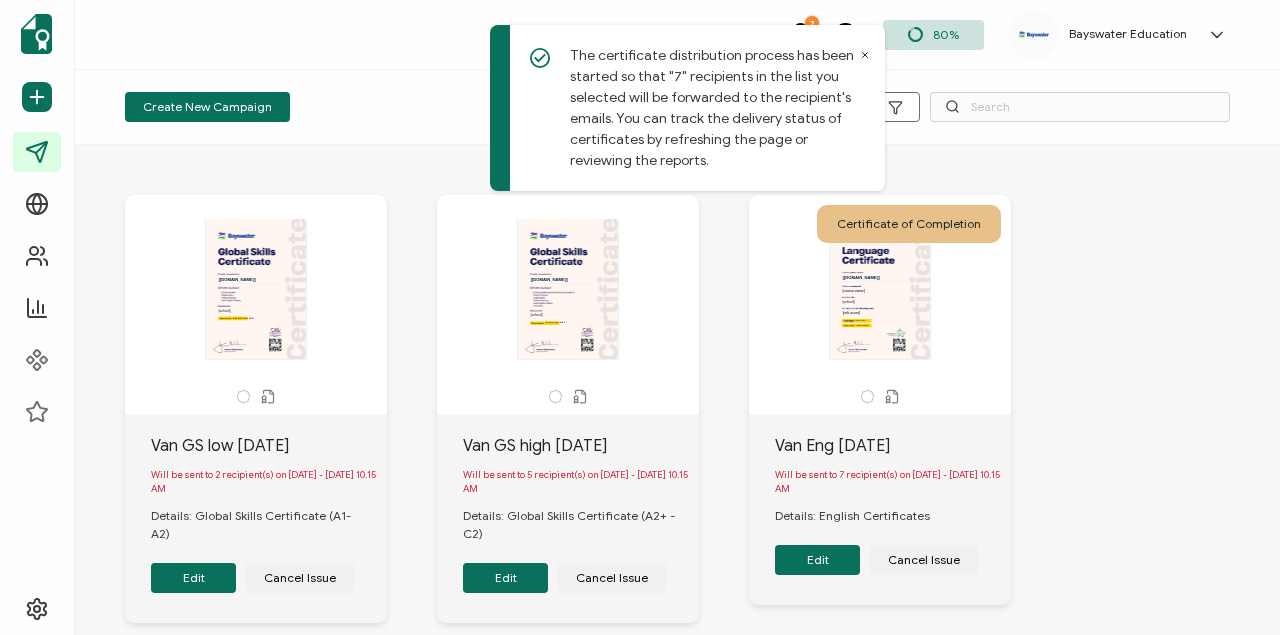 click 